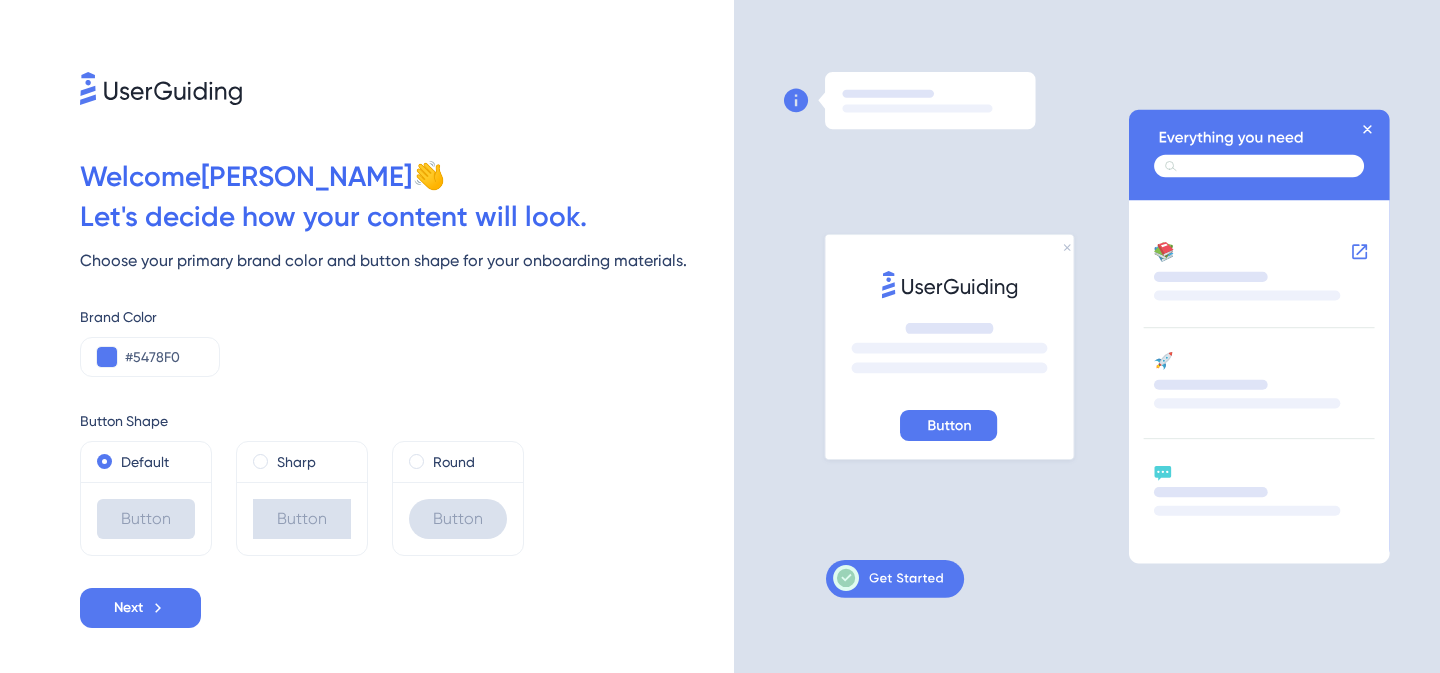 scroll, scrollTop: 0, scrollLeft: 0, axis: both 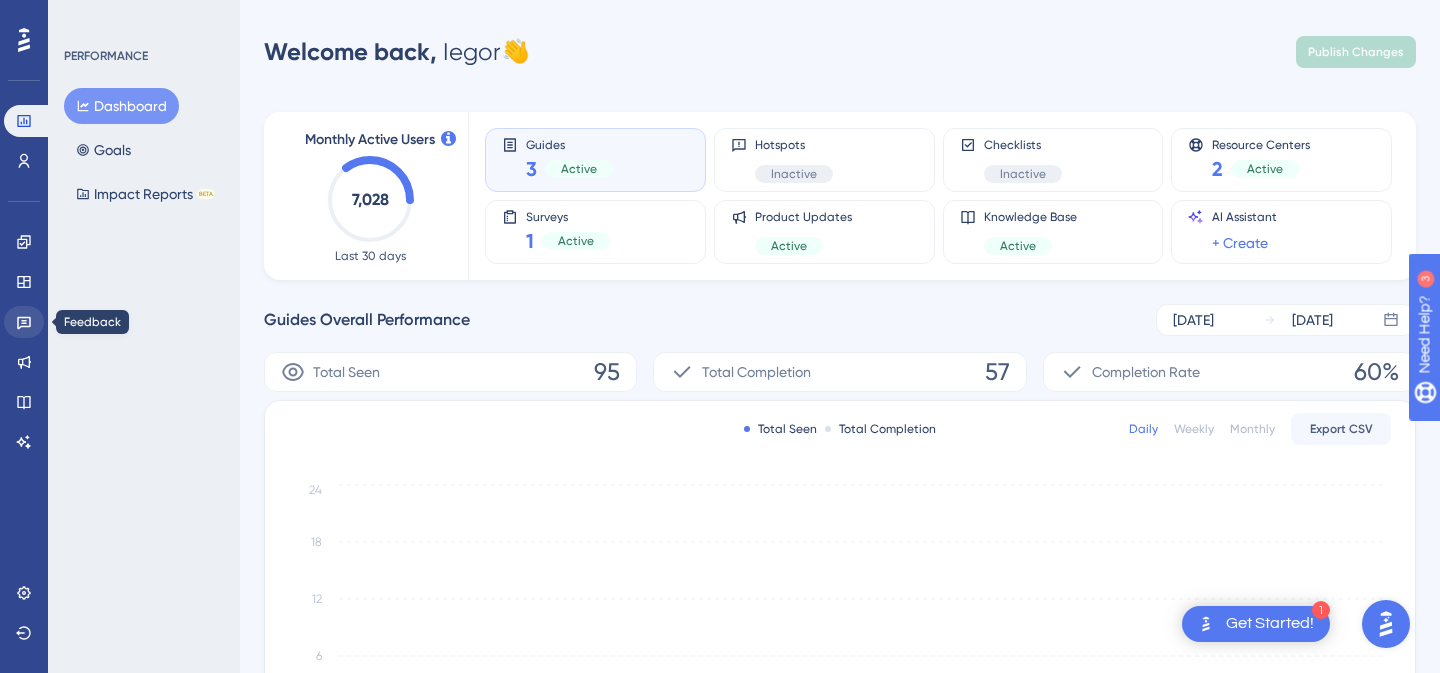 click at bounding box center (24, 322) 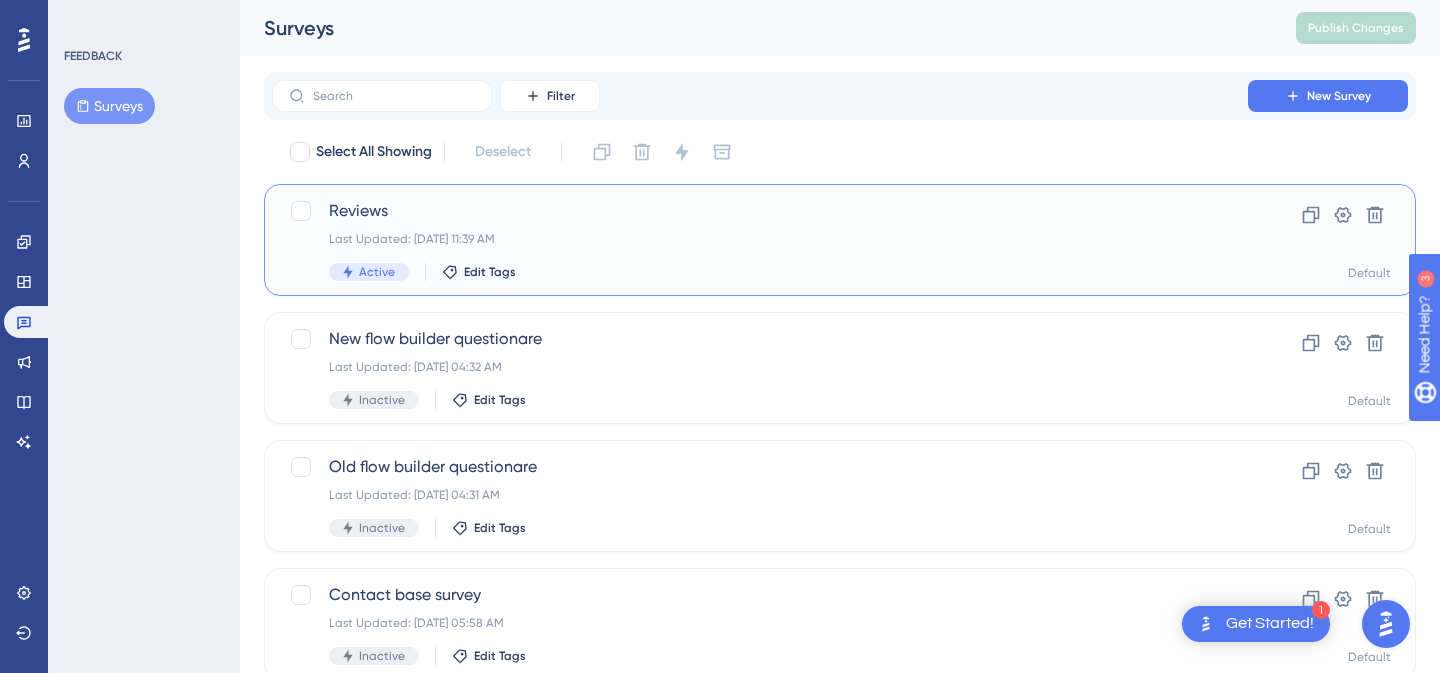 click on "Reviews" at bounding box center [760, 211] 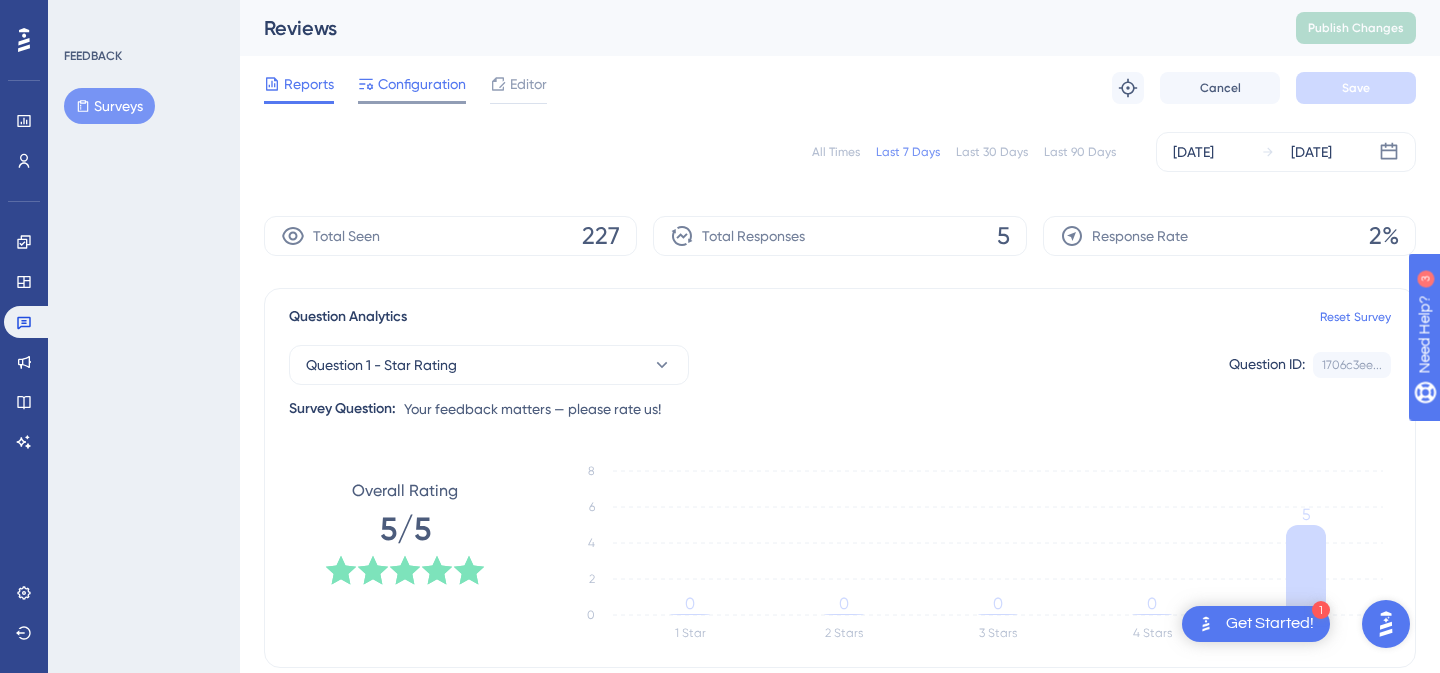 scroll, scrollTop: 0, scrollLeft: 0, axis: both 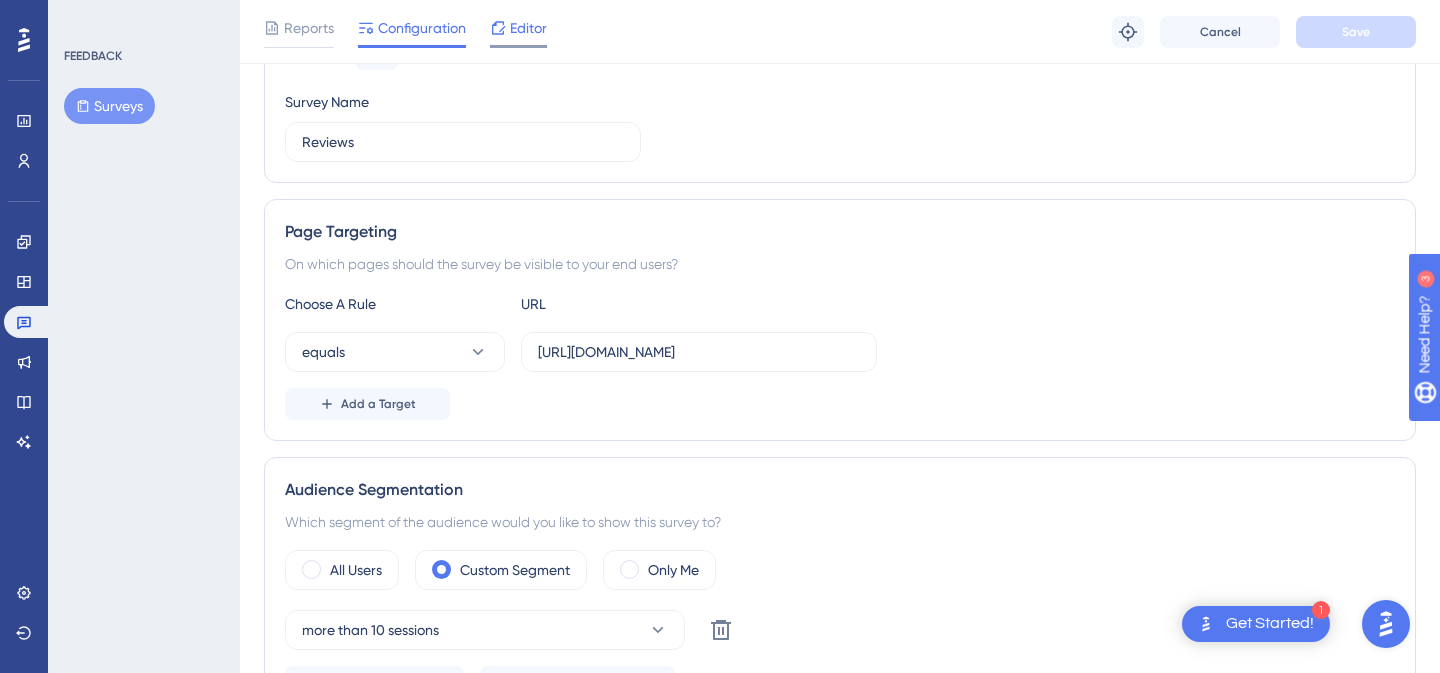 click on "Editor" at bounding box center (528, 28) 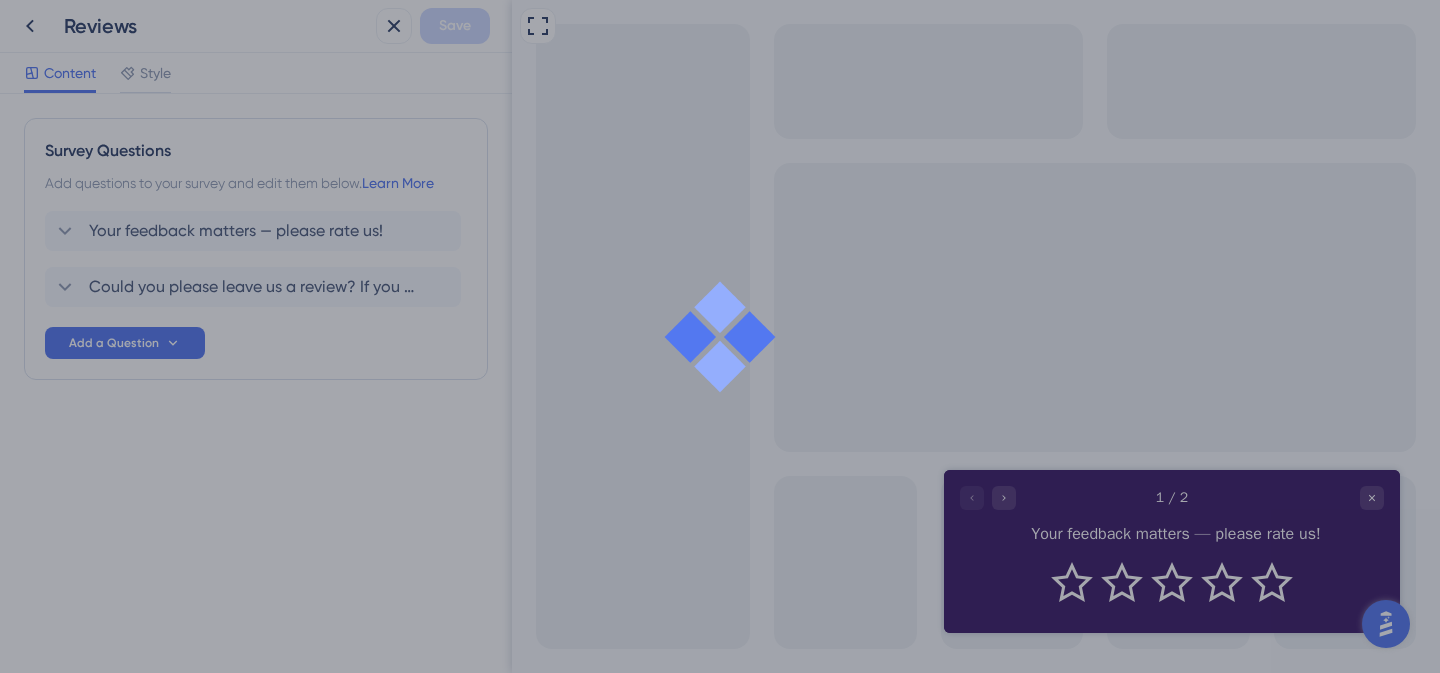 scroll, scrollTop: 0, scrollLeft: 0, axis: both 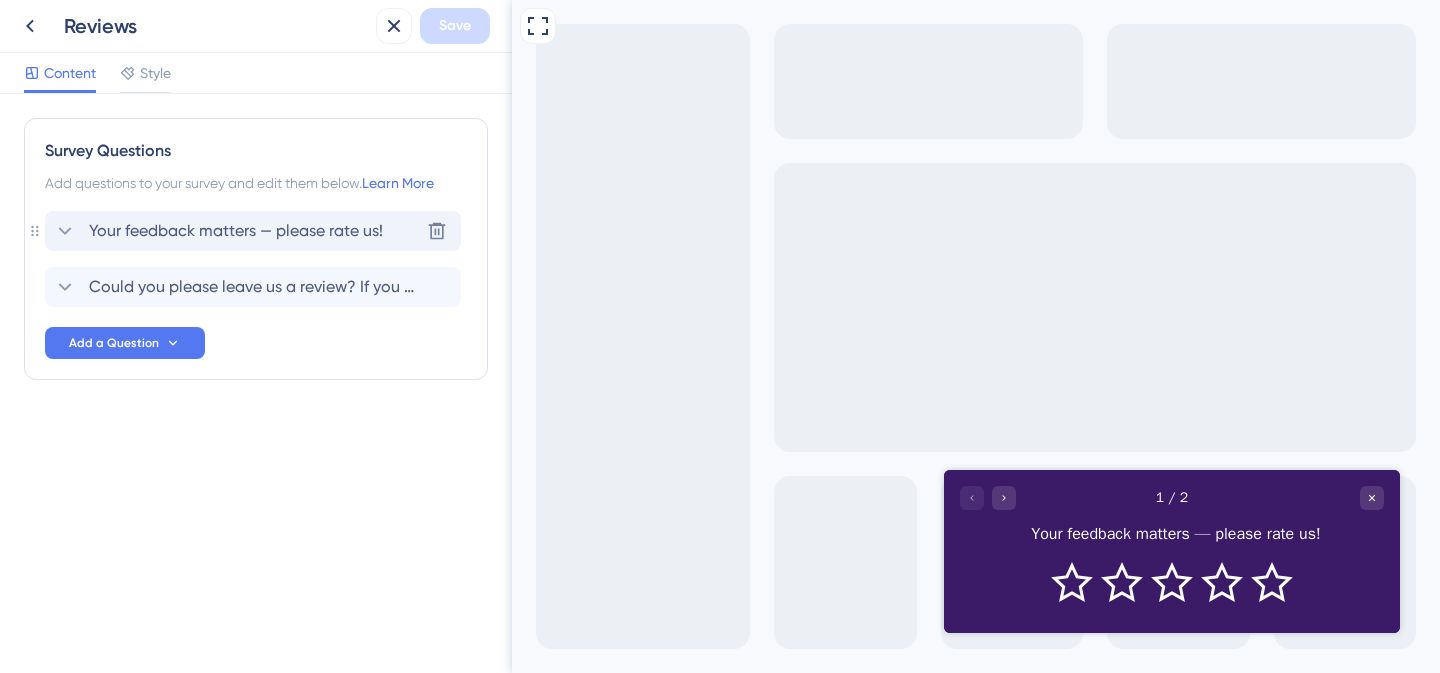 click on "Your feedback matters — please rate us!" at bounding box center (236, 231) 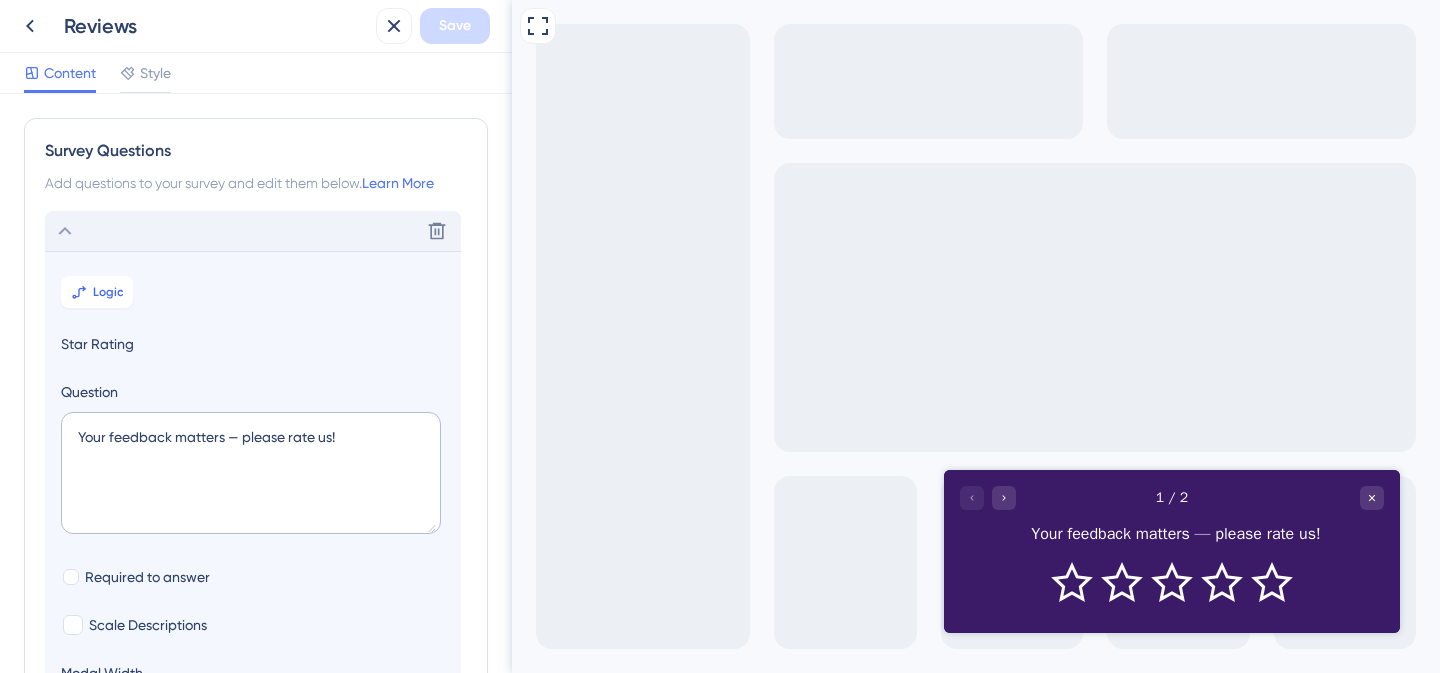 scroll, scrollTop: 117, scrollLeft: 0, axis: vertical 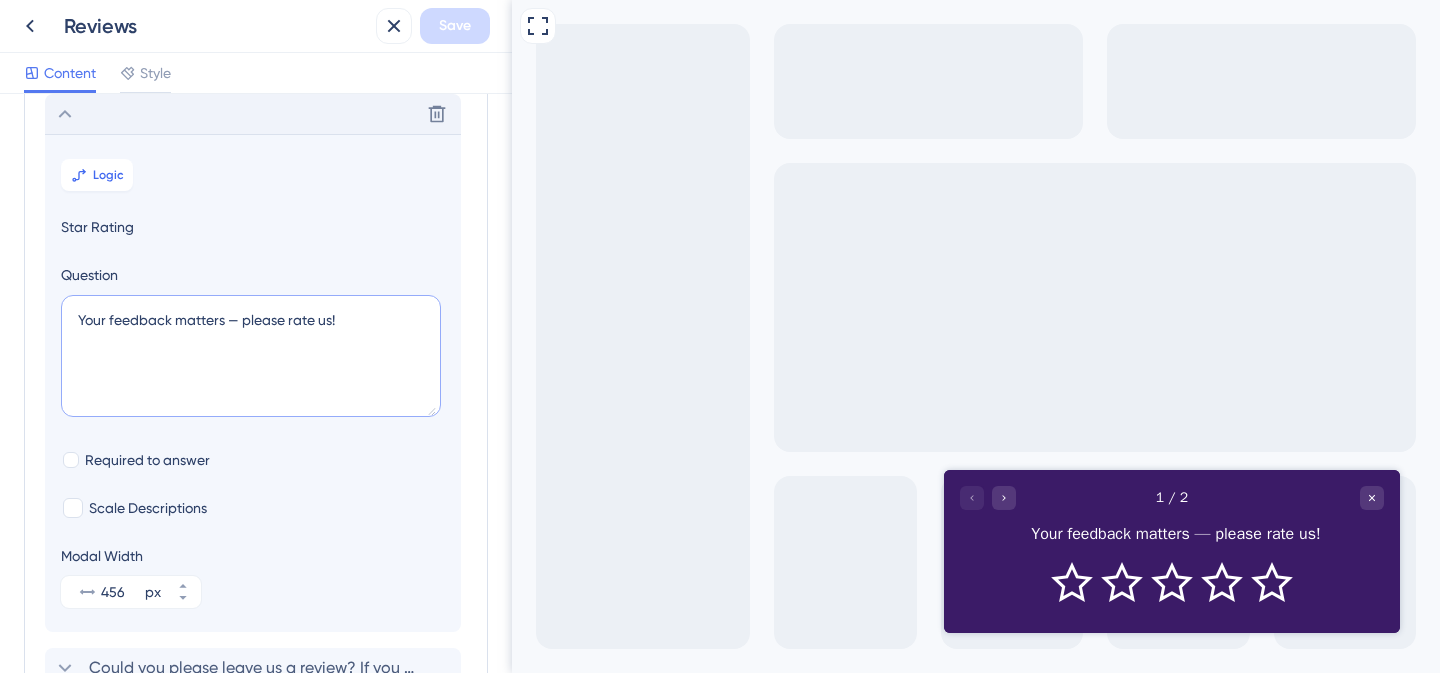drag, startPoint x: 352, startPoint y: 321, endPoint x: 67, endPoint y: 313, distance: 285.11224 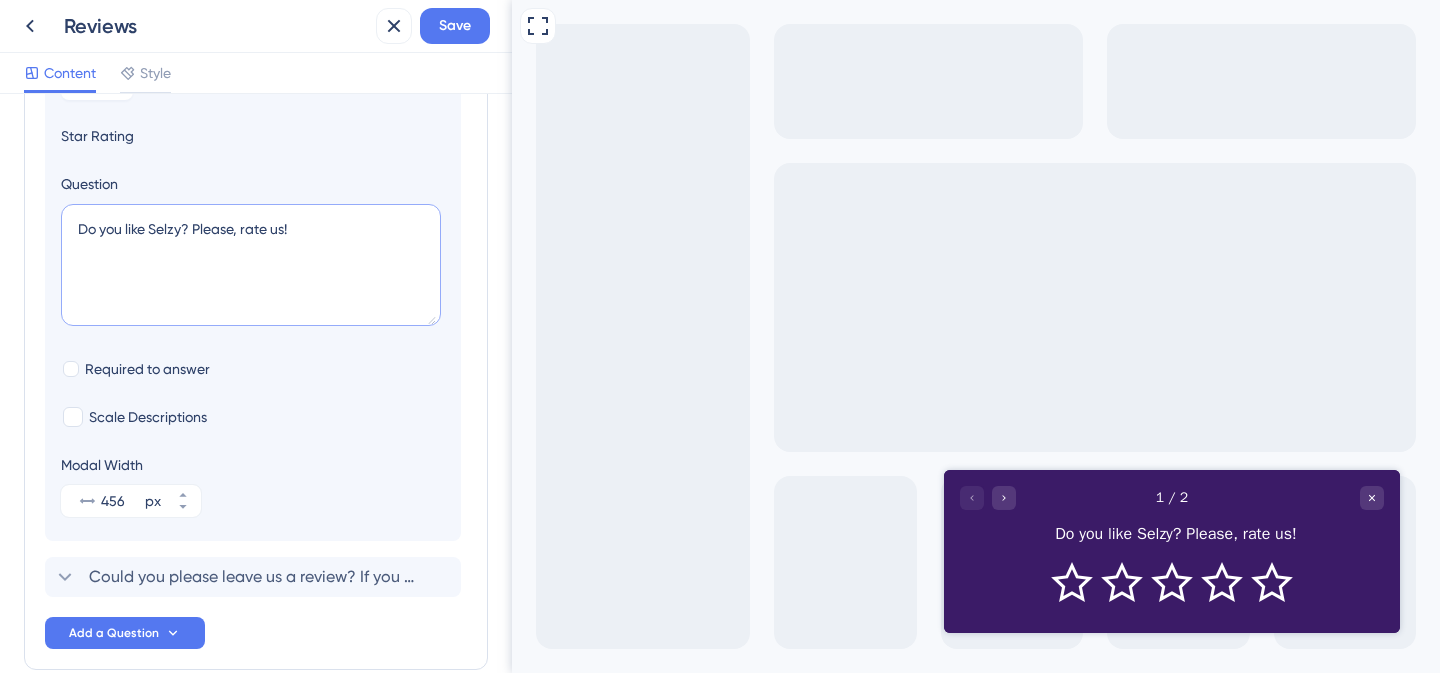scroll, scrollTop: 226, scrollLeft: 0, axis: vertical 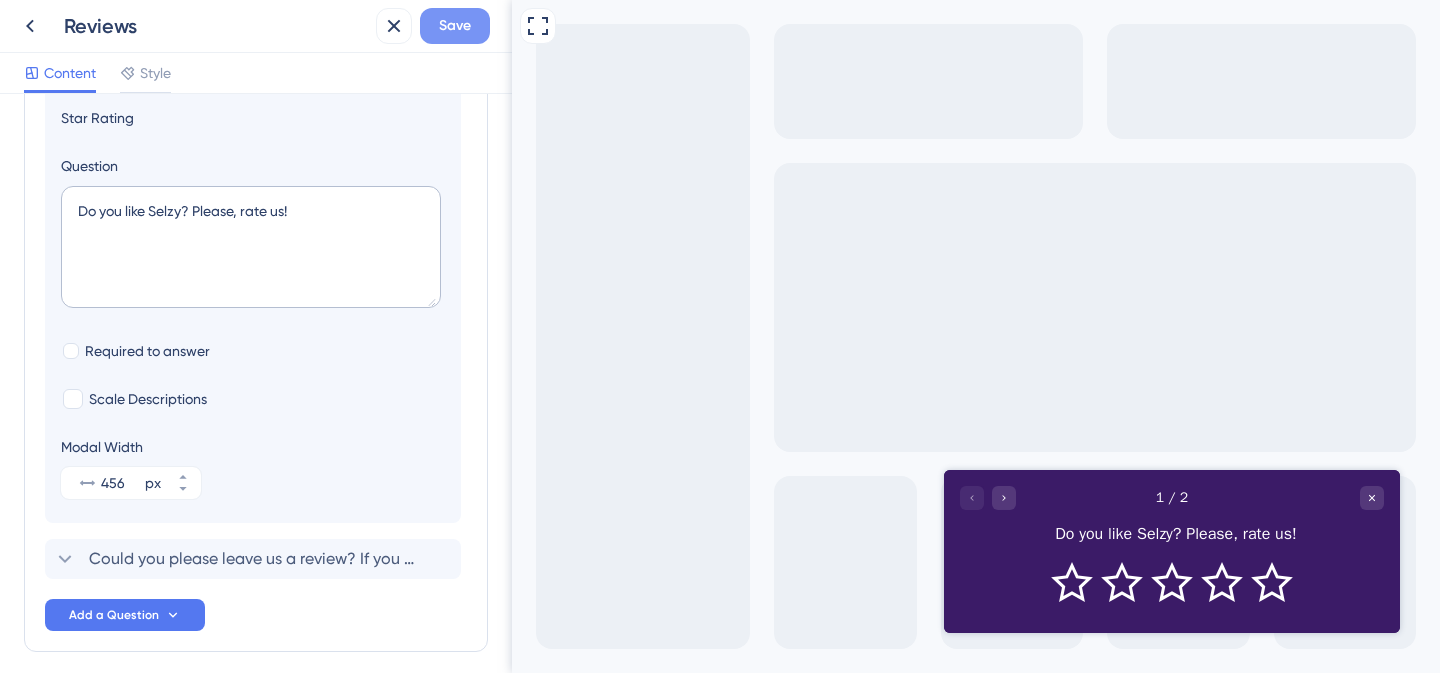 click on "Save" at bounding box center [455, 26] 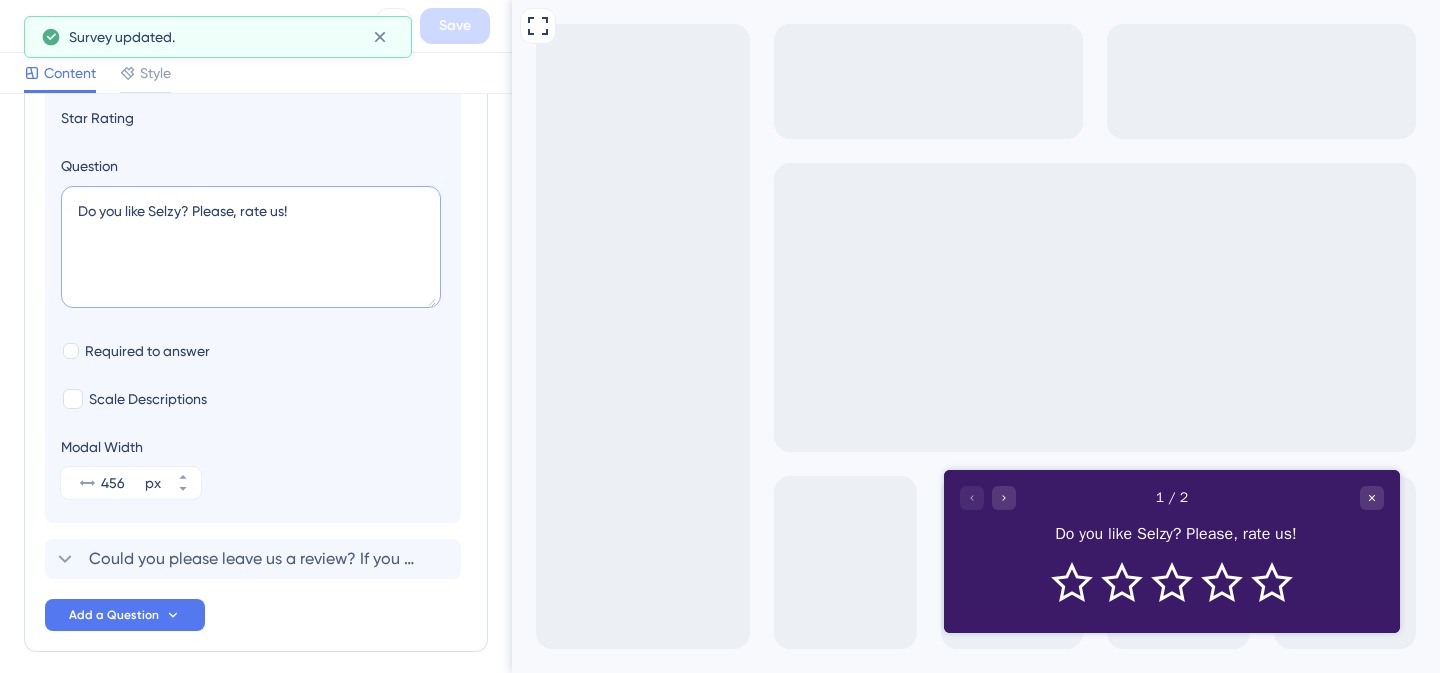 click on "Do you like Selzy? Please, rate us!" at bounding box center [251, 247] 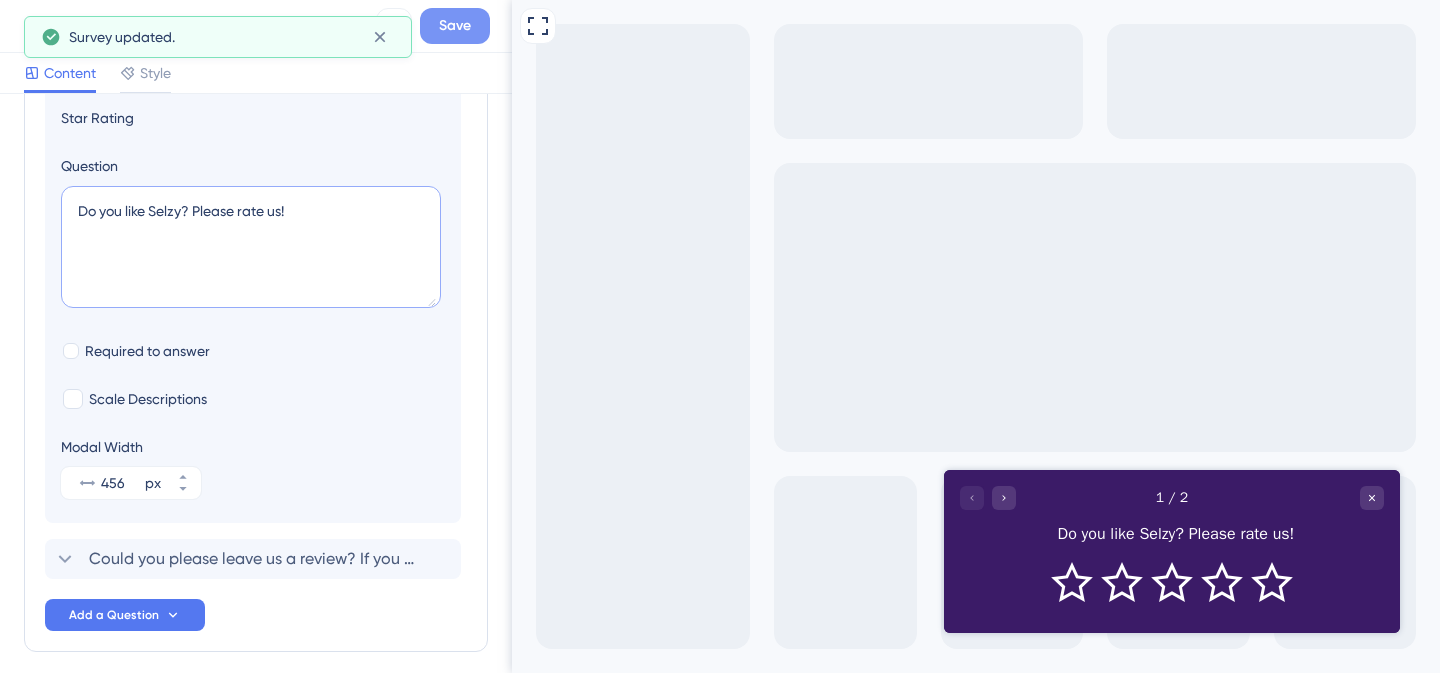 type on "Do you like Selzy? Please rate us!" 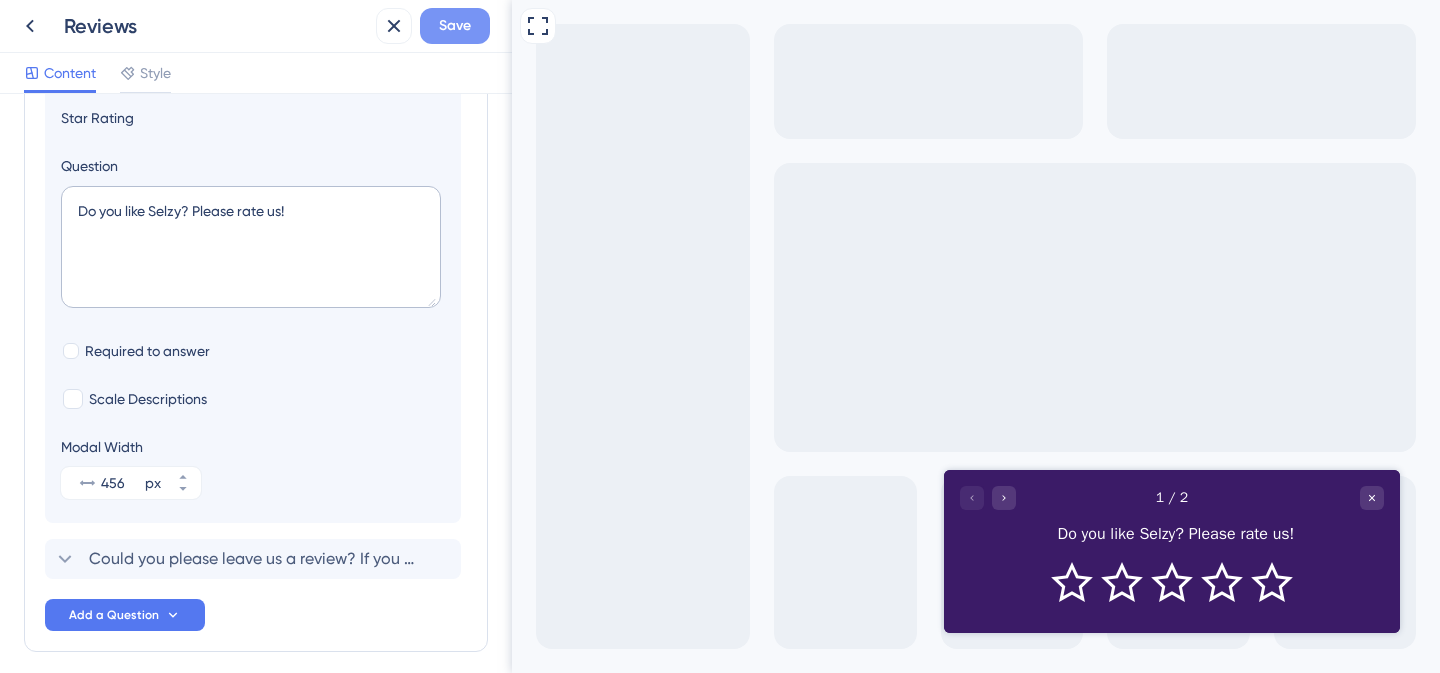 click on "Save" at bounding box center [455, 26] 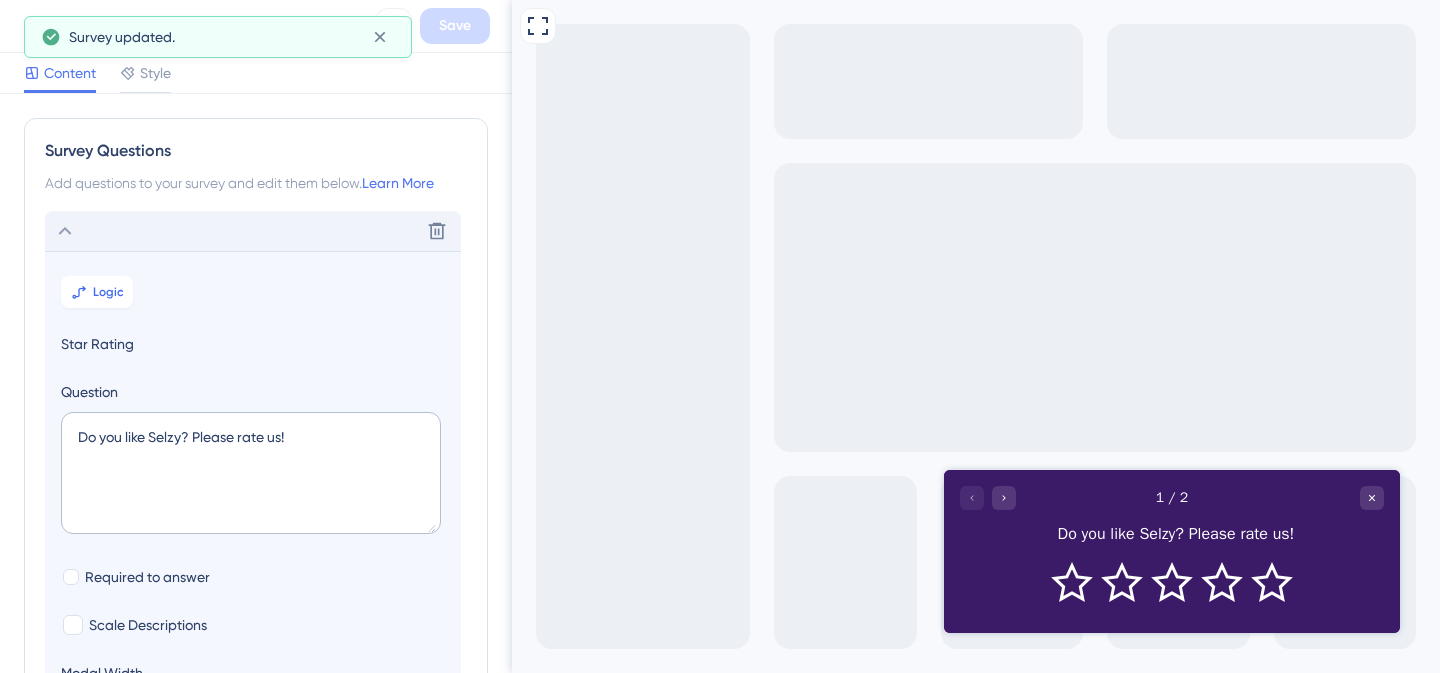 scroll, scrollTop: 0, scrollLeft: 0, axis: both 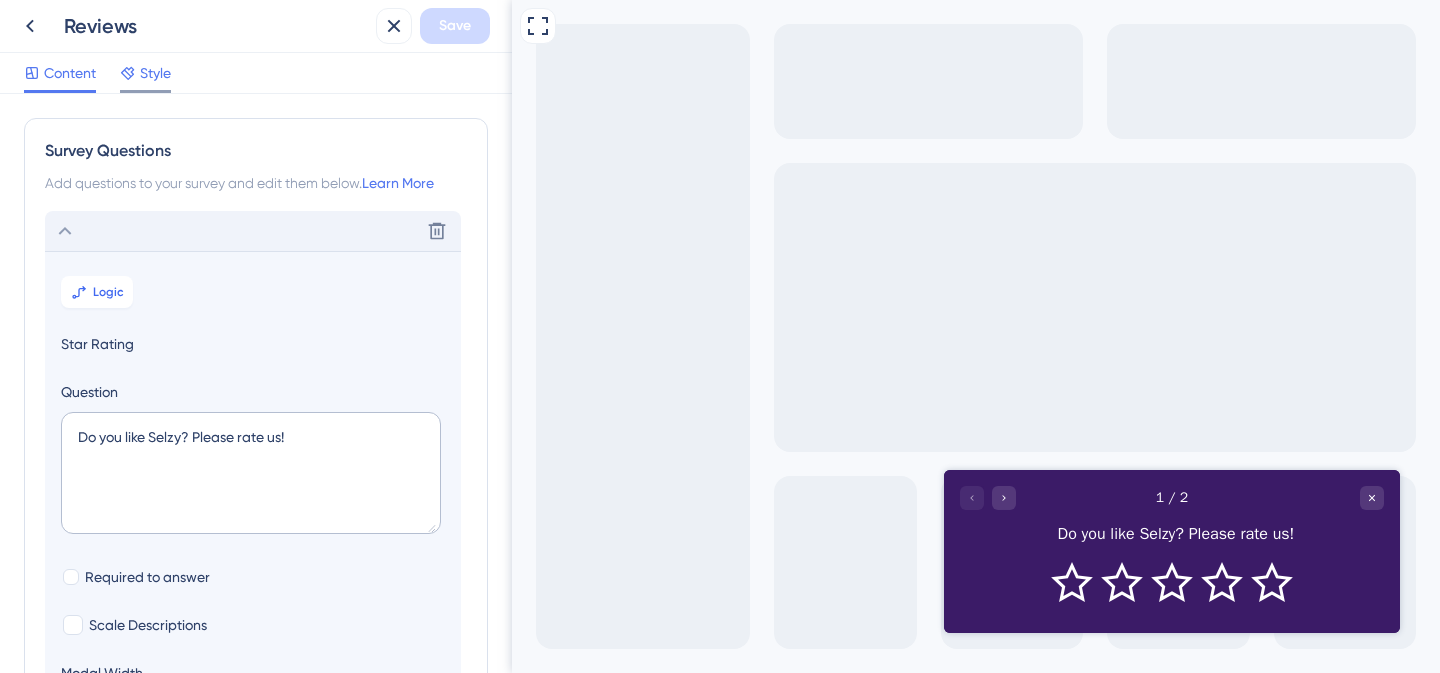 click on "Style" at bounding box center (155, 73) 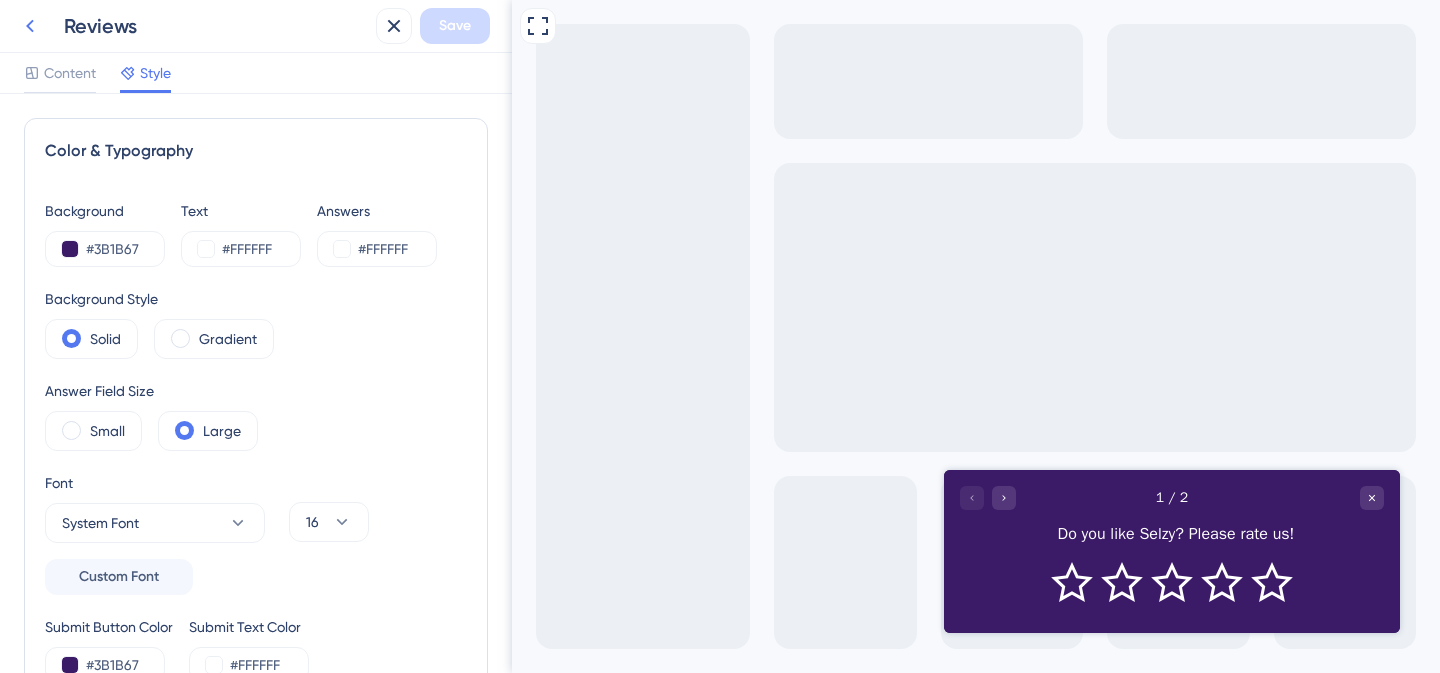 click 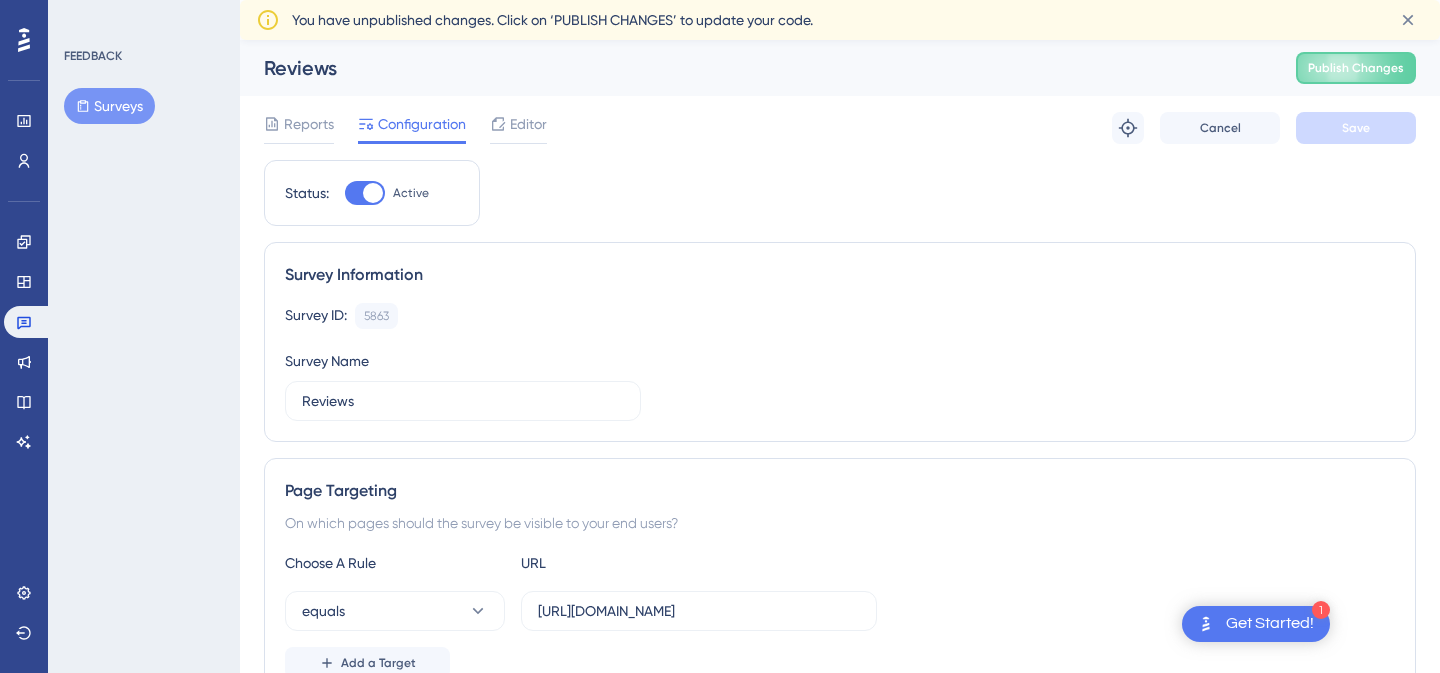 scroll, scrollTop: 0, scrollLeft: 0, axis: both 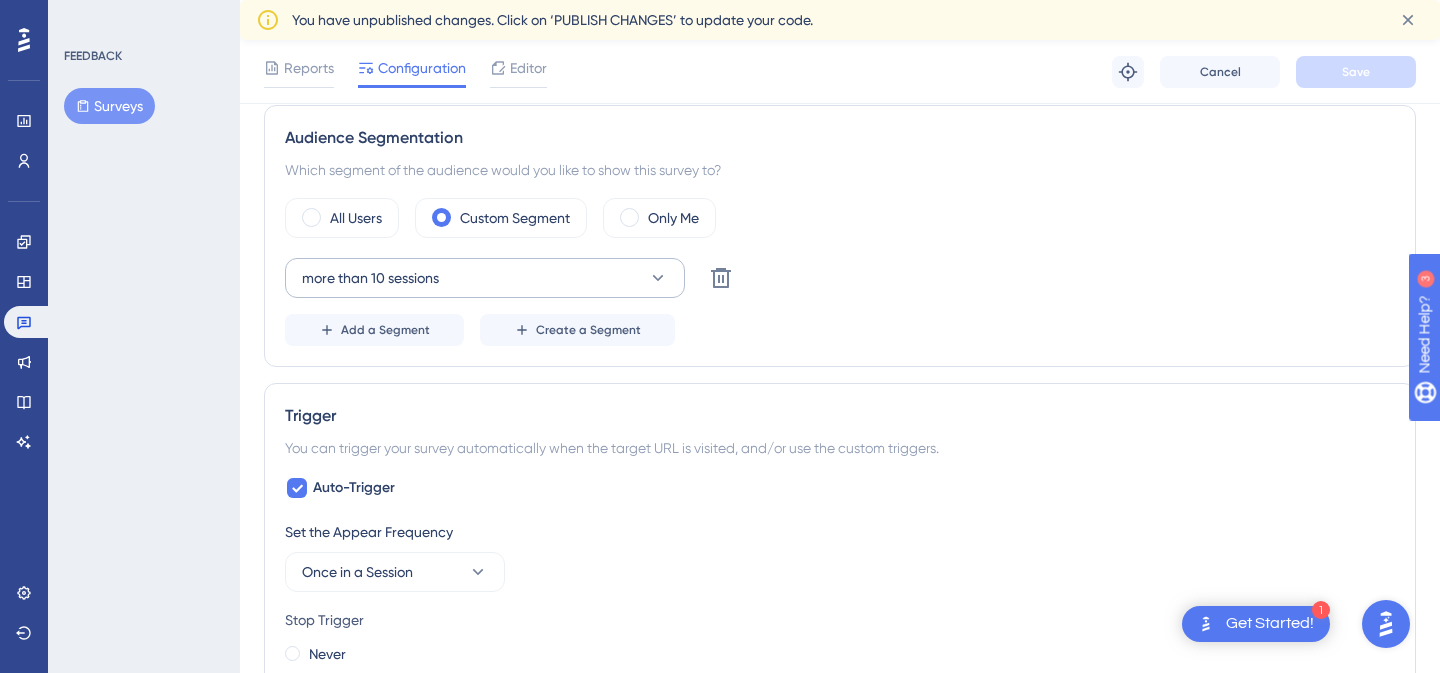 click on "more than 10 sessions" at bounding box center [485, 278] 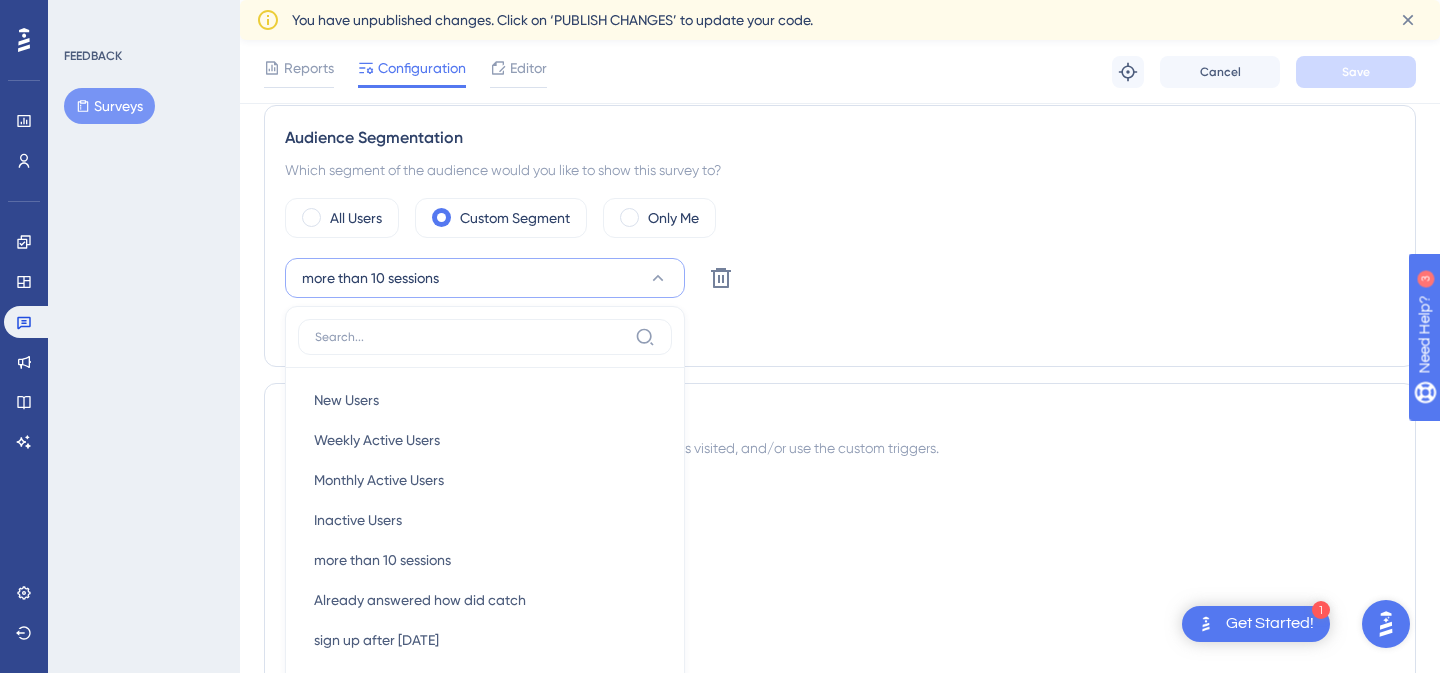 scroll, scrollTop: 781, scrollLeft: 0, axis: vertical 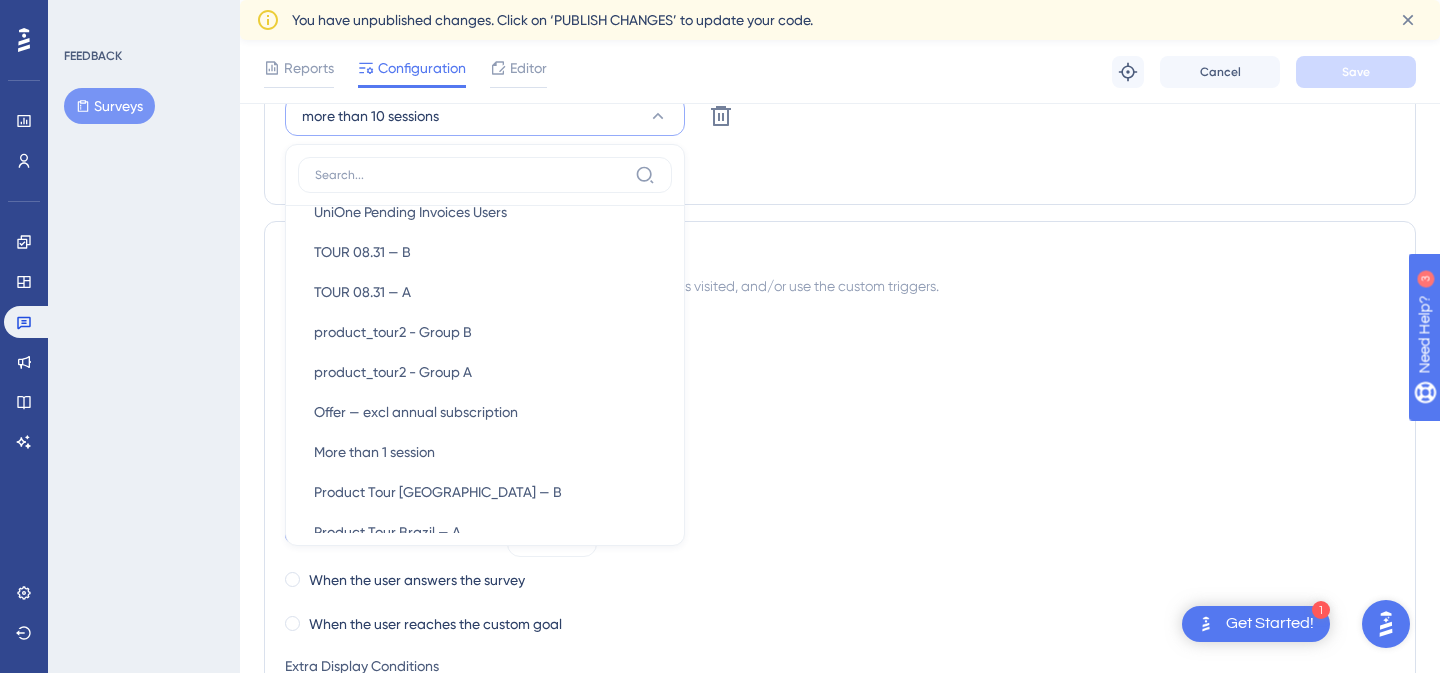 click on "Set the Appear Frequency Once in a Session" at bounding box center (840, 394) 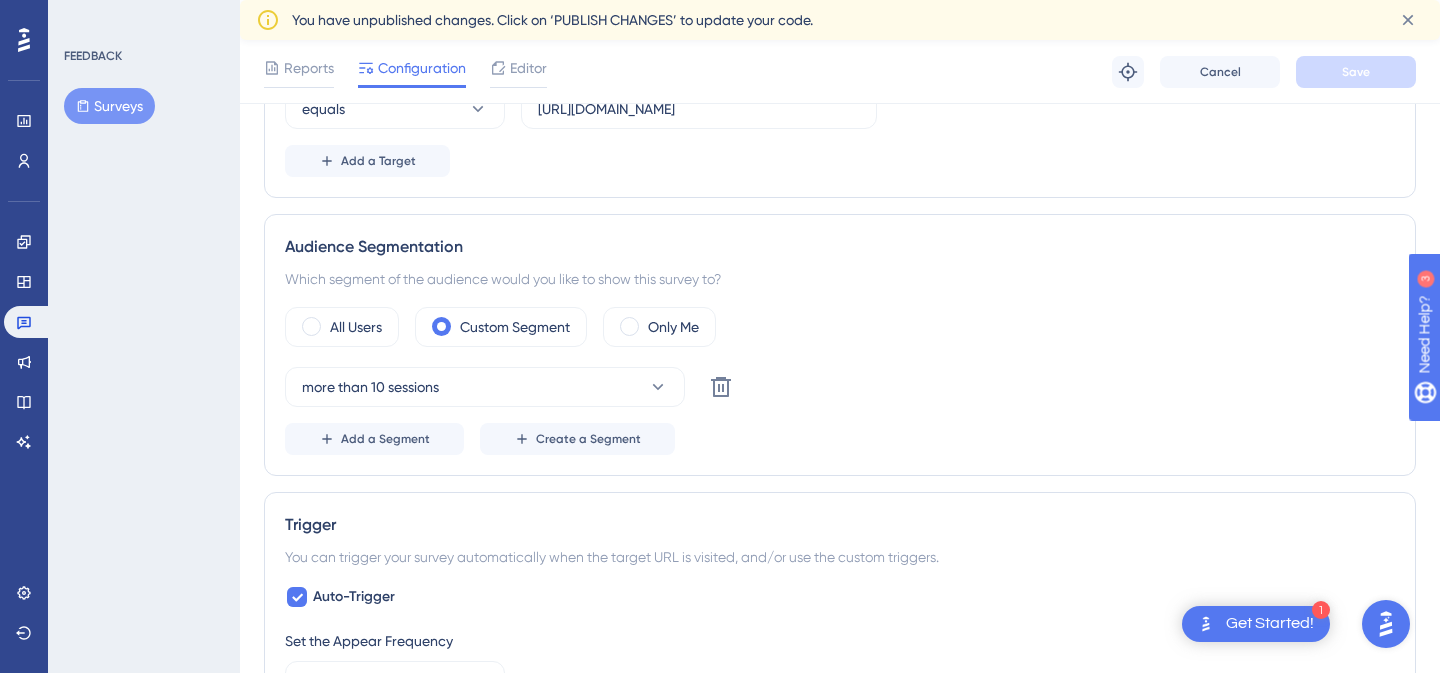 scroll, scrollTop: 508, scrollLeft: 0, axis: vertical 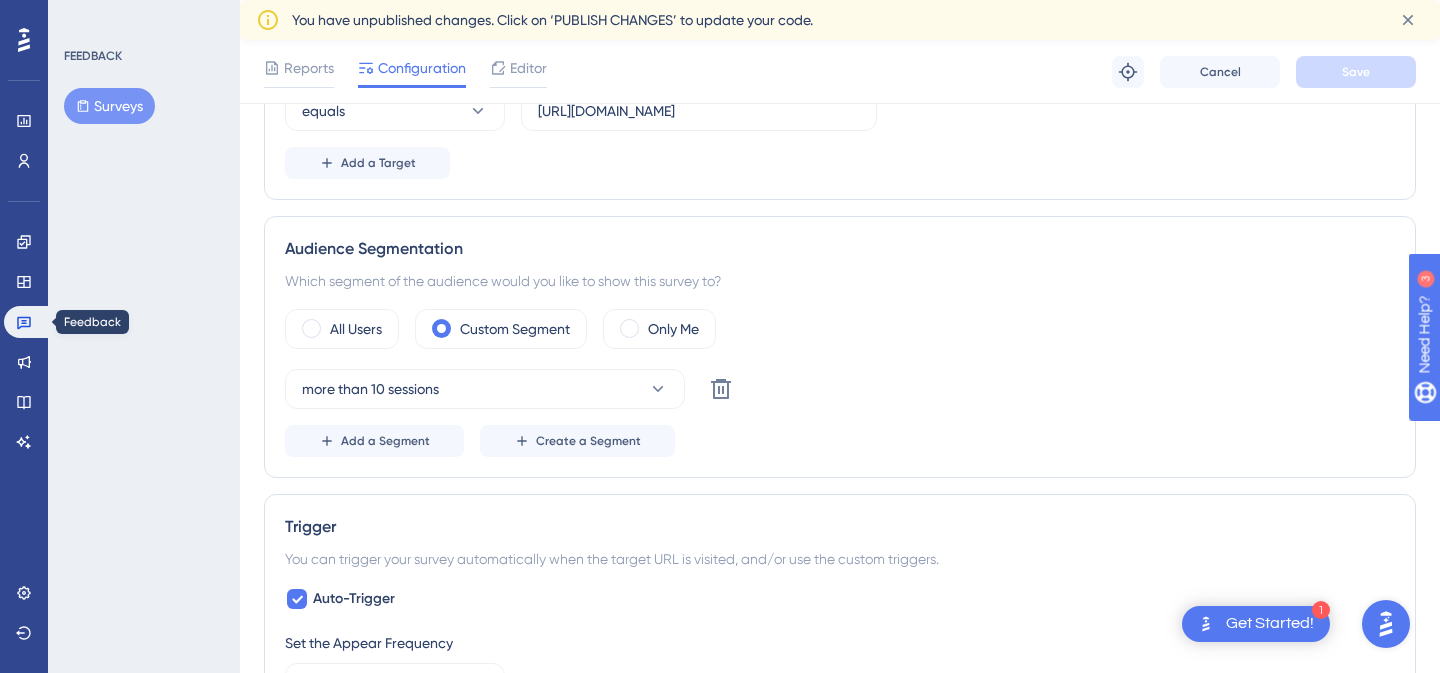 click 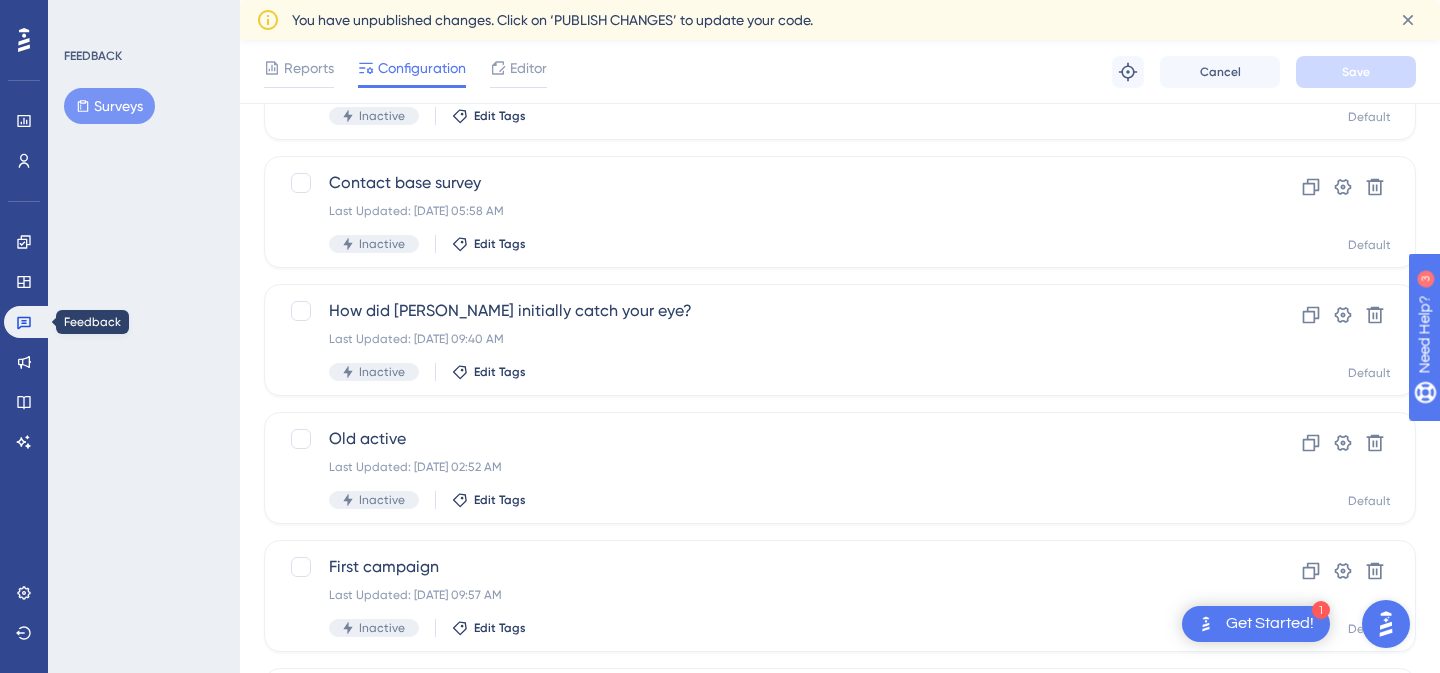 scroll, scrollTop: 0, scrollLeft: 0, axis: both 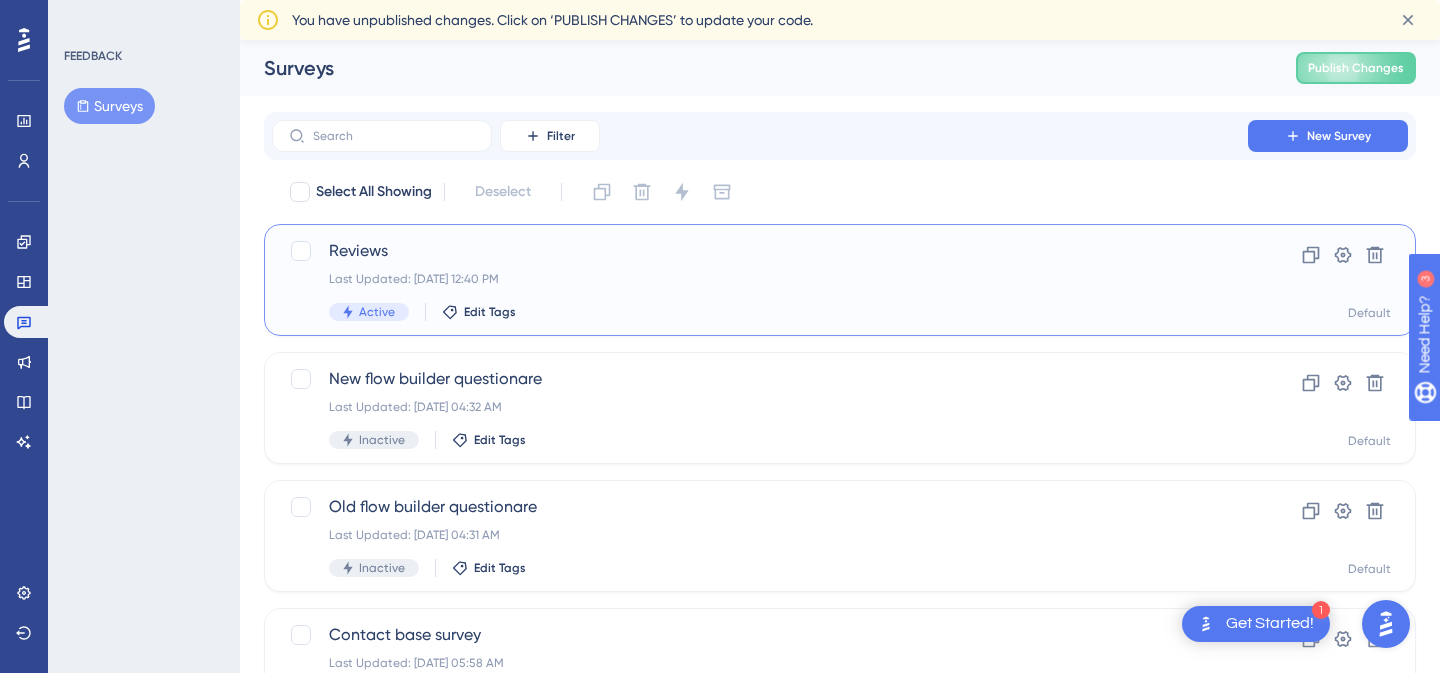 click on "Reviews" at bounding box center [760, 251] 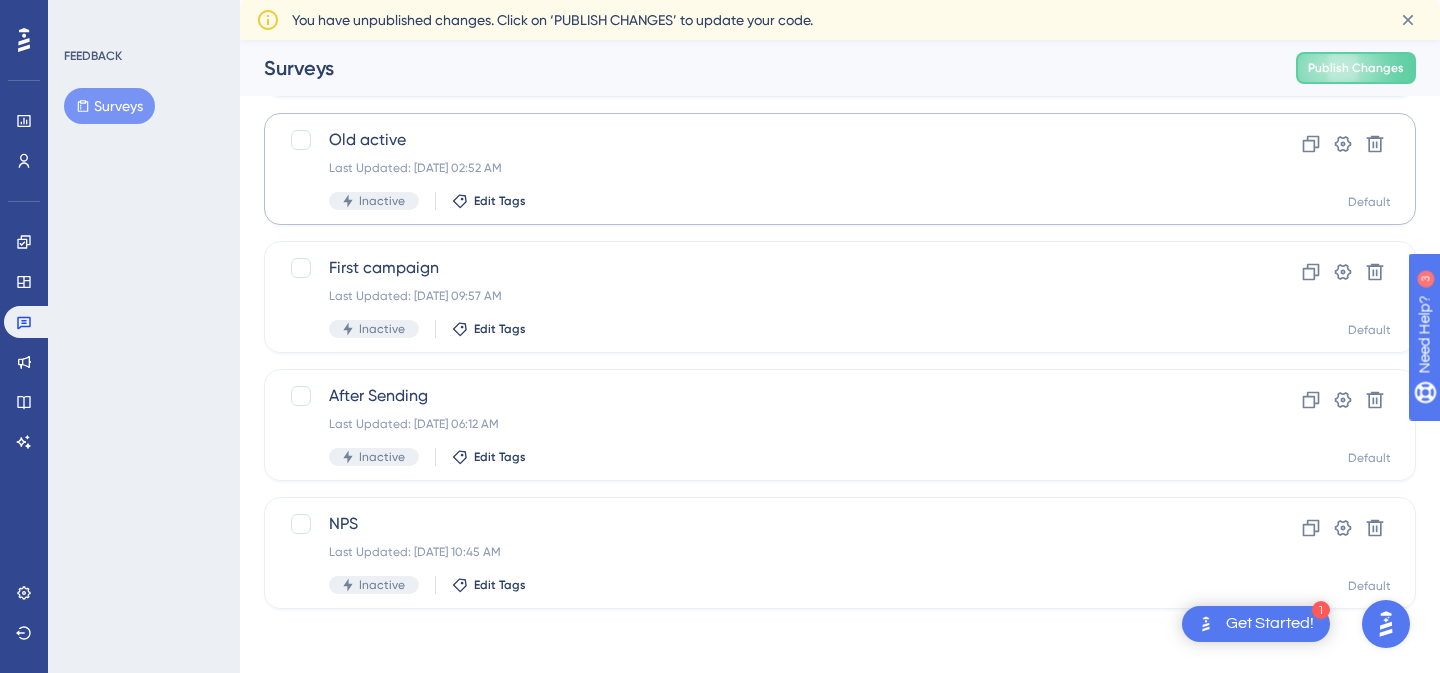 scroll, scrollTop: 711, scrollLeft: 0, axis: vertical 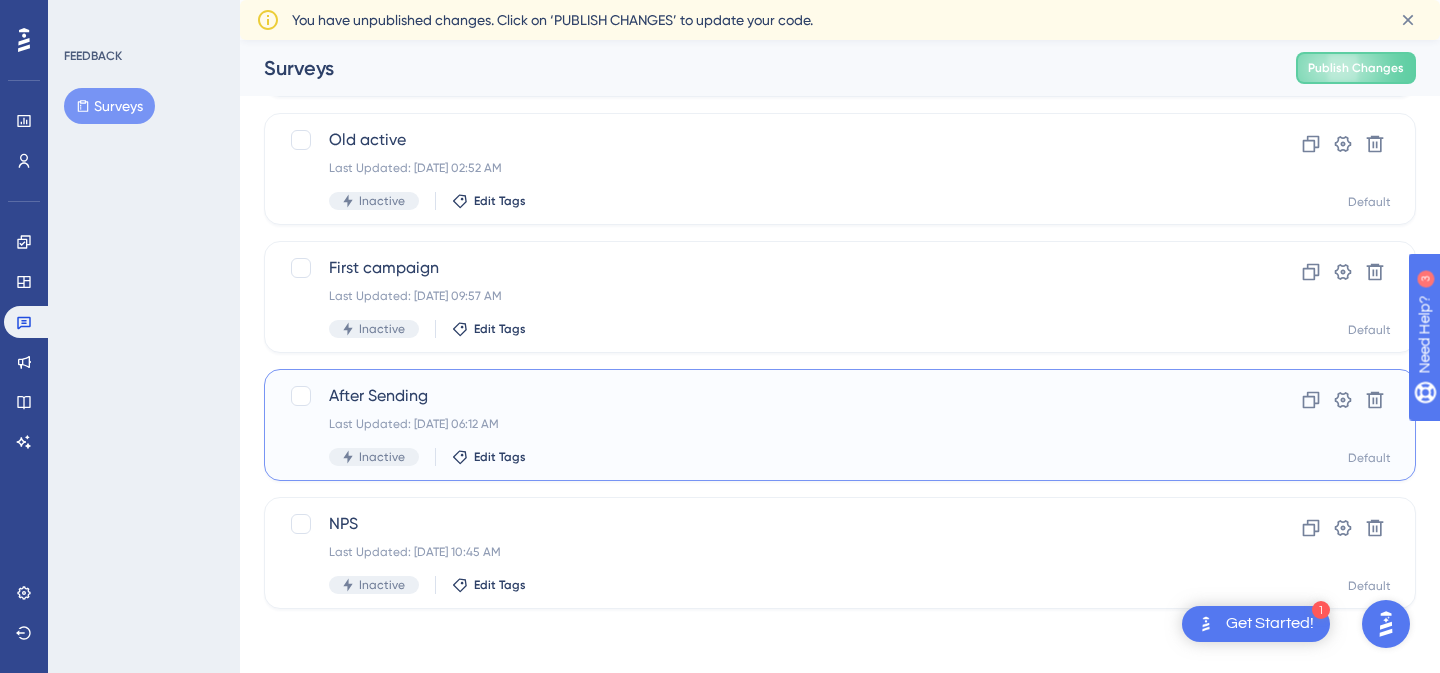 click on "After Sending" at bounding box center (760, 396) 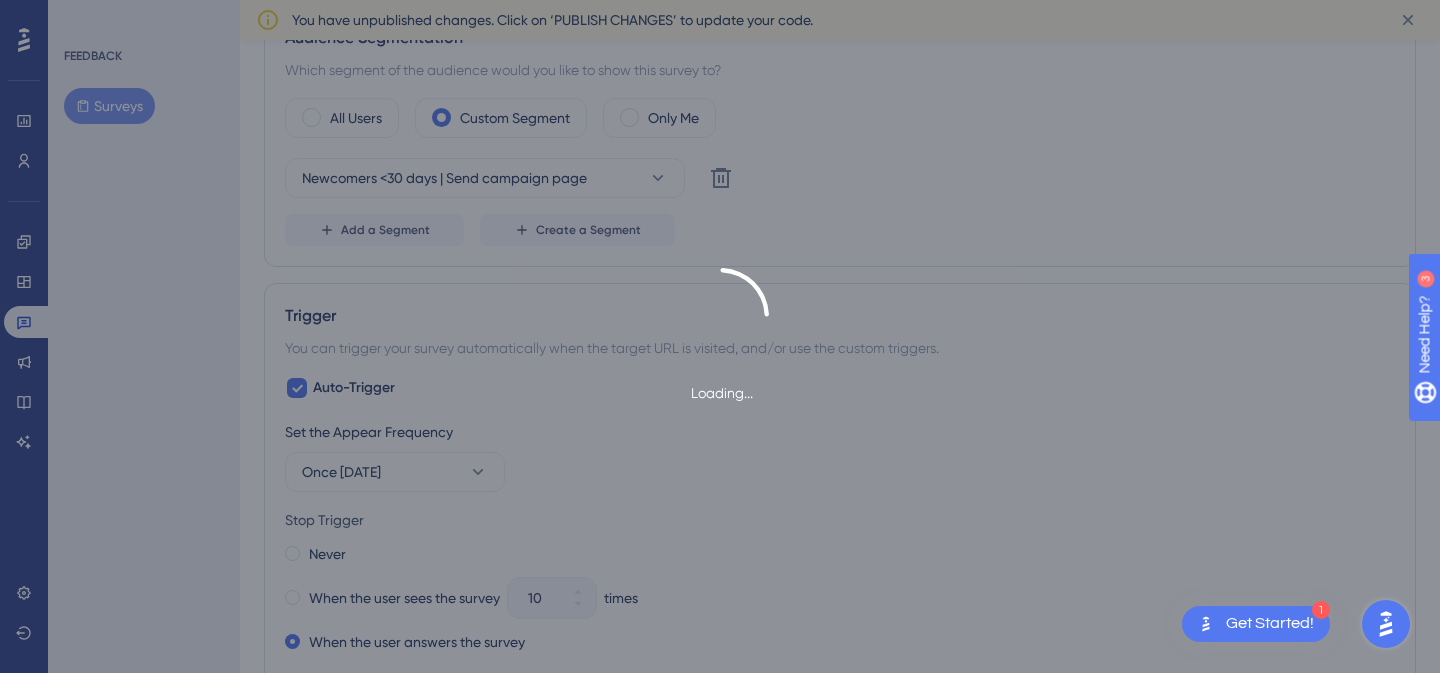 scroll, scrollTop: 0, scrollLeft: 0, axis: both 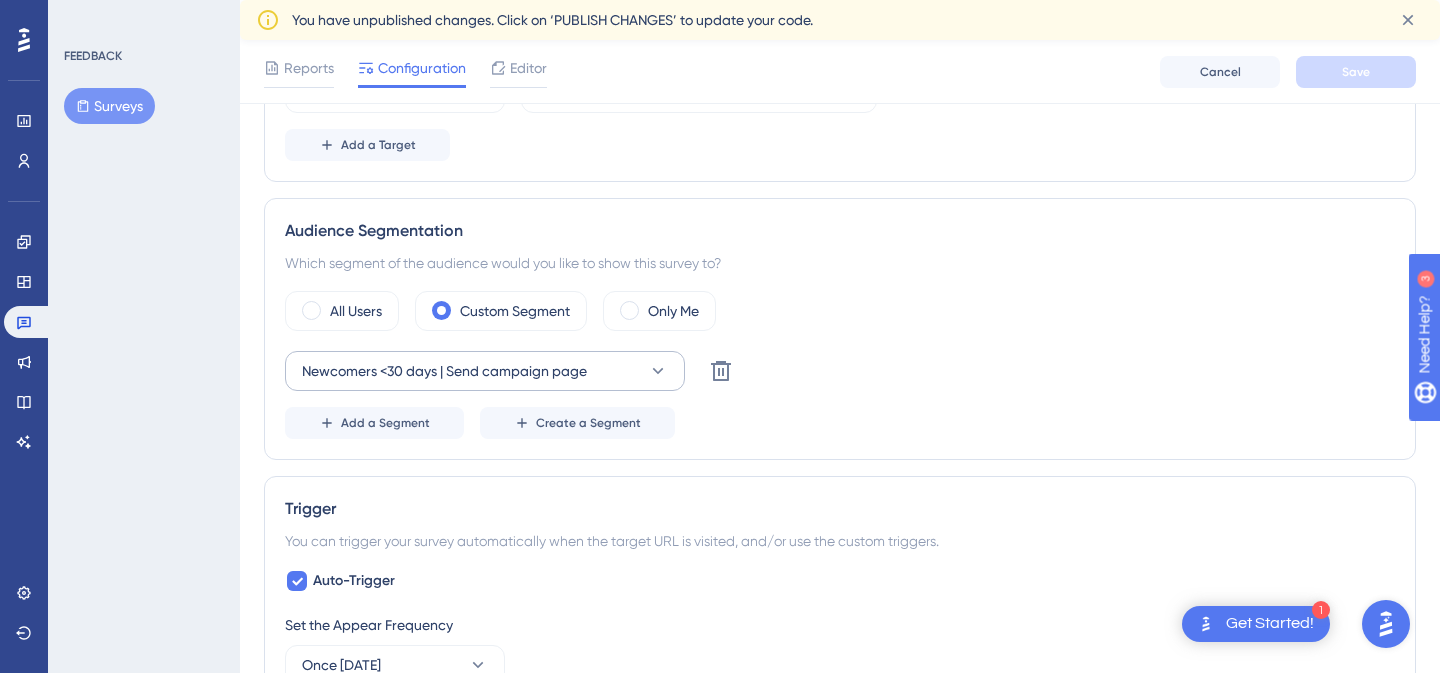 click on "Newcomers <30 days | Send campaign page" at bounding box center [444, 371] 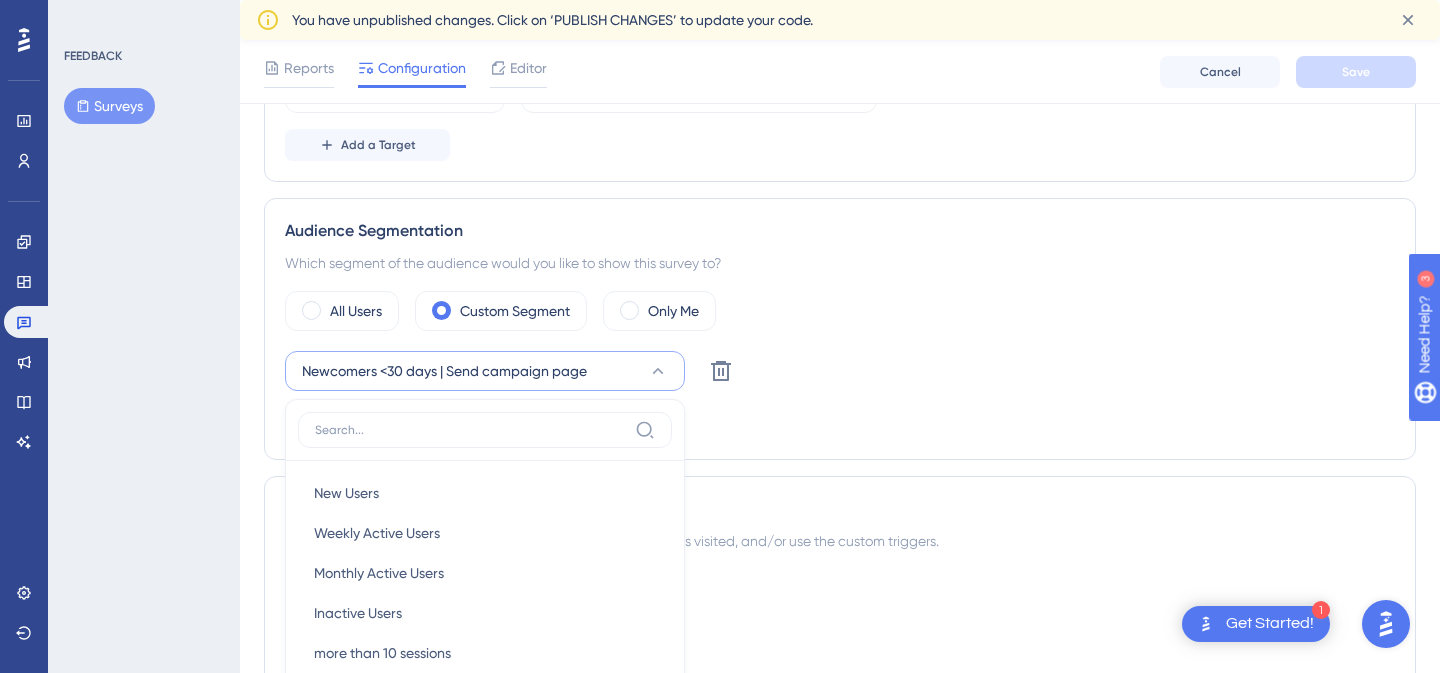 scroll, scrollTop: 777, scrollLeft: 0, axis: vertical 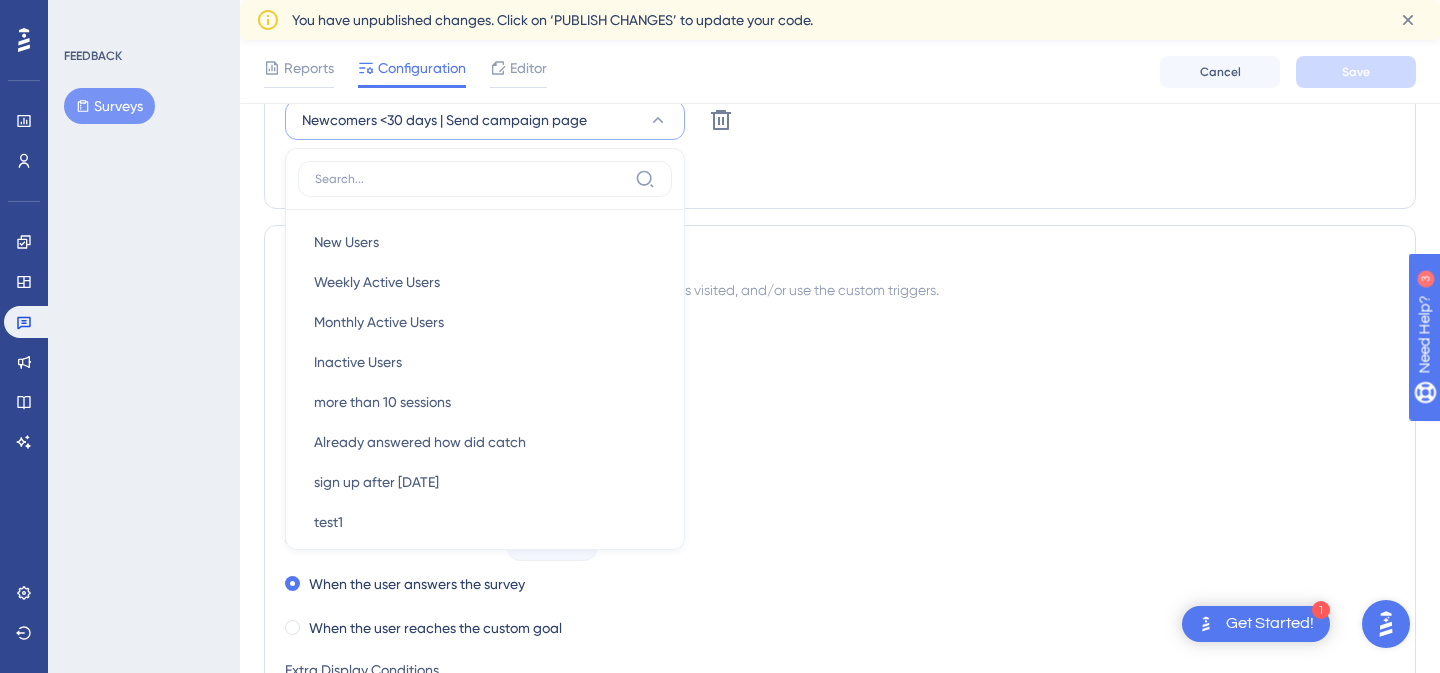 click on "Set the Appear Frequency Once in 1 day" at bounding box center [840, 398] 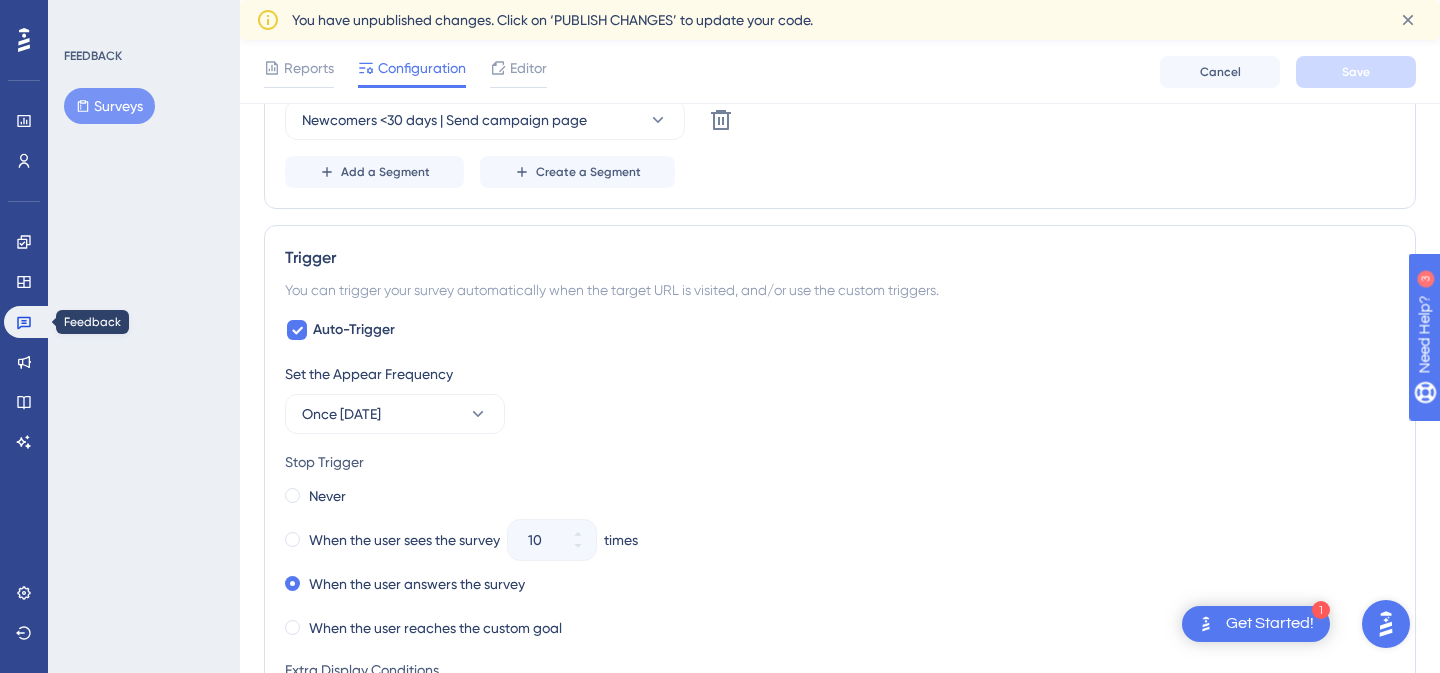 click 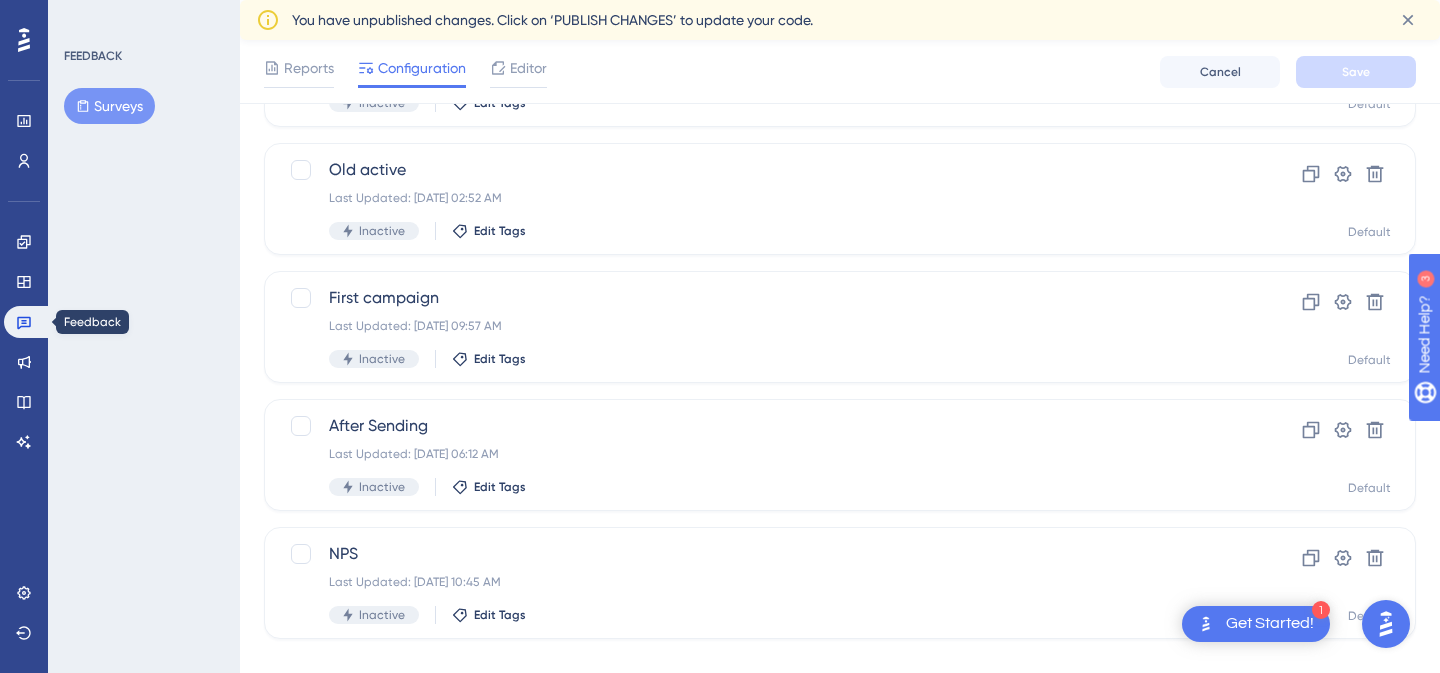 scroll, scrollTop: 0, scrollLeft: 0, axis: both 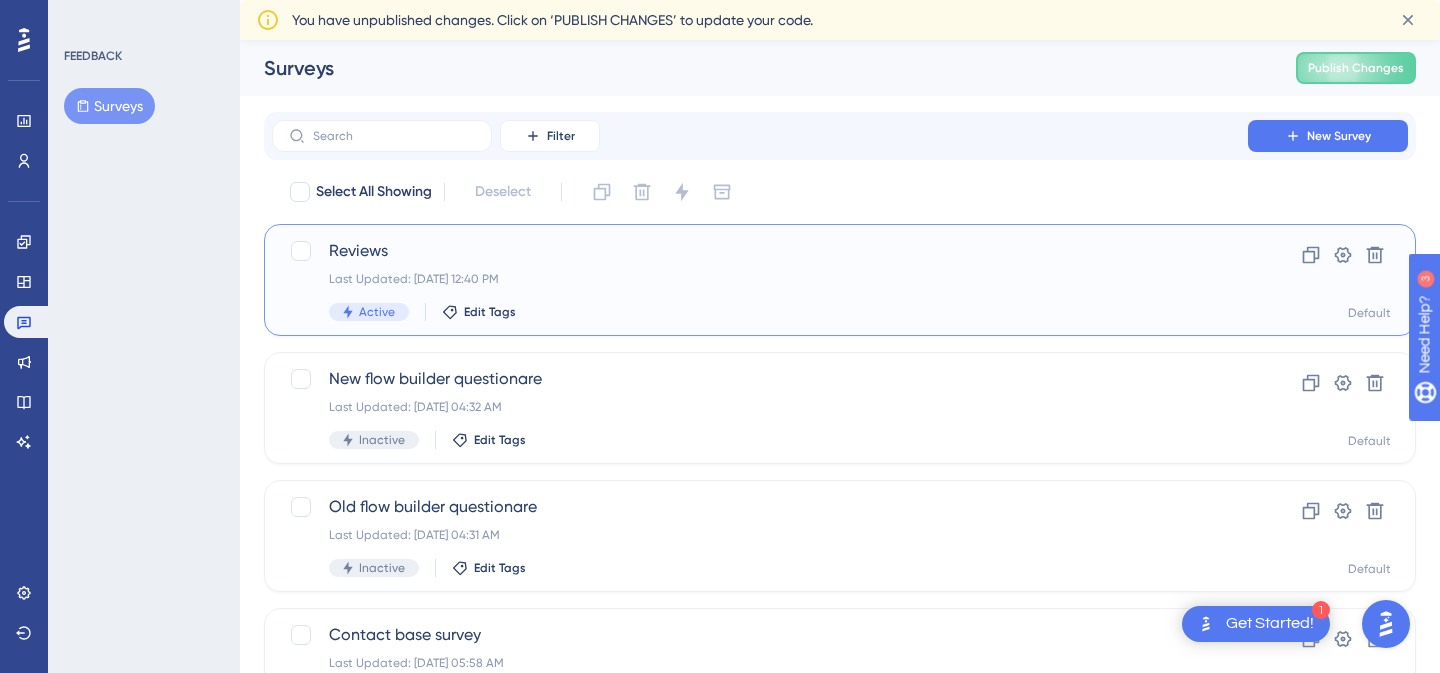click on "Reviews" at bounding box center [760, 251] 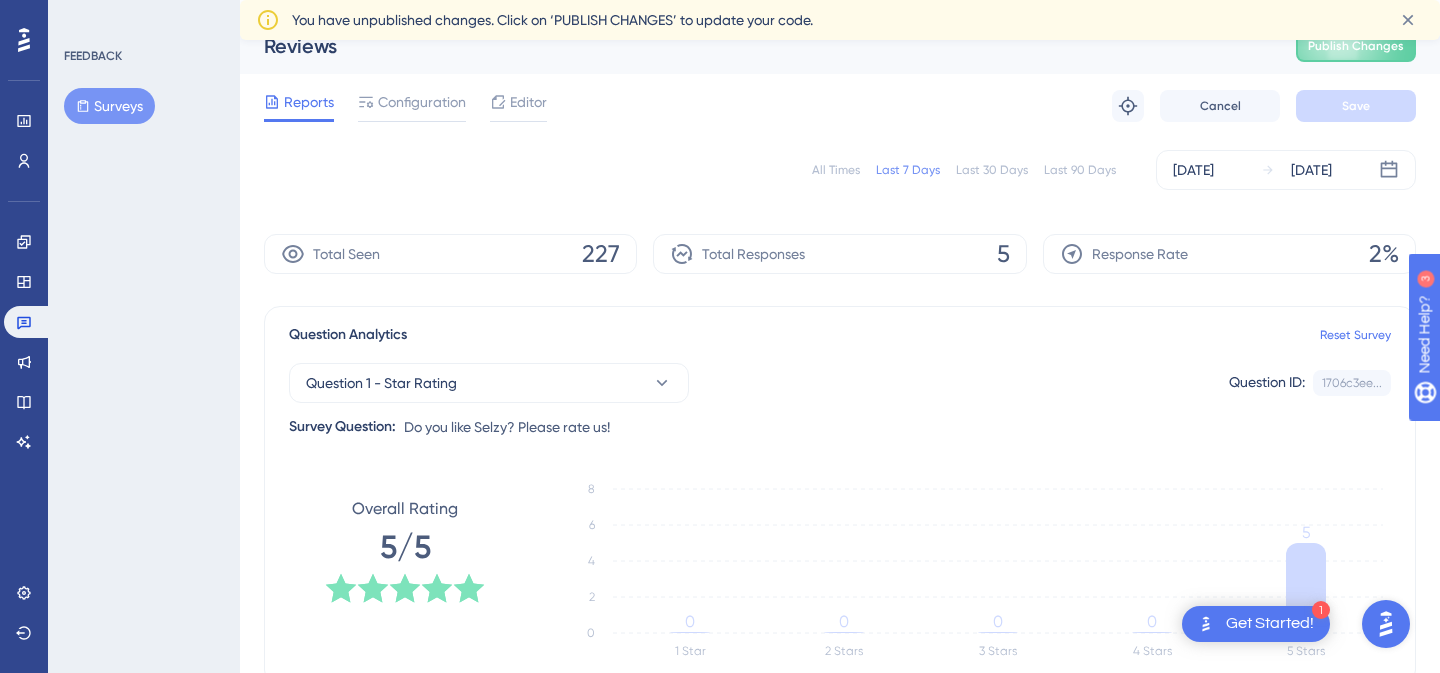 scroll, scrollTop: 21, scrollLeft: 0, axis: vertical 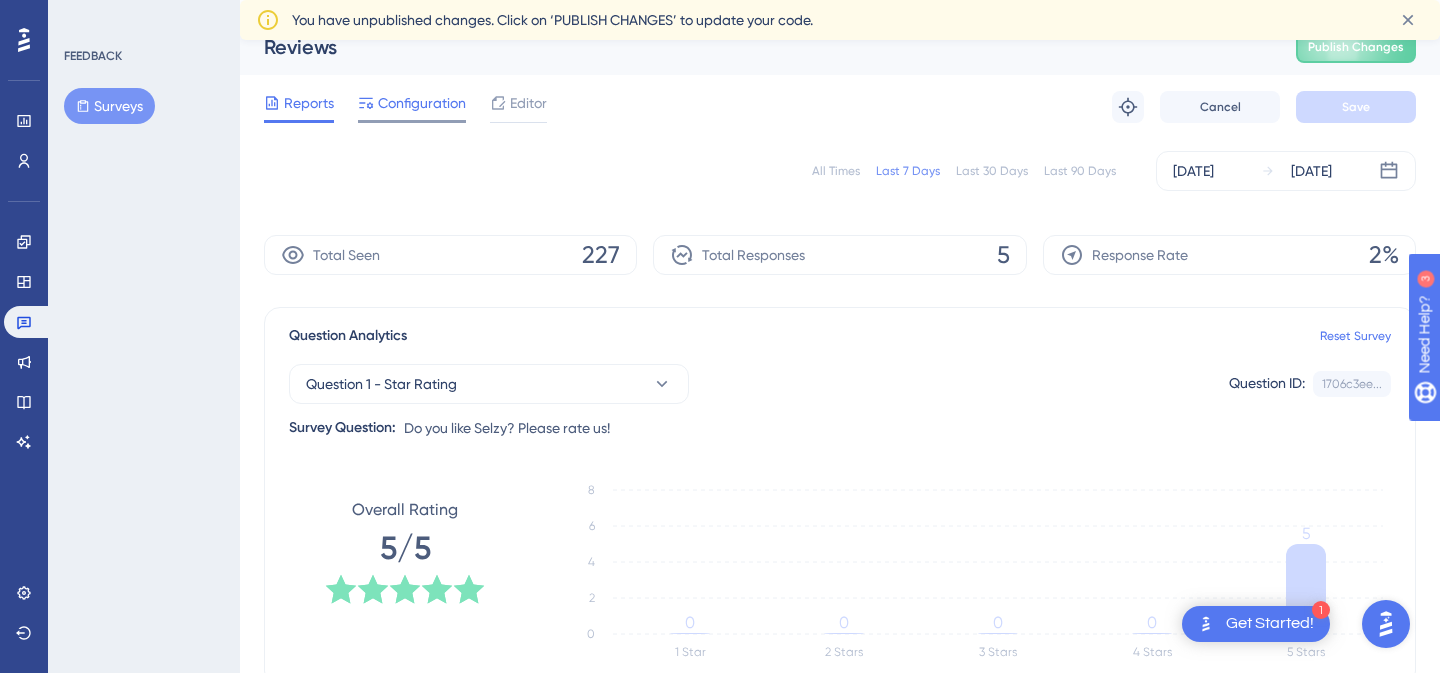 click on "Configuration" at bounding box center [422, 103] 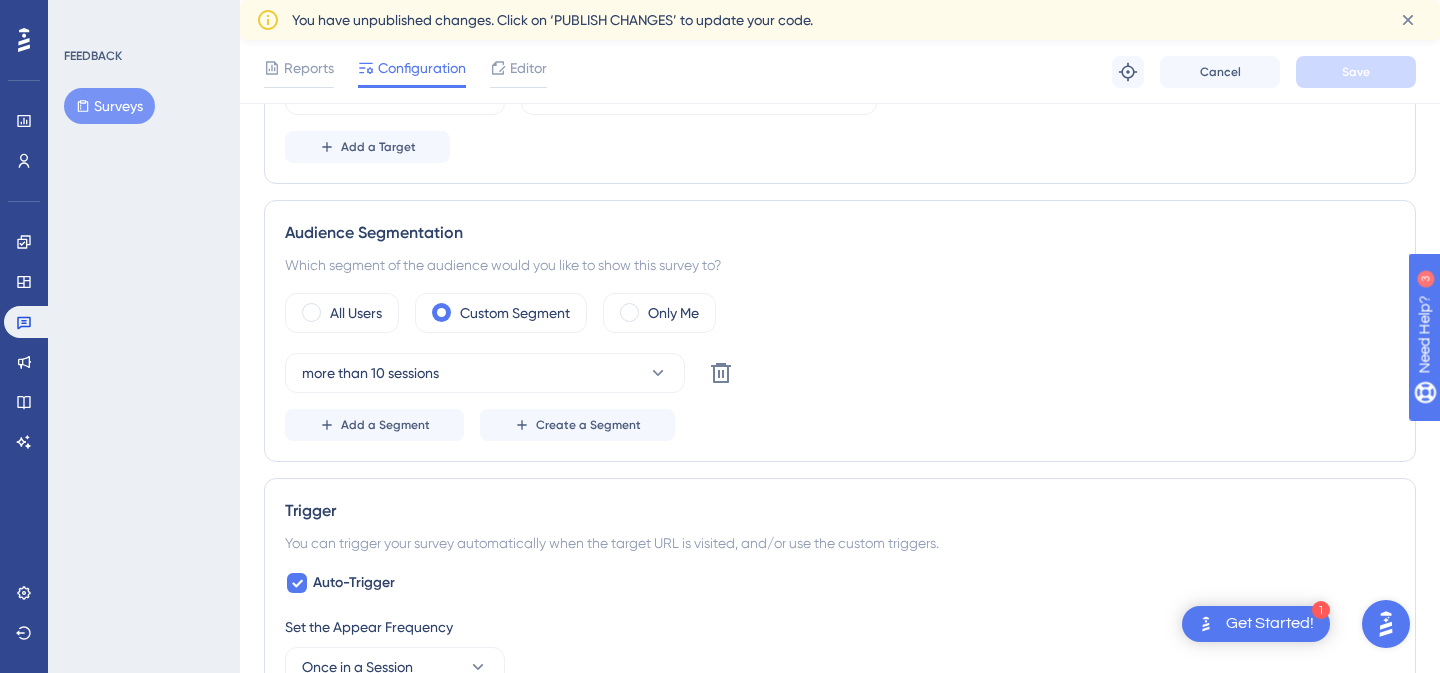 scroll, scrollTop: 558, scrollLeft: 0, axis: vertical 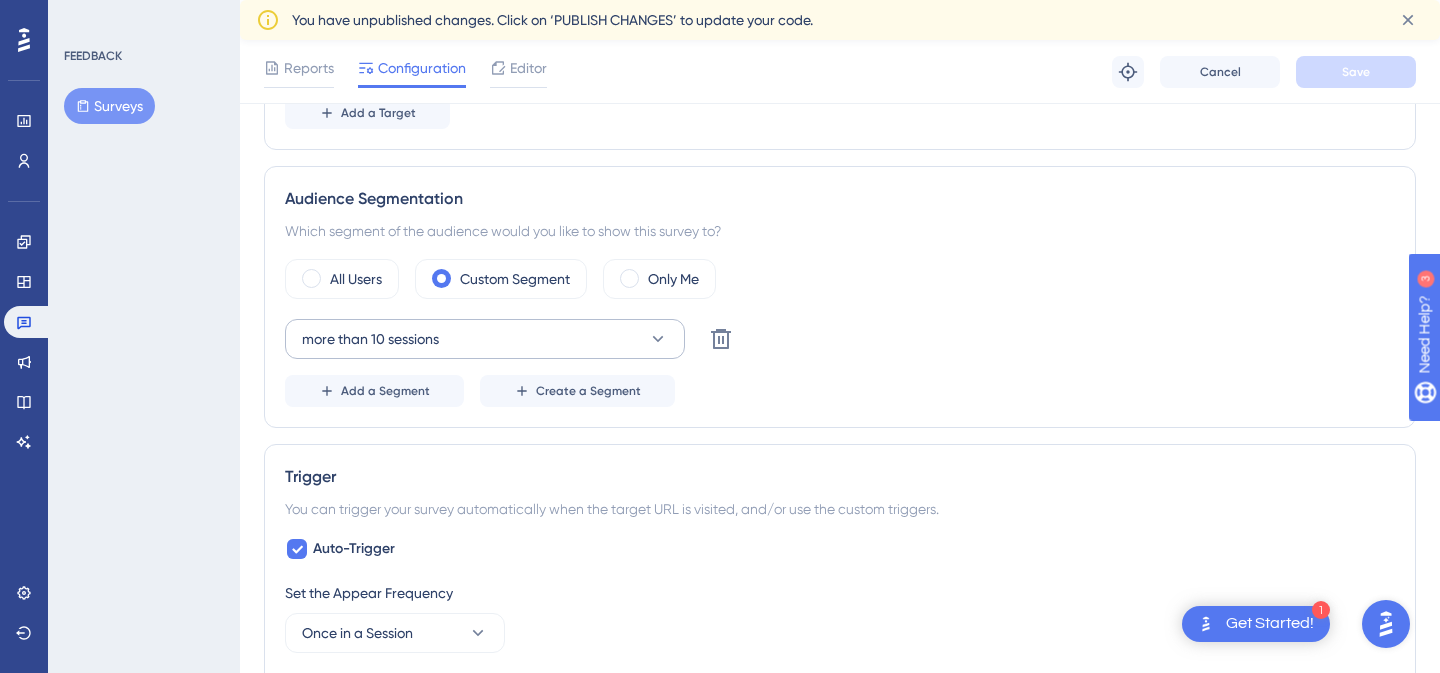 click on "more than 10 sessions" at bounding box center [370, 339] 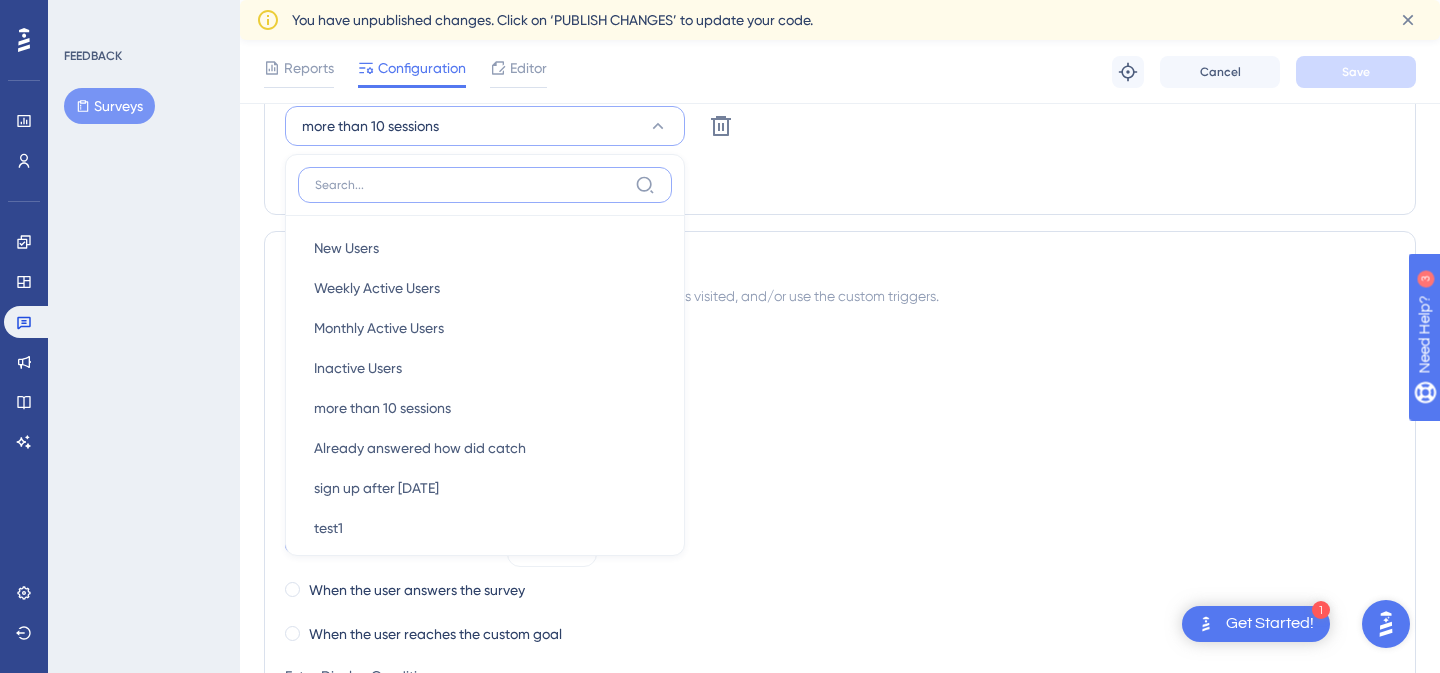 click at bounding box center (471, 185) 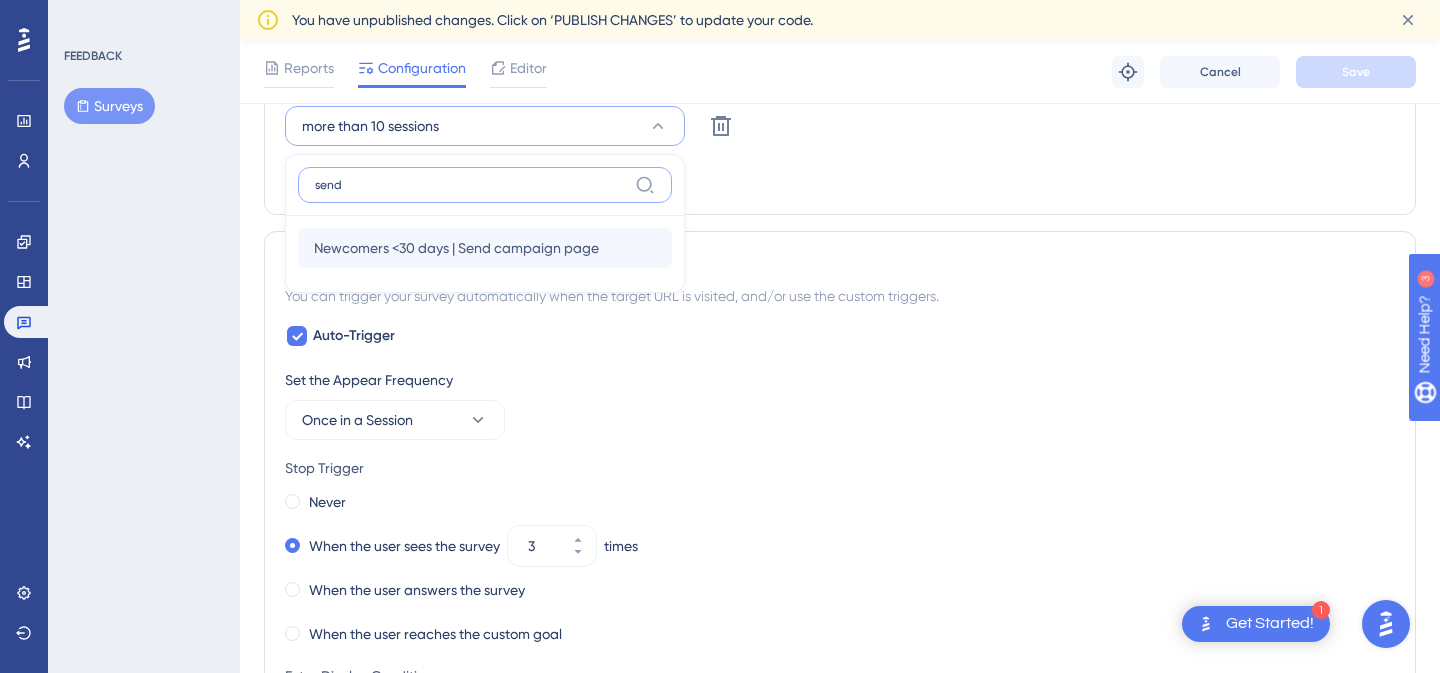 type on "send" 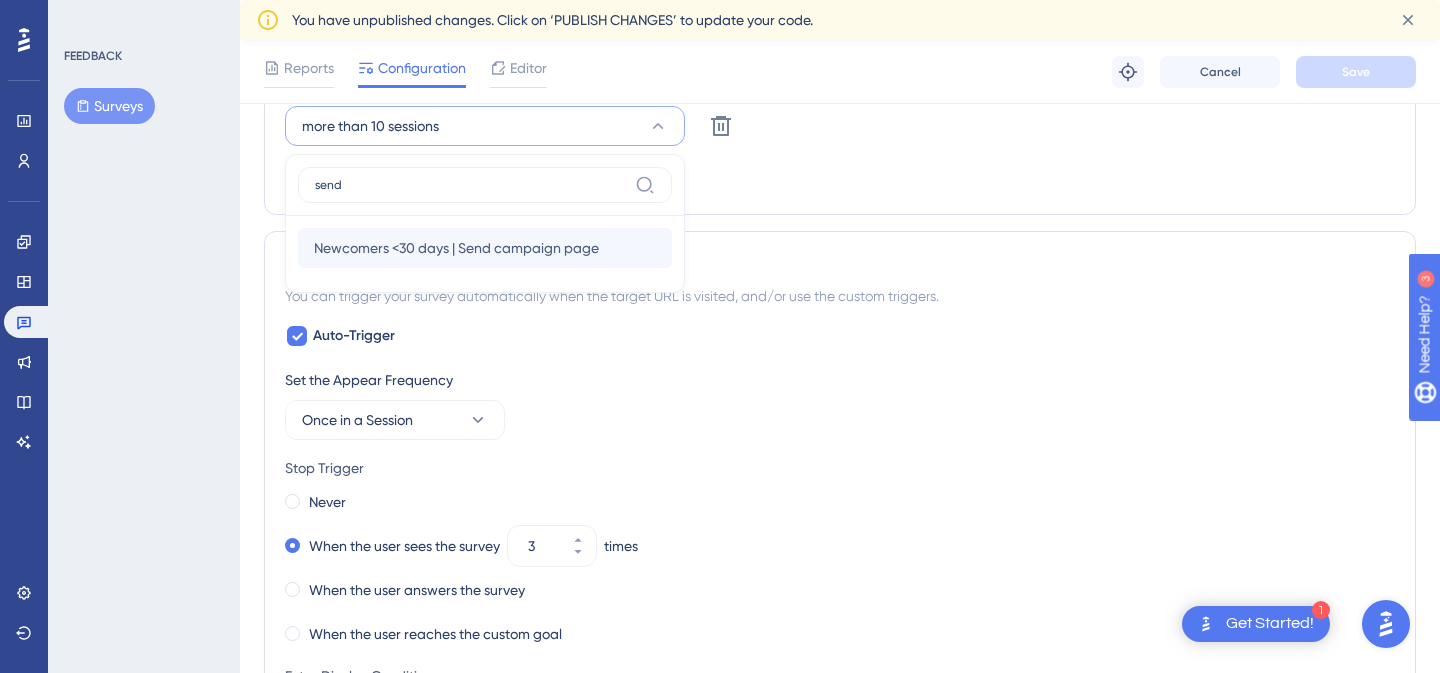 click on "Newcomers <30 days | Send campaign page" at bounding box center [456, 248] 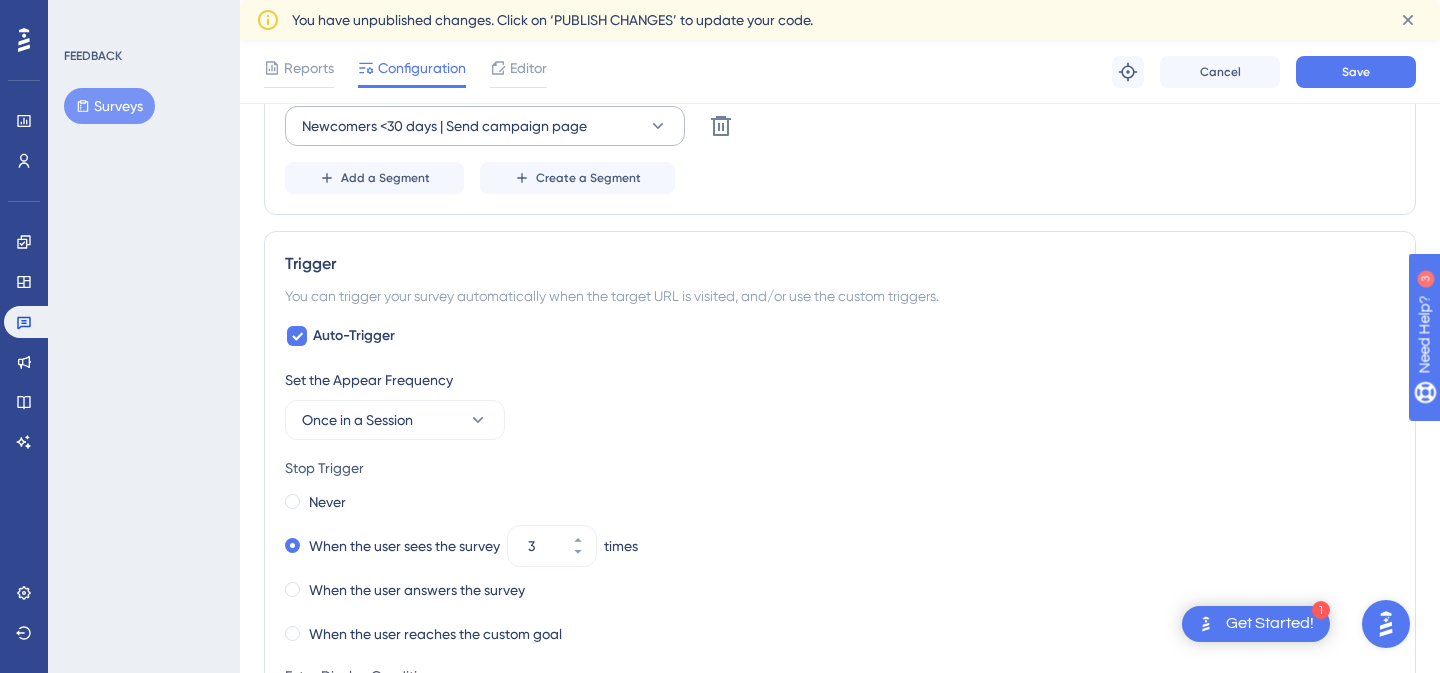 click on "Newcomers <30 days | Send campaign page" at bounding box center [444, 126] 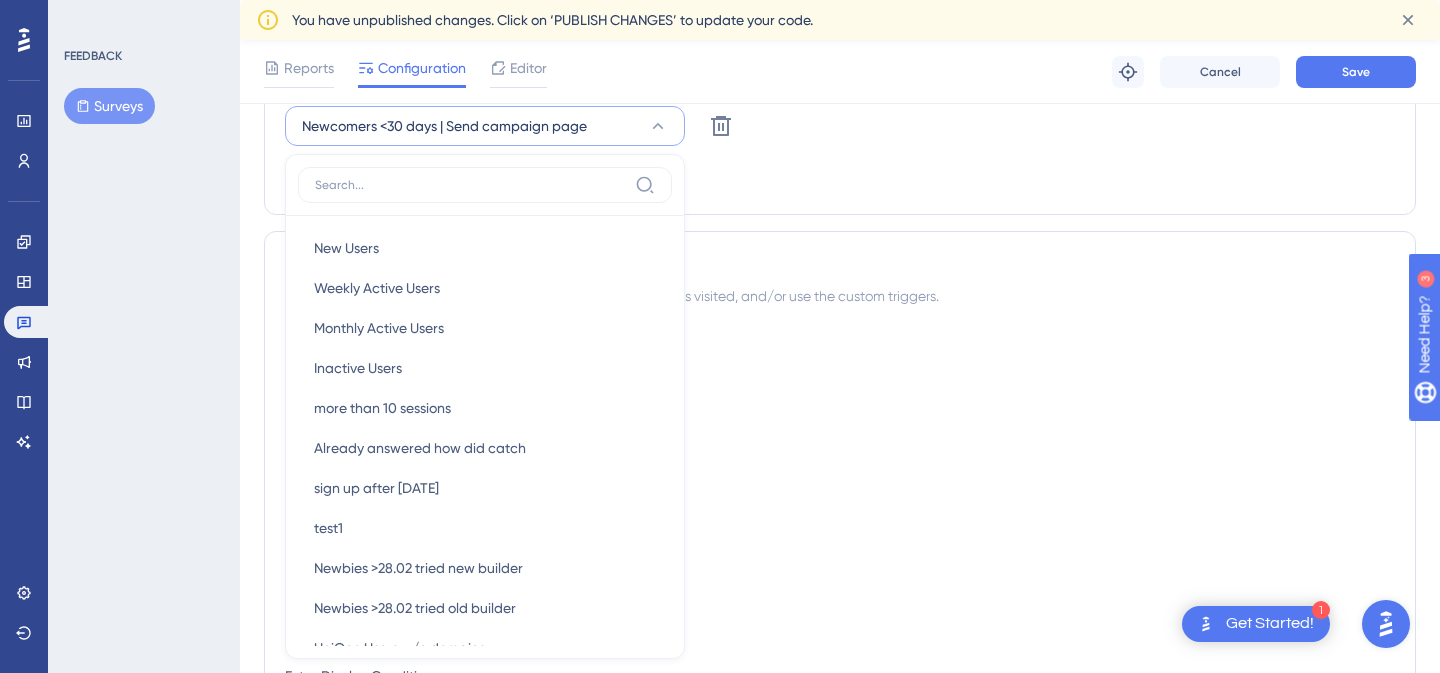 scroll, scrollTop: 784, scrollLeft: 0, axis: vertical 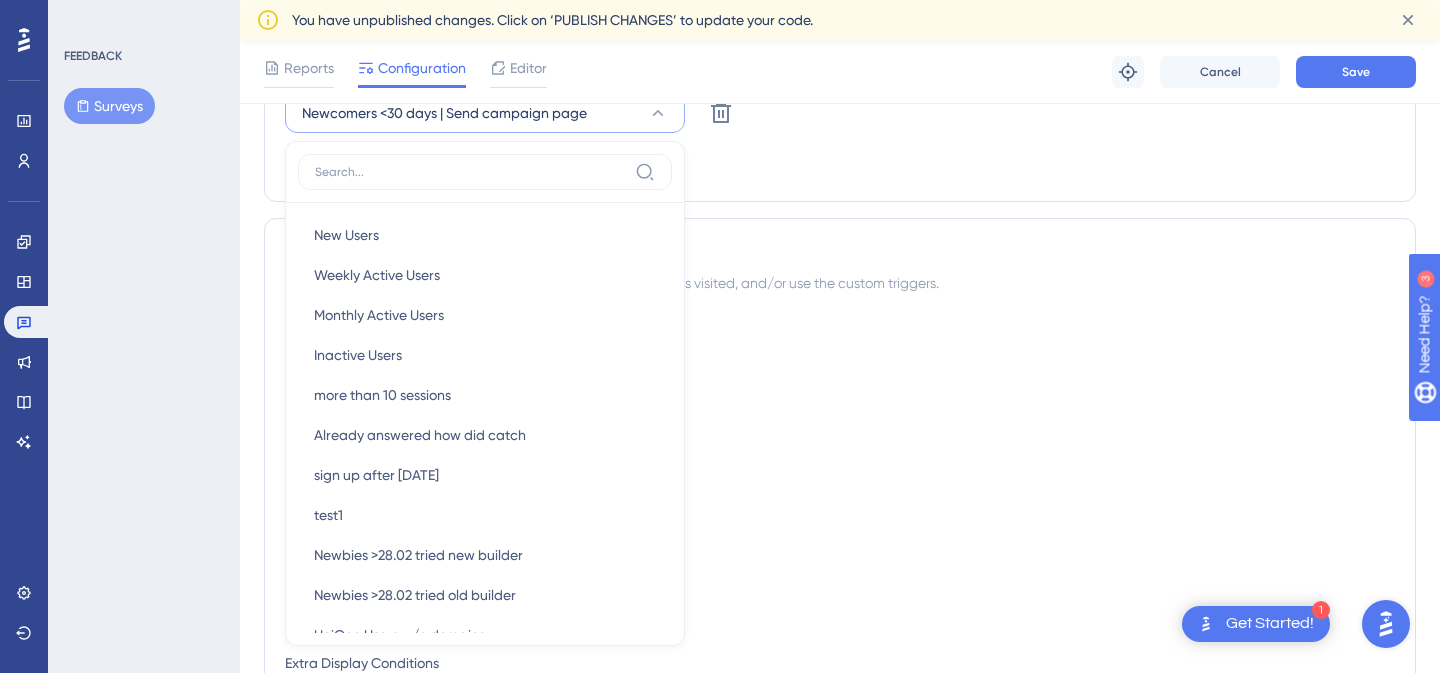 click on "Newcomers <30 days | Send campaign page New Users New Users Weekly Active Users Weekly Active Users Monthly Active Users Monthly Active Users Inactive Users Inactive Users more than 10 sessions more than 10 sessions Already answered how did catch Already answered how did catch sign up after june 2025 sign up after june 2025 test1 test1 Newbies >28.02 tried new builder Newbies >28.02 tried new builder Newbies >28.02 tried old builder Newbies >28.02 tried old builder UniOne Users w/o domains UniOne Users w/o domains Dasha: Audit Dasha: Audit Dasha: Domain authentication Dasha: Domain authentication Dasha: Welcome sequence Dasha: Welcome sequence SEGMENT 100% + Session 1+ SEGMENT 100% + Session 1+ Egor + Andrew Egor + Andrew All users 2+ sessions All users 2+ sessions UniOne Pending Invoices Users UniOne Pending Invoices Users TOUR 08.31 — B TOUR 08.31 — B TOUR 08.31 — A TOUR 08.31 — A product_tour2 - Group B product_tour2 - Group B product_tour2 - Group A product_tour2 - Group A More than 1 session" at bounding box center [840, 137] 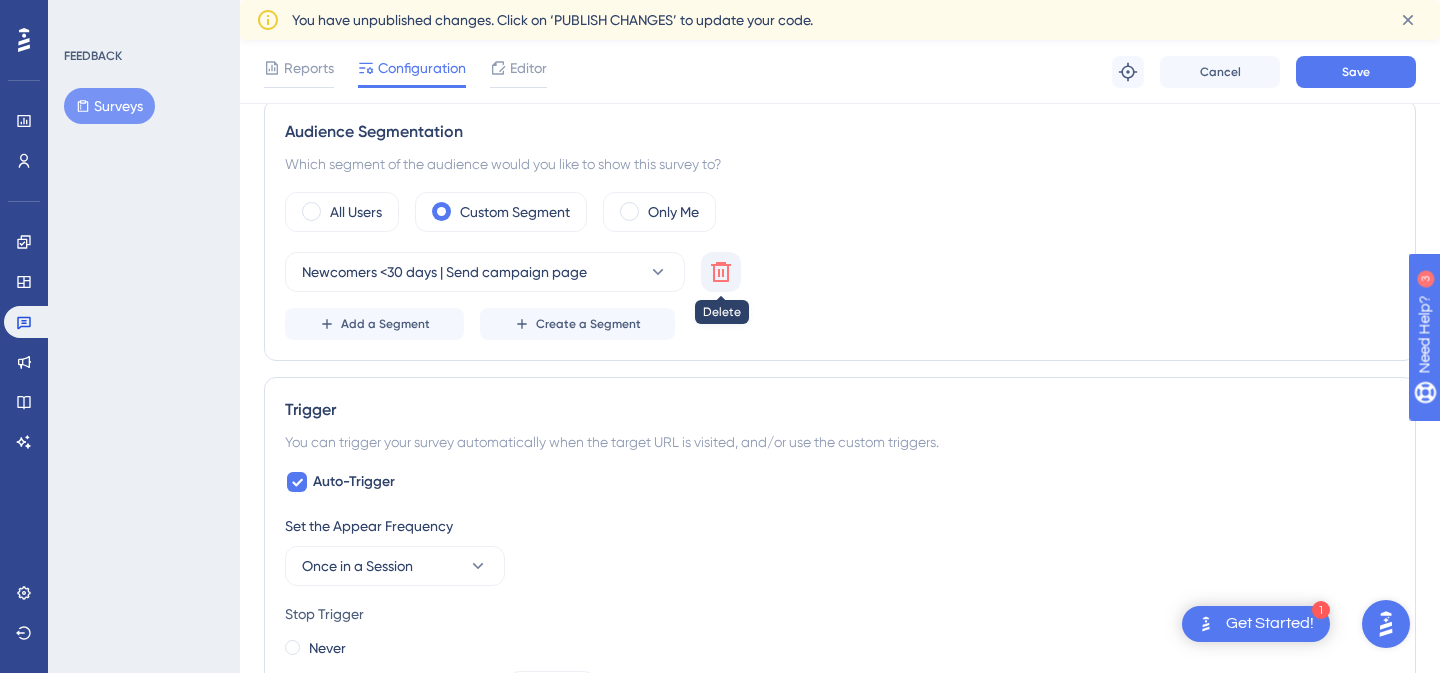 scroll, scrollTop: 604, scrollLeft: 0, axis: vertical 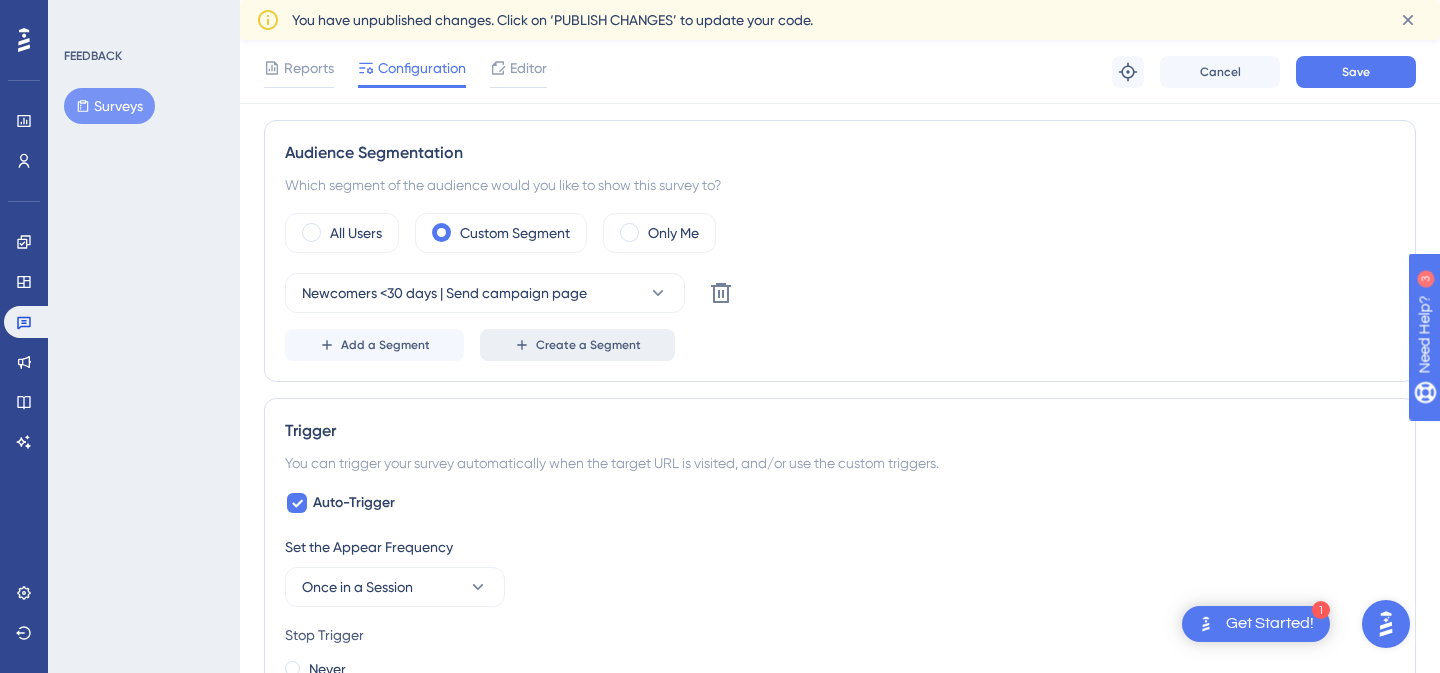 click 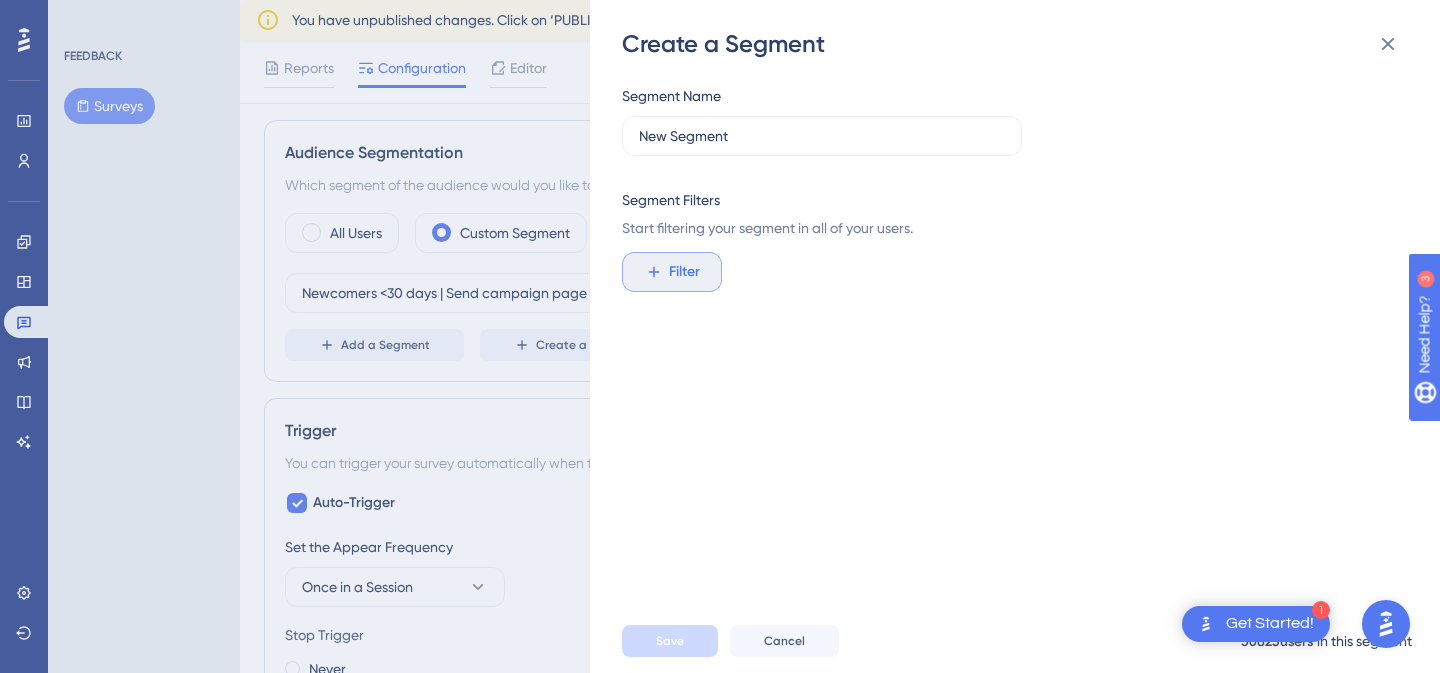 click on "Filter" at bounding box center (684, 272) 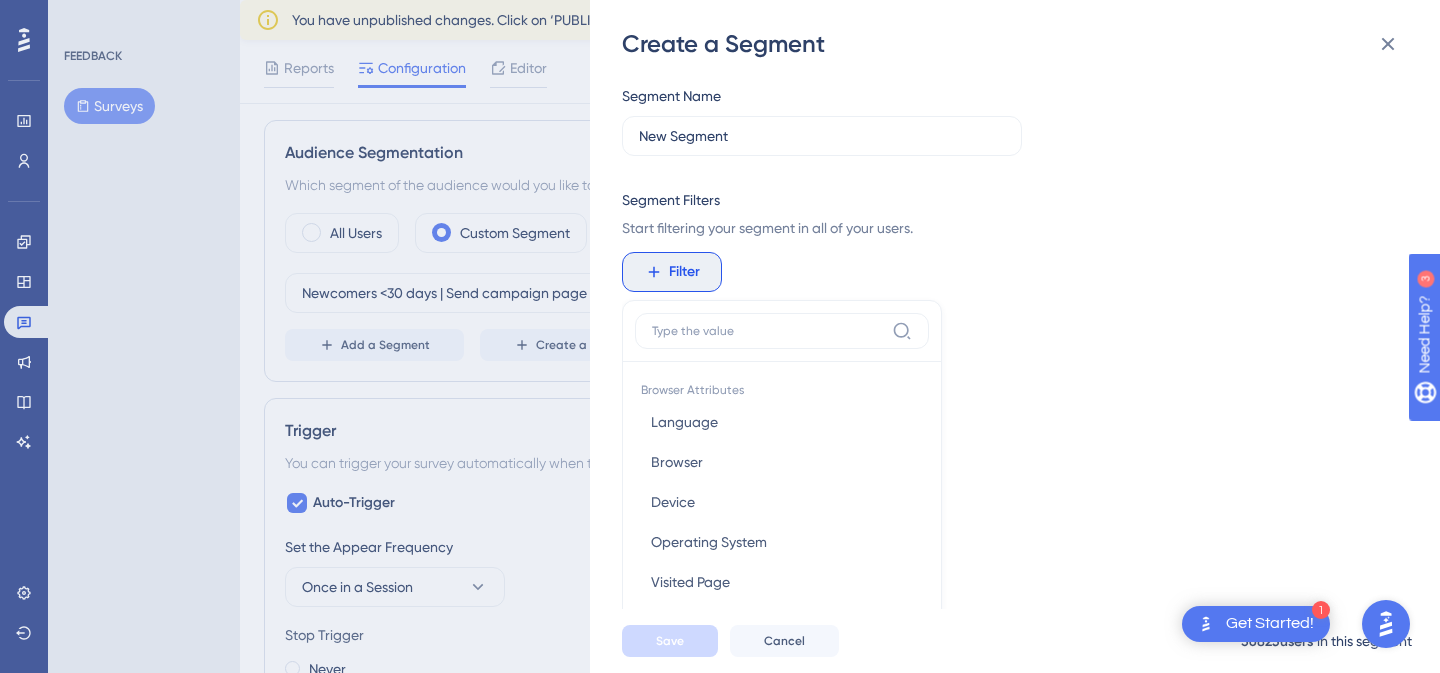 scroll, scrollTop: 141, scrollLeft: 0, axis: vertical 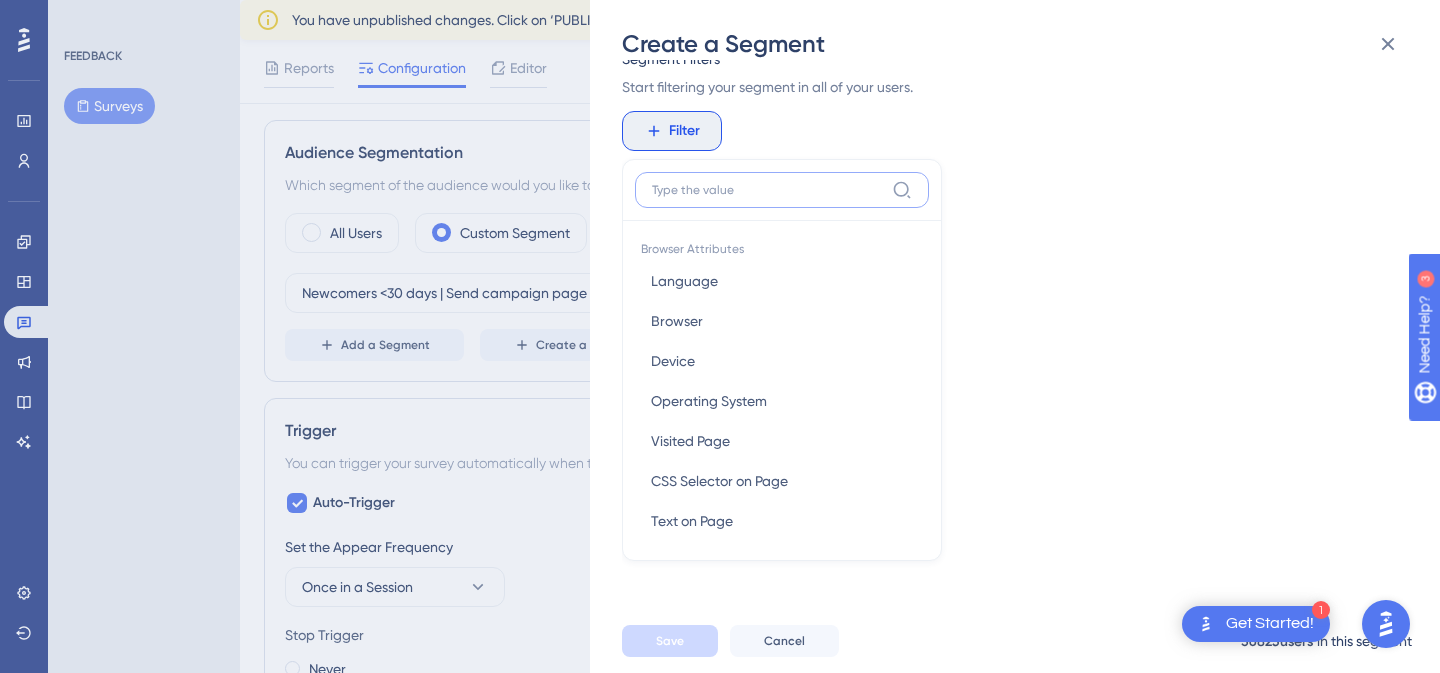 click at bounding box center (768, 190) 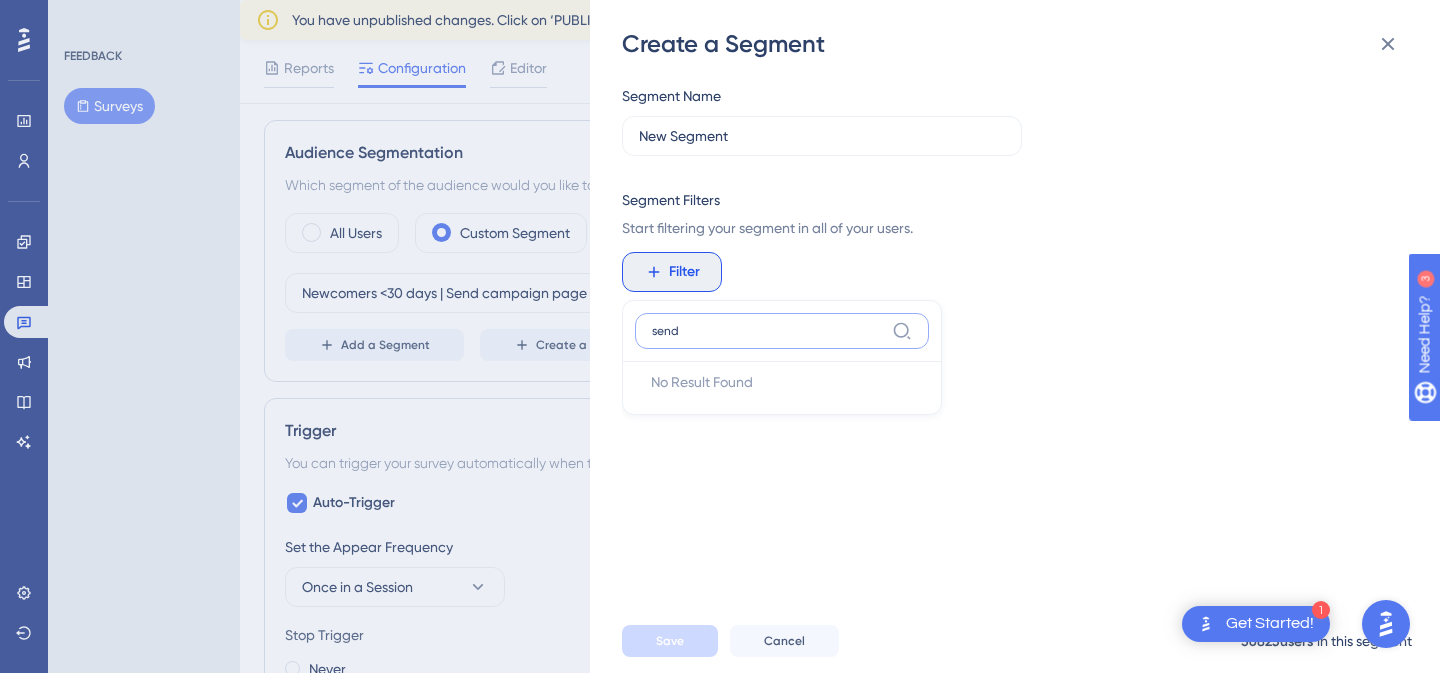 scroll, scrollTop: 0, scrollLeft: 0, axis: both 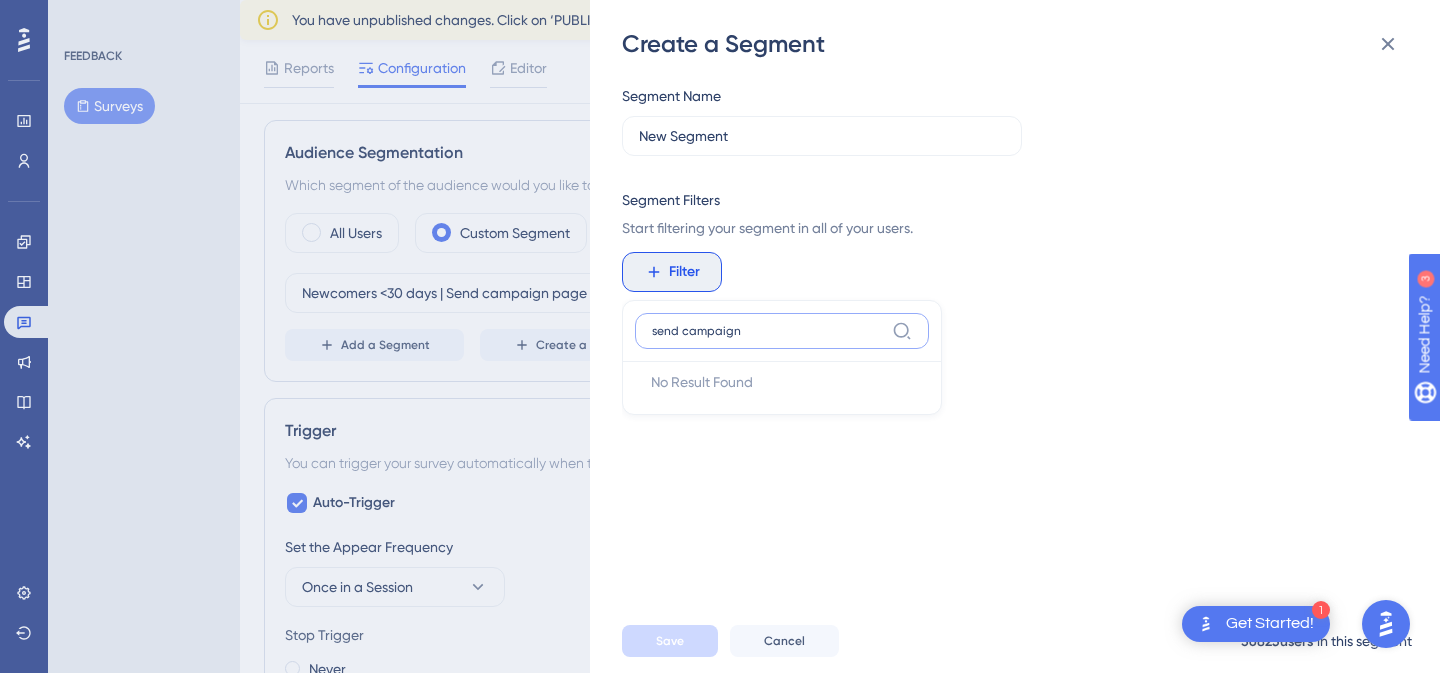 type on "send campaign" 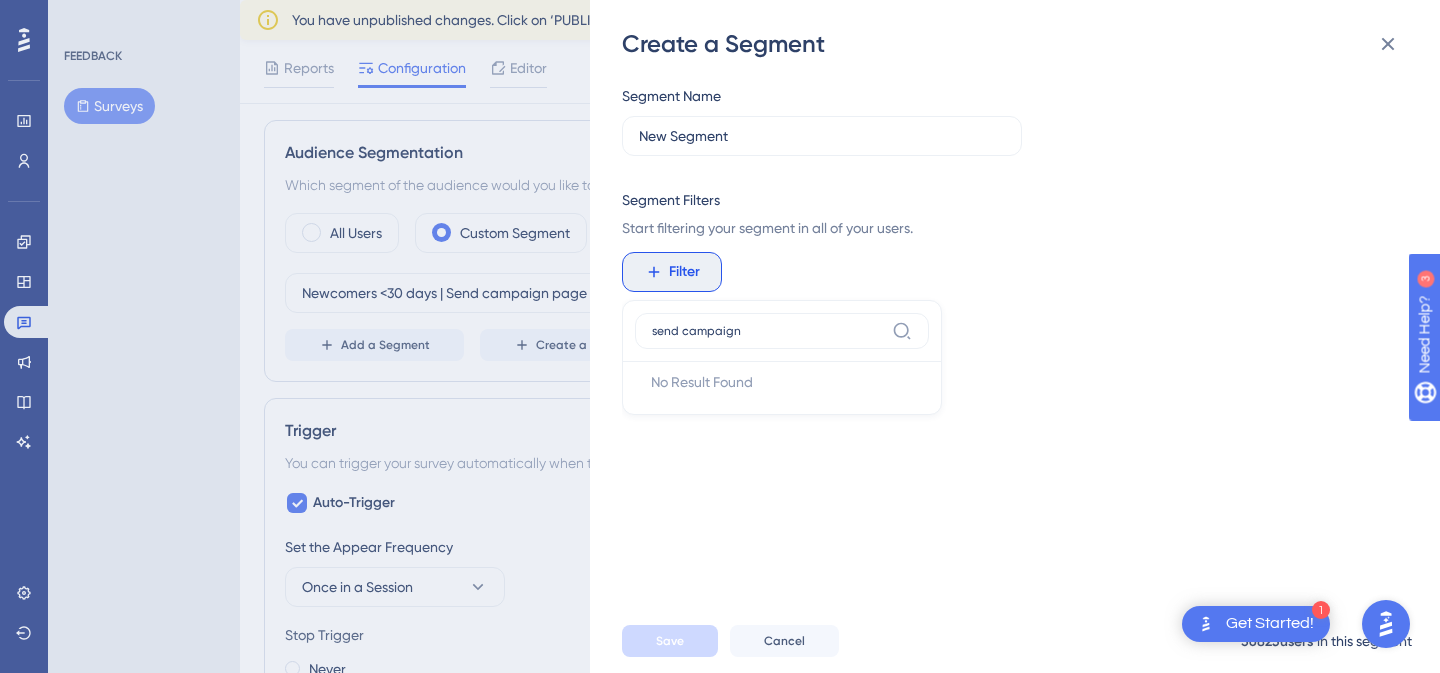 click on "Filter" at bounding box center (684, 272) 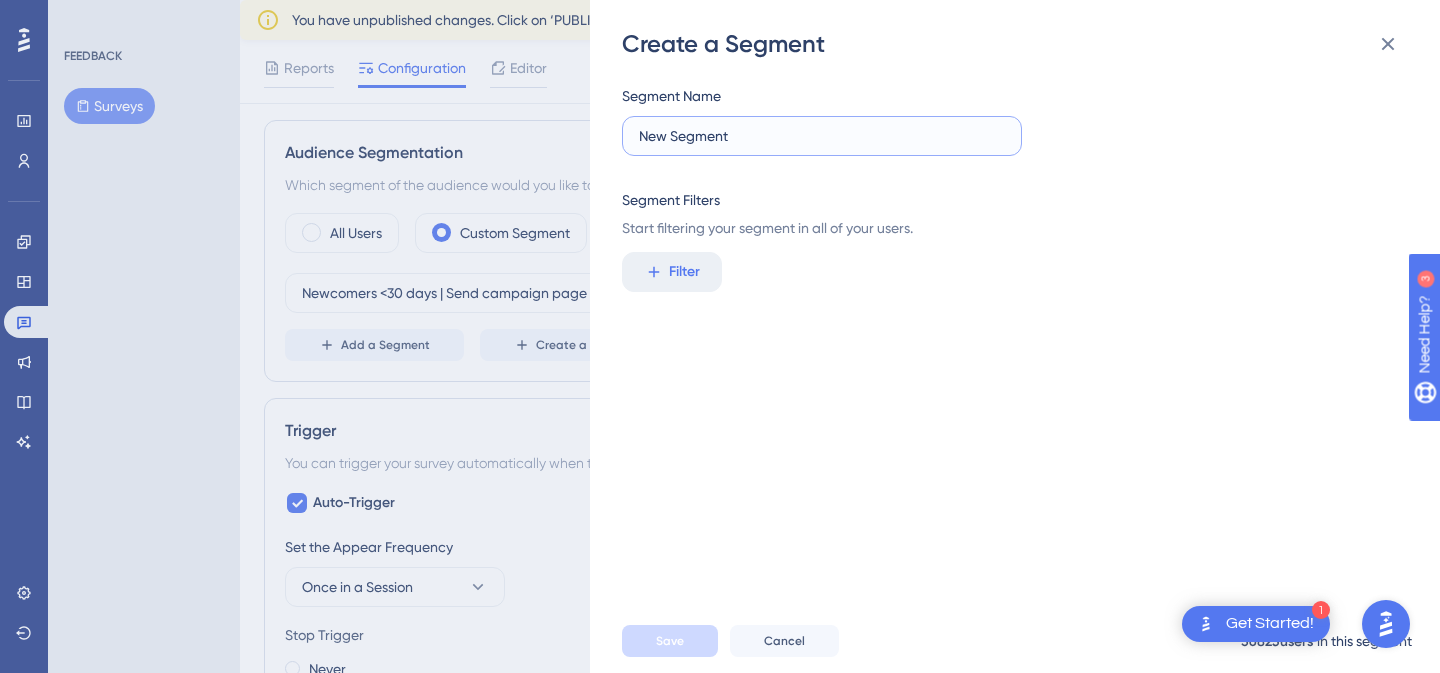 click on "New Segment" at bounding box center [822, 136] 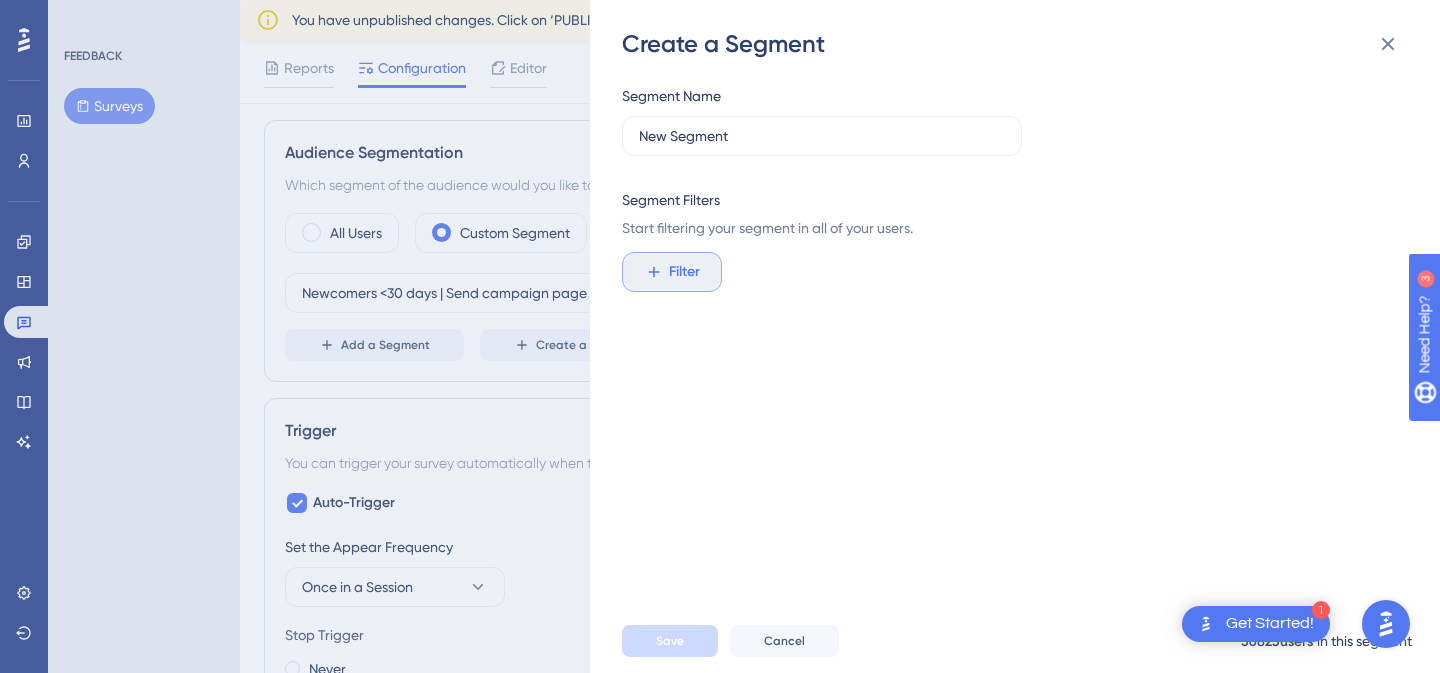 click on "Filter" at bounding box center [684, 272] 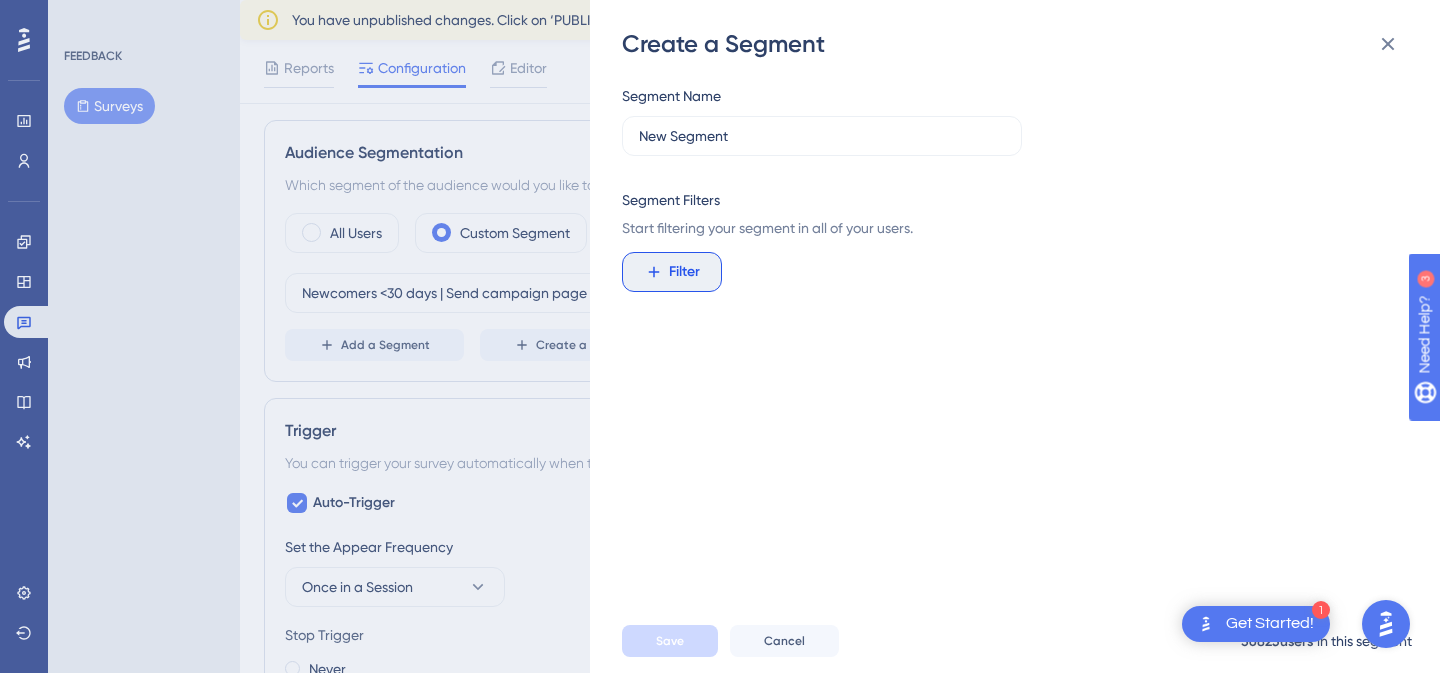scroll, scrollTop: 94, scrollLeft: 0, axis: vertical 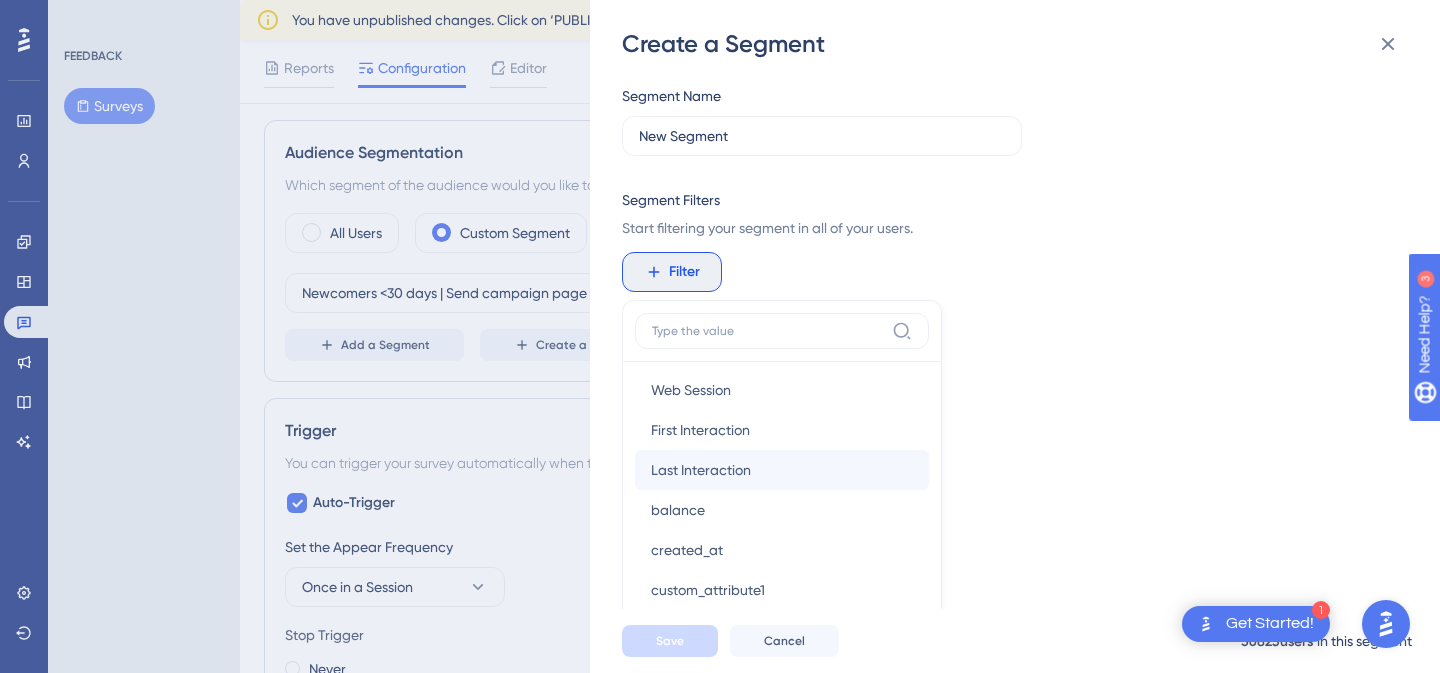 click on "Last Interaction Last Interaction" at bounding box center [782, 470] 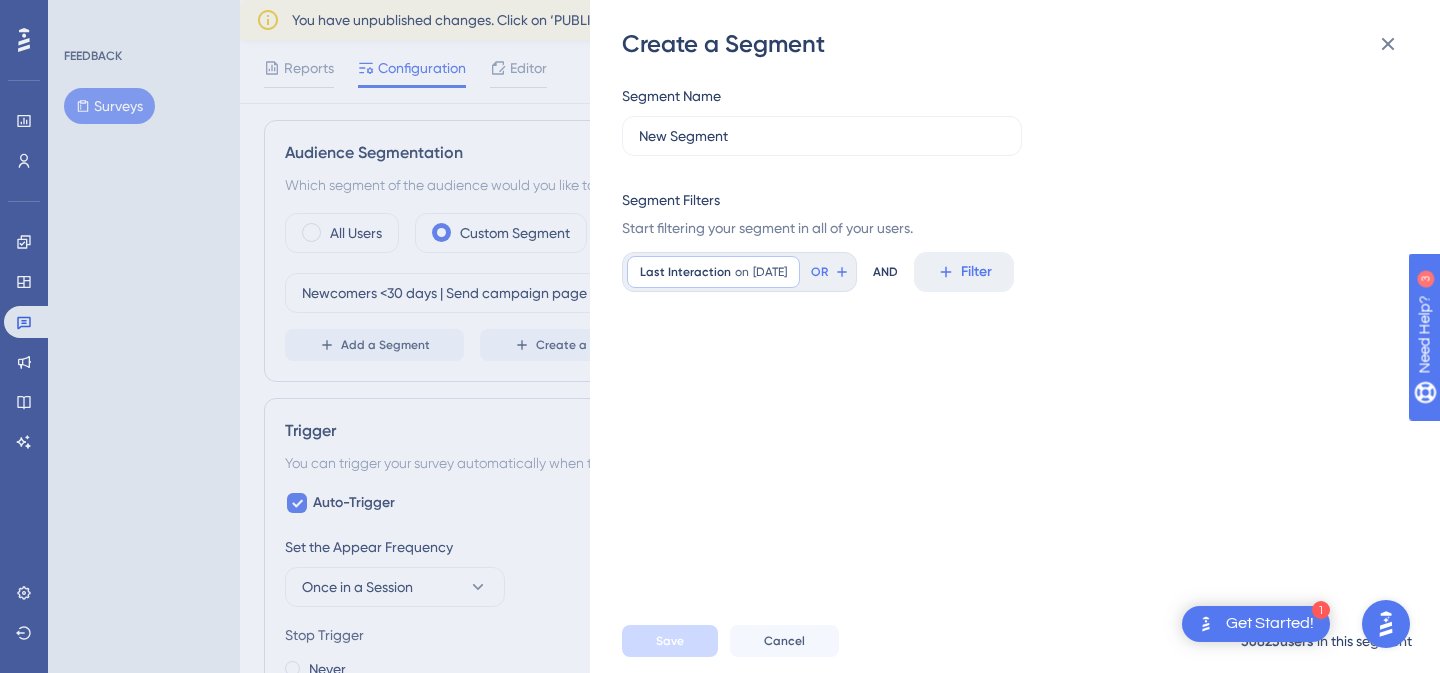 scroll, scrollTop: 78, scrollLeft: 0, axis: vertical 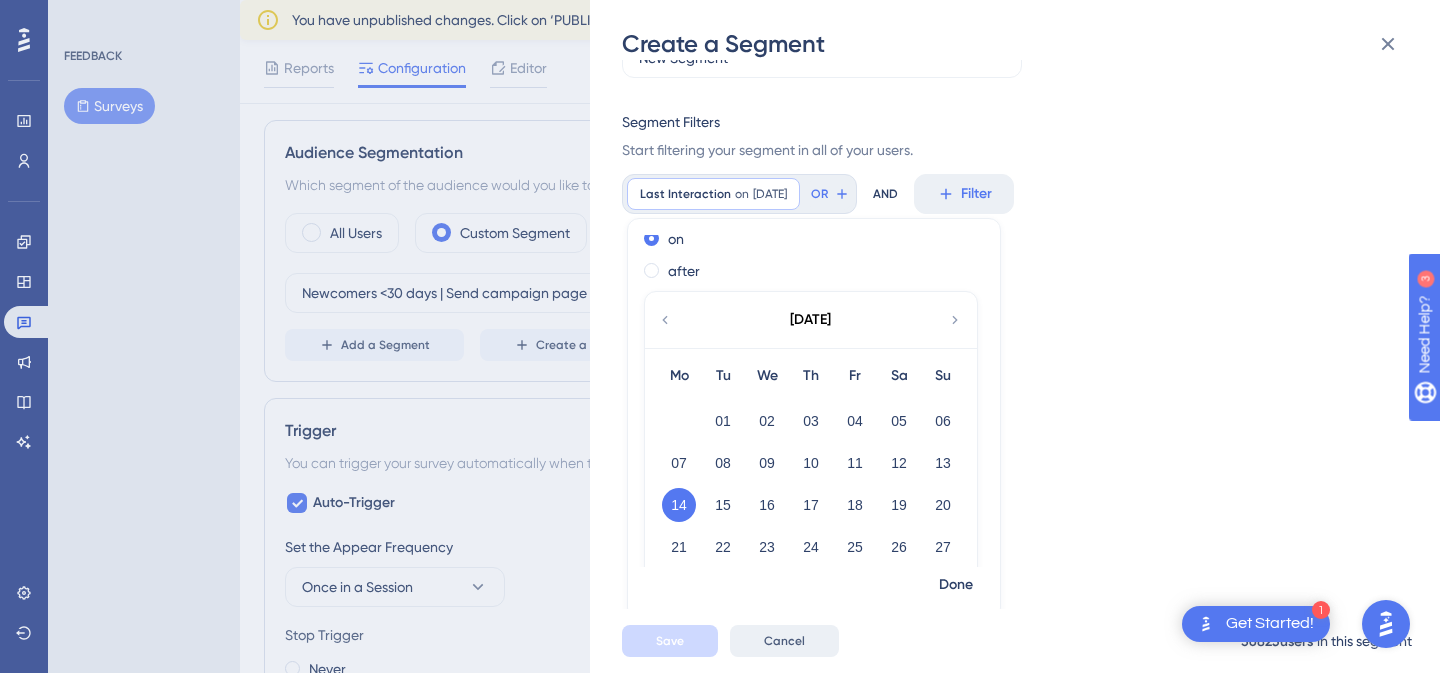 click on "Cancel" at bounding box center (784, 641) 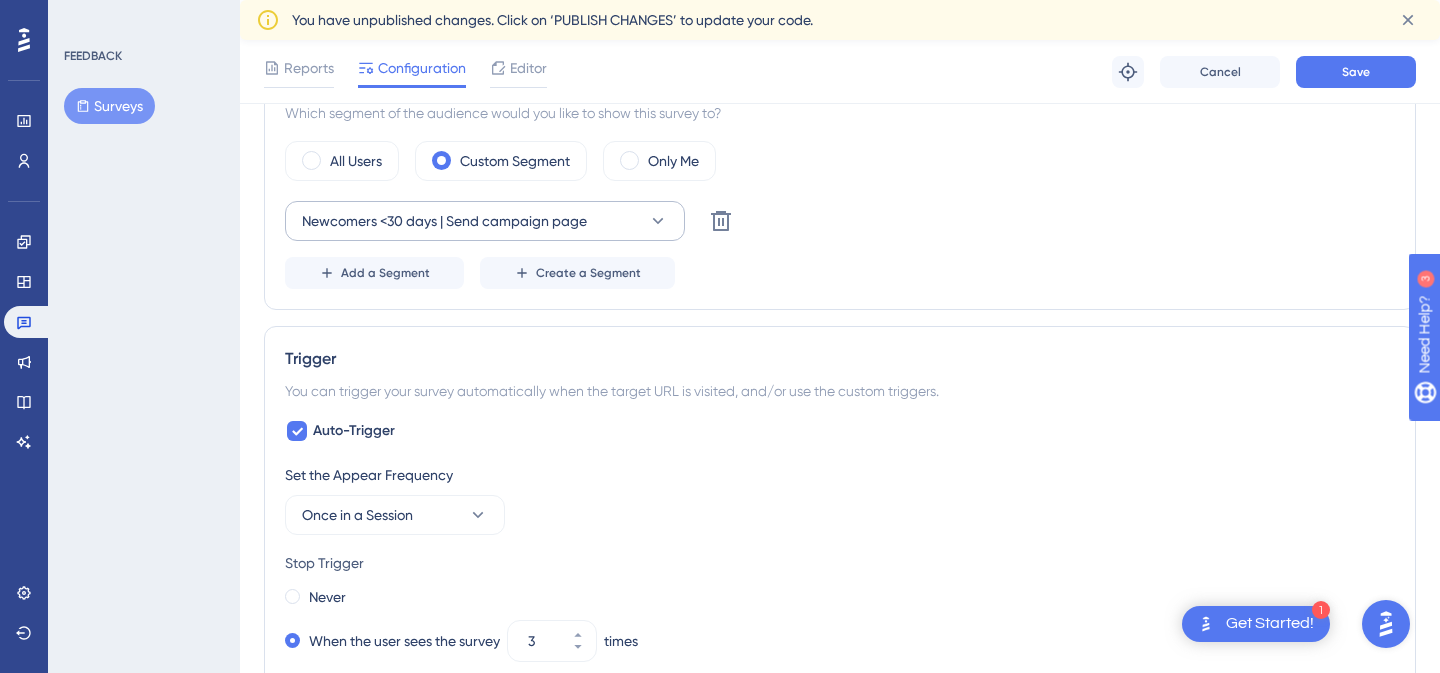 click on "Newcomers <30 days | Send campaign page" at bounding box center (444, 221) 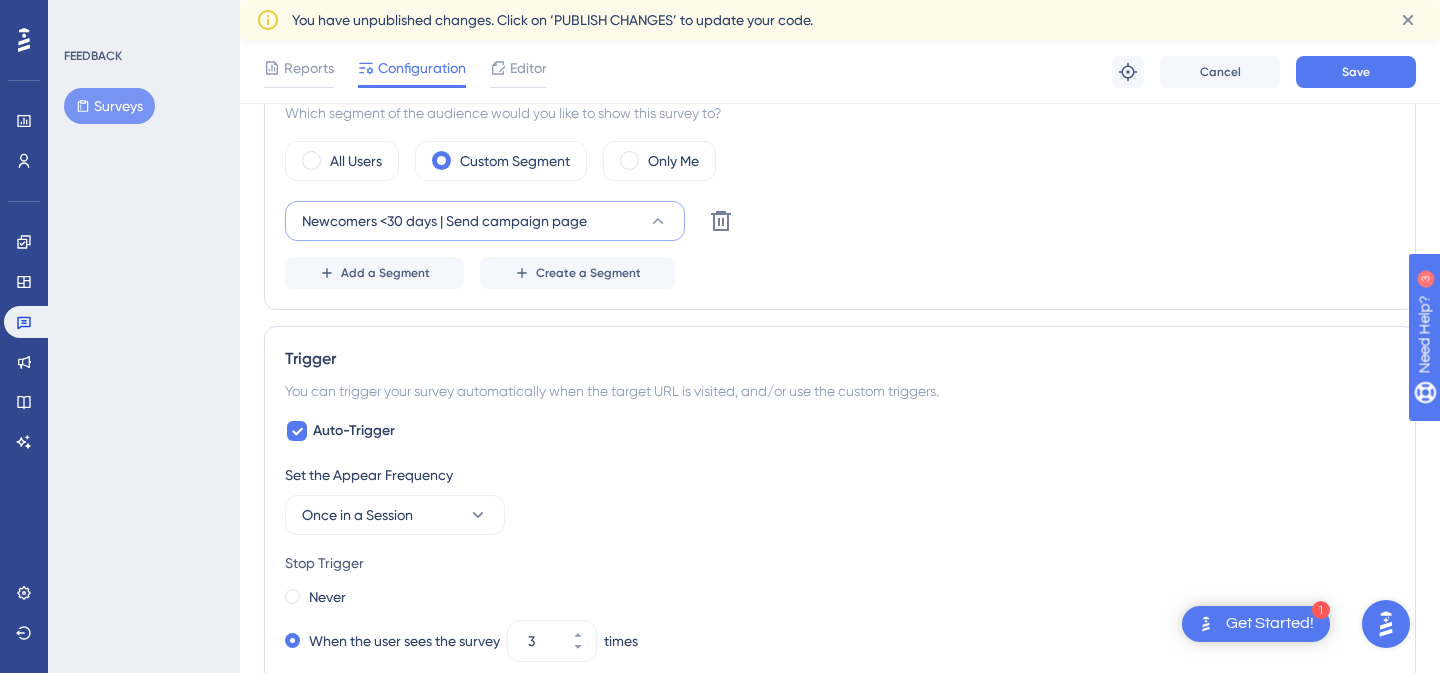 scroll, scrollTop: 759, scrollLeft: 0, axis: vertical 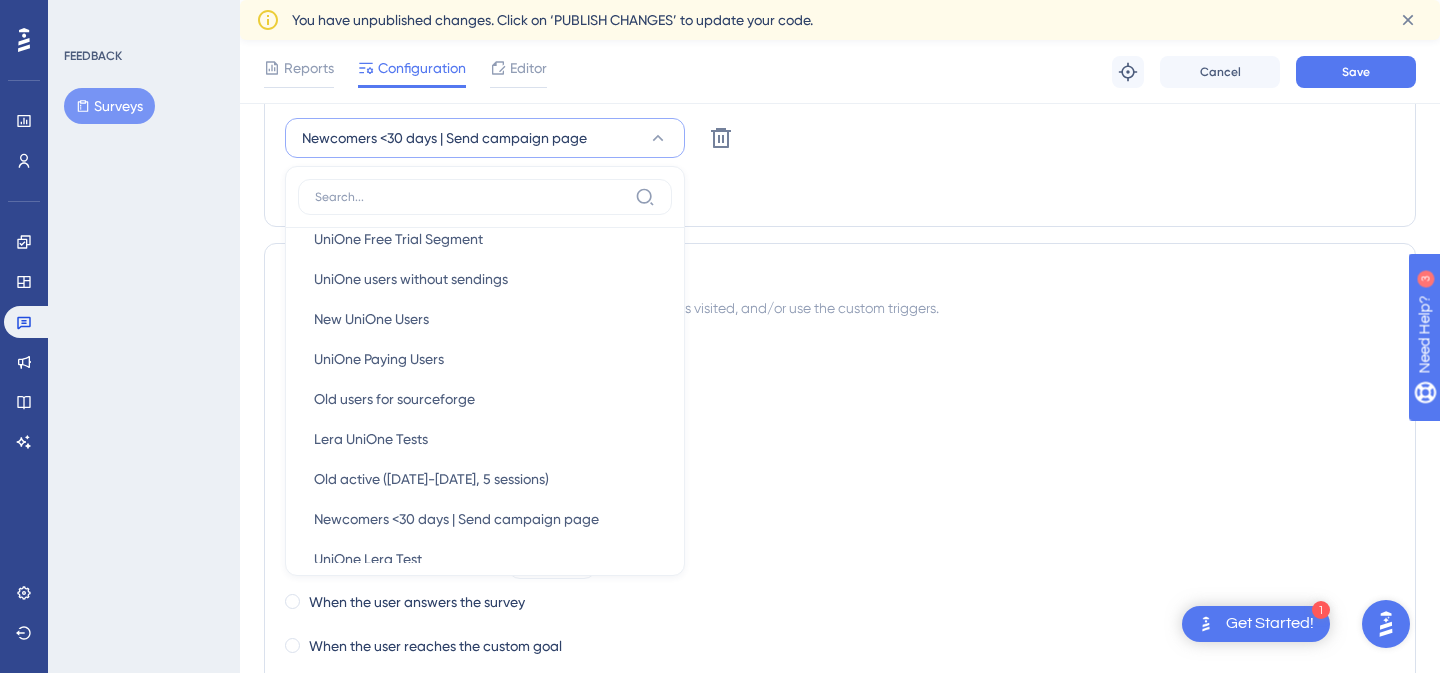 click on "Set the Appear Frequency Once in a Session" at bounding box center (840, 416) 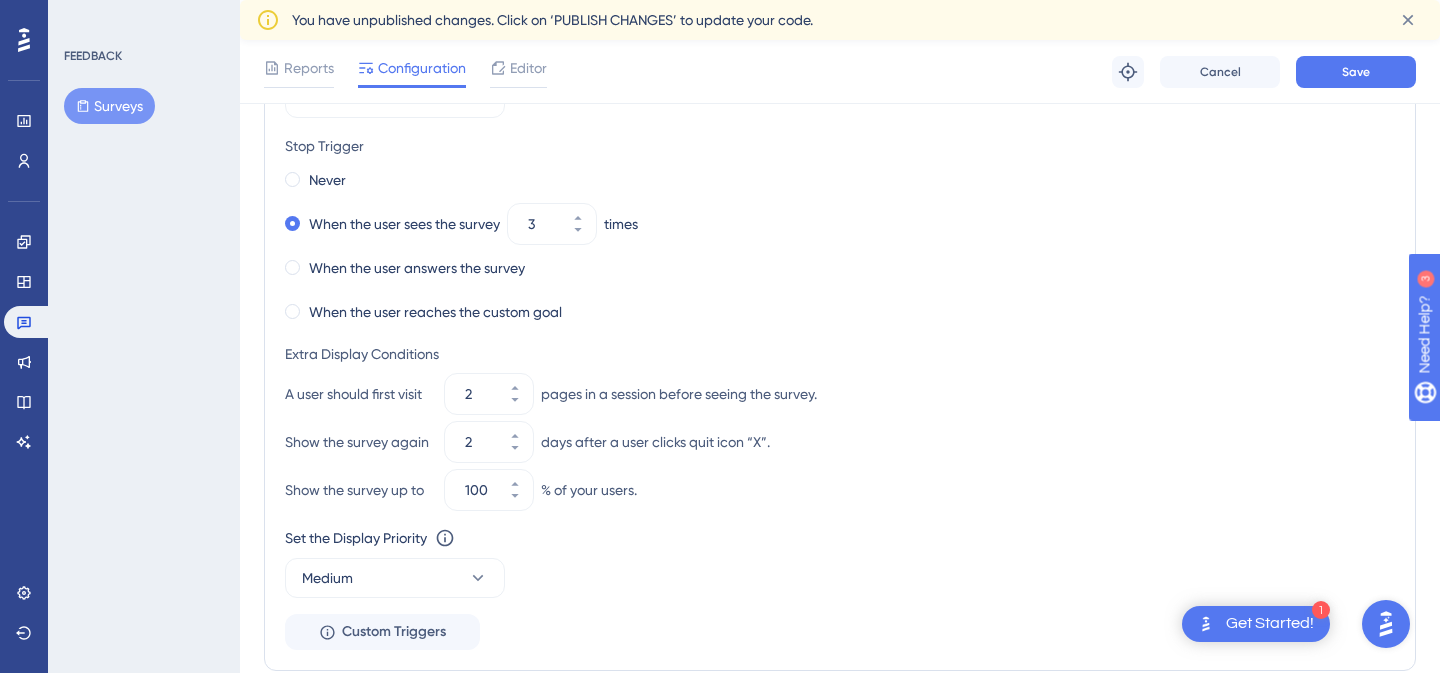 scroll, scrollTop: 1104, scrollLeft: 0, axis: vertical 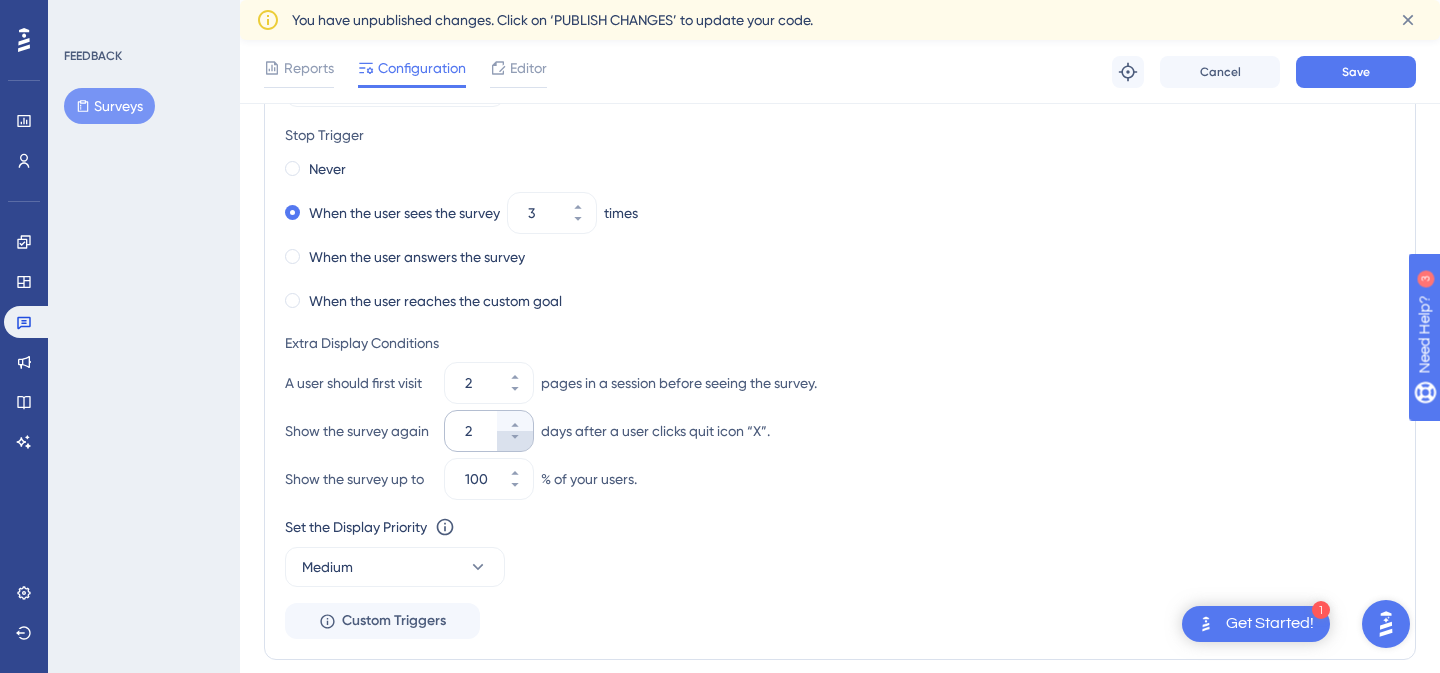 click on "2" at bounding box center [515, 441] 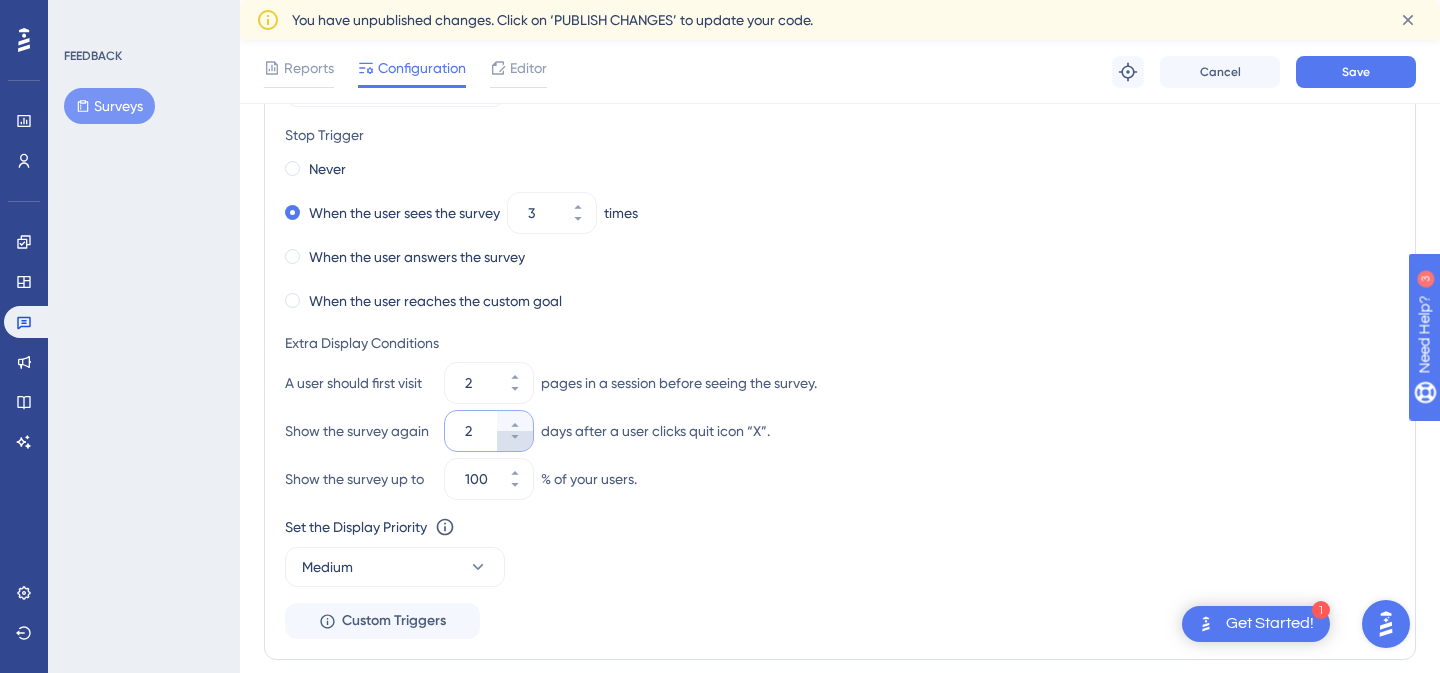 type on "1" 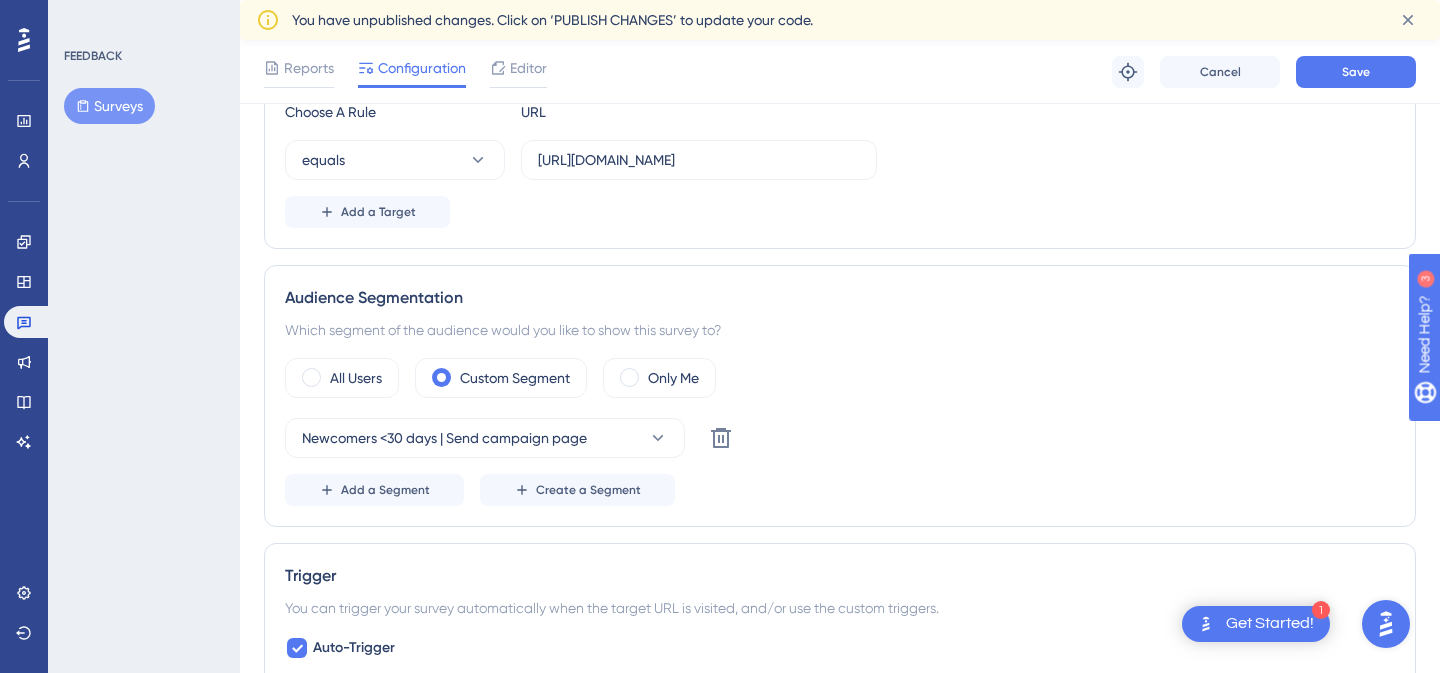 scroll, scrollTop: 456, scrollLeft: 0, axis: vertical 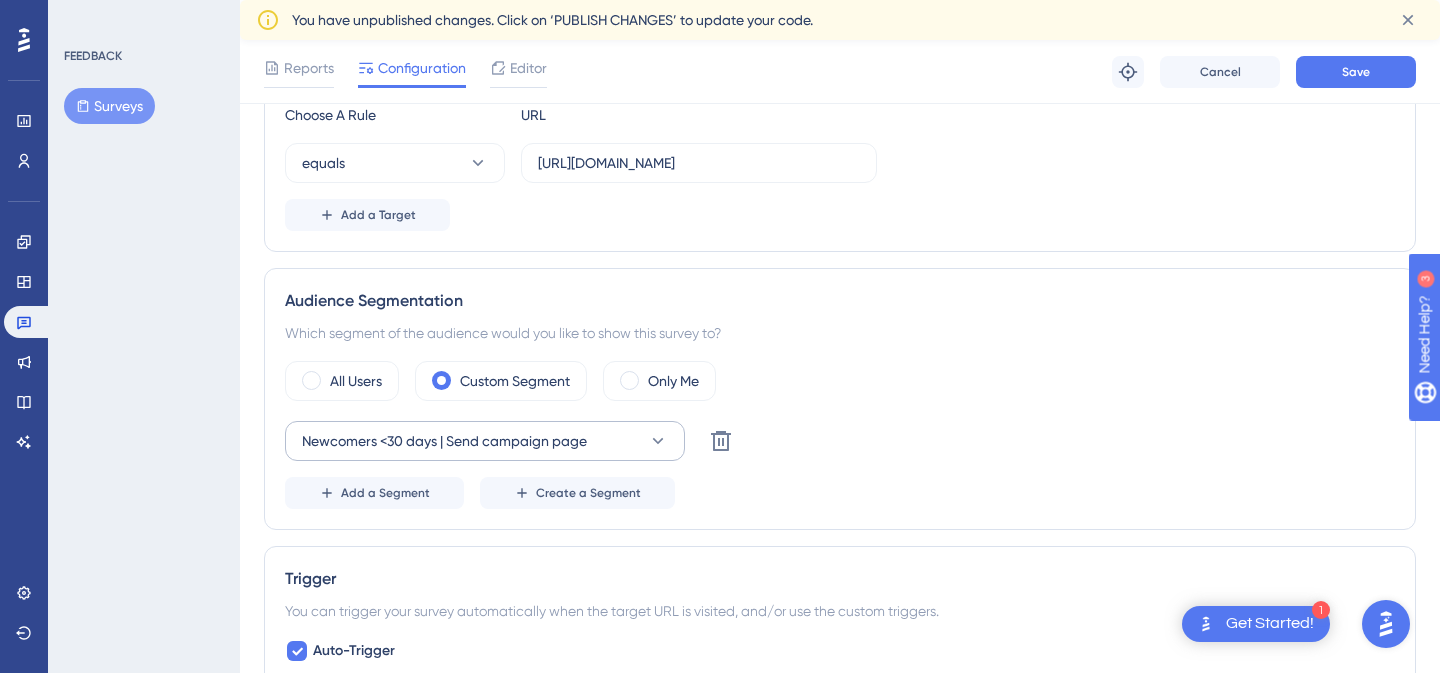 click on "Newcomers <30 days | Send campaign page" at bounding box center [444, 441] 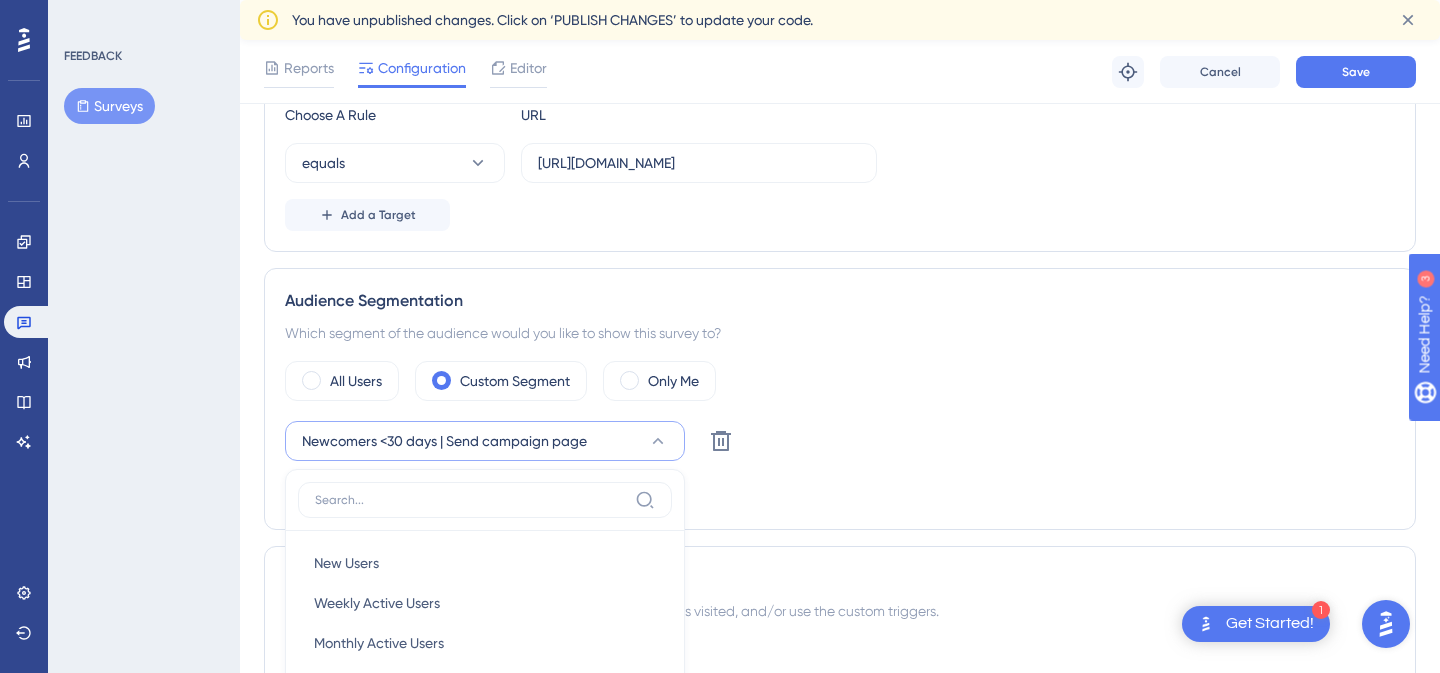scroll, scrollTop: 786, scrollLeft: 0, axis: vertical 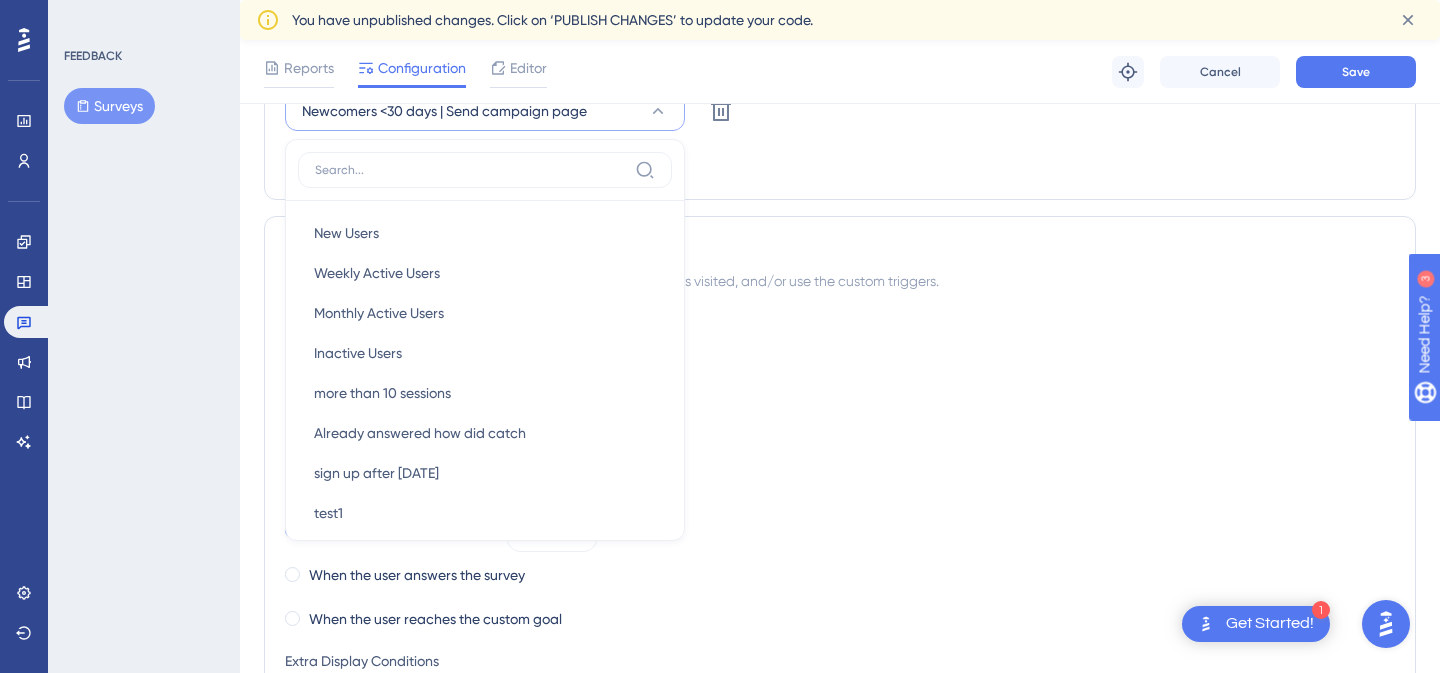 click on "Set the Appear Frequency Once in a Session" at bounding box center (840, 389) 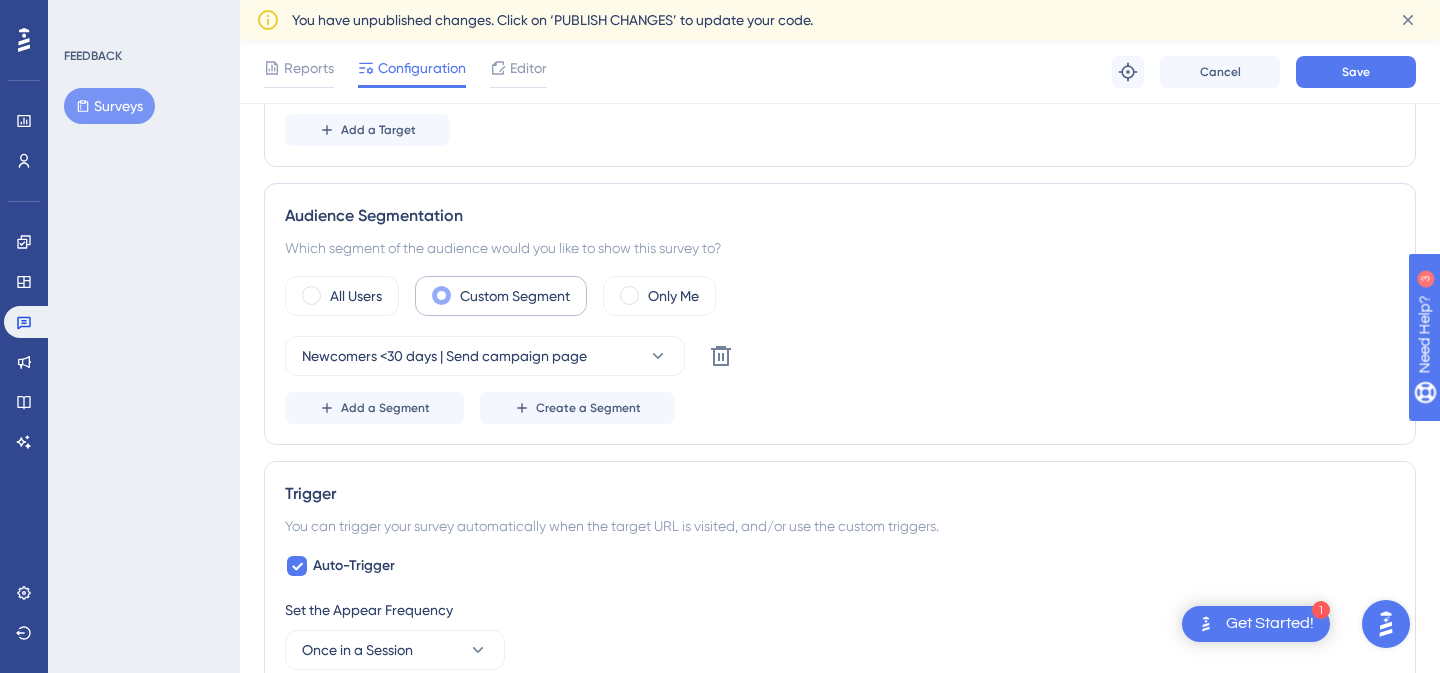 scroll, scrollTop: 518, scrollLeft: 0, axis: vertical 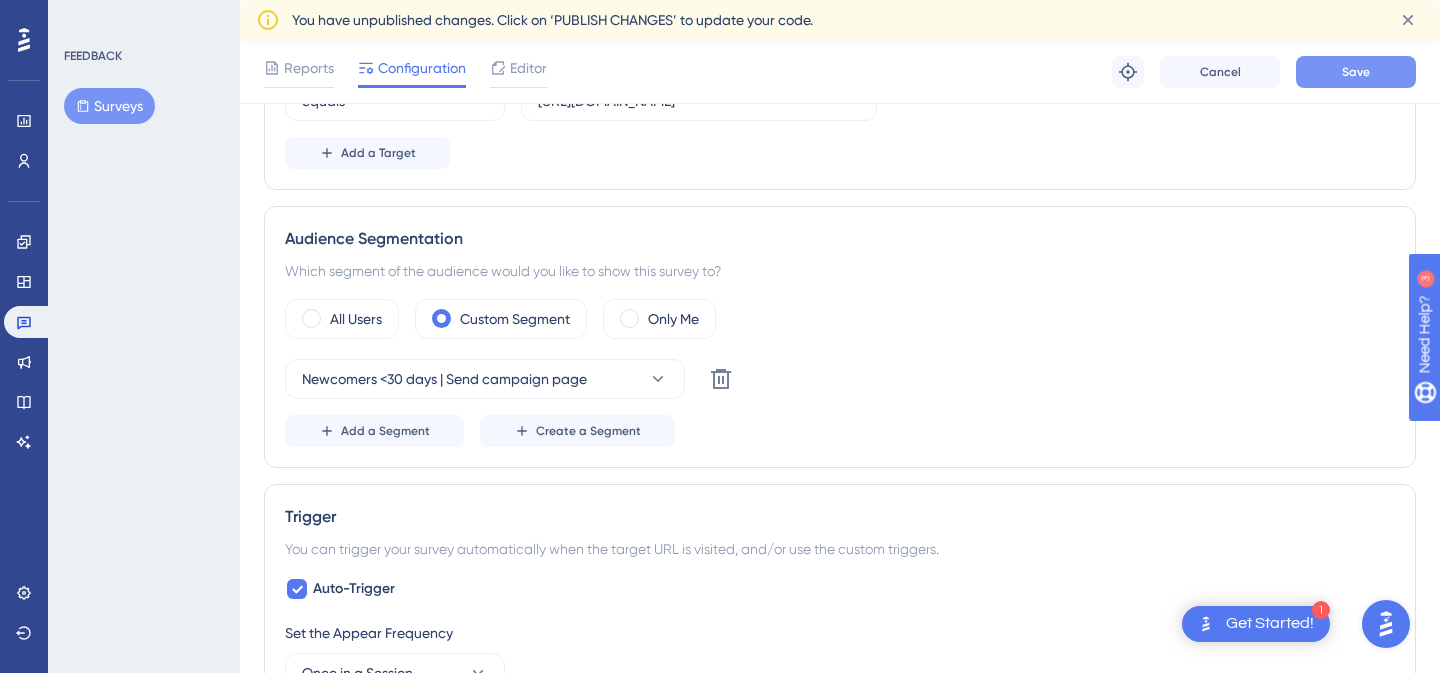 click on "Save" at bounding box center (1356, 72) 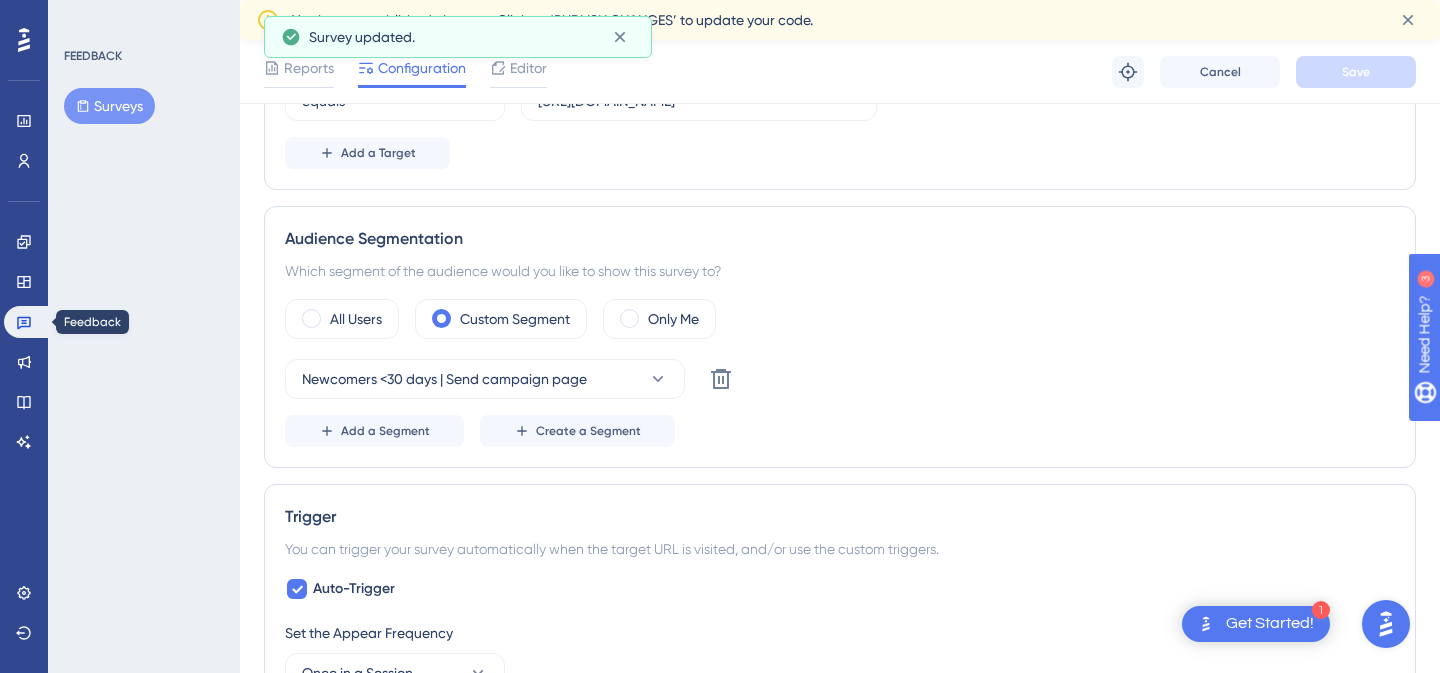 click 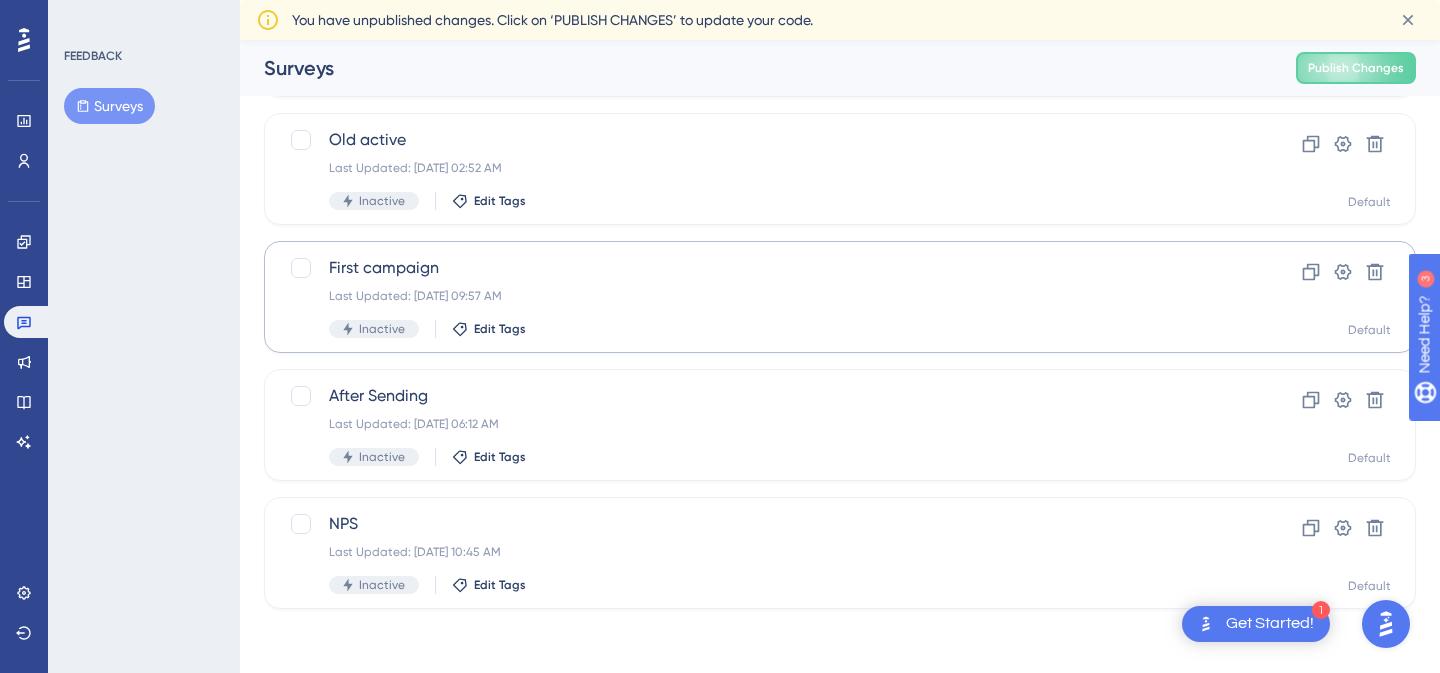 scroll, scrollTop: 711, scrollLeft: 0, axis: vertical 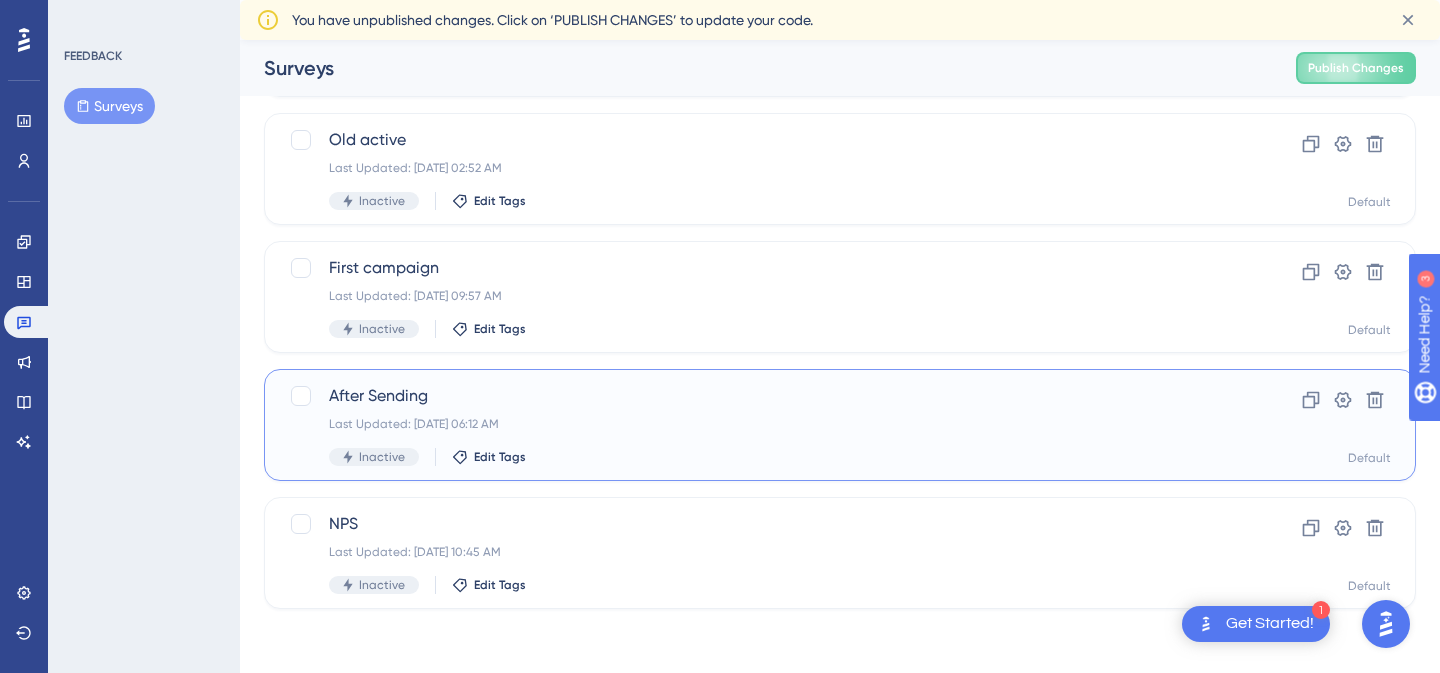 click on "After Sending" at bounding box center (760, 396) 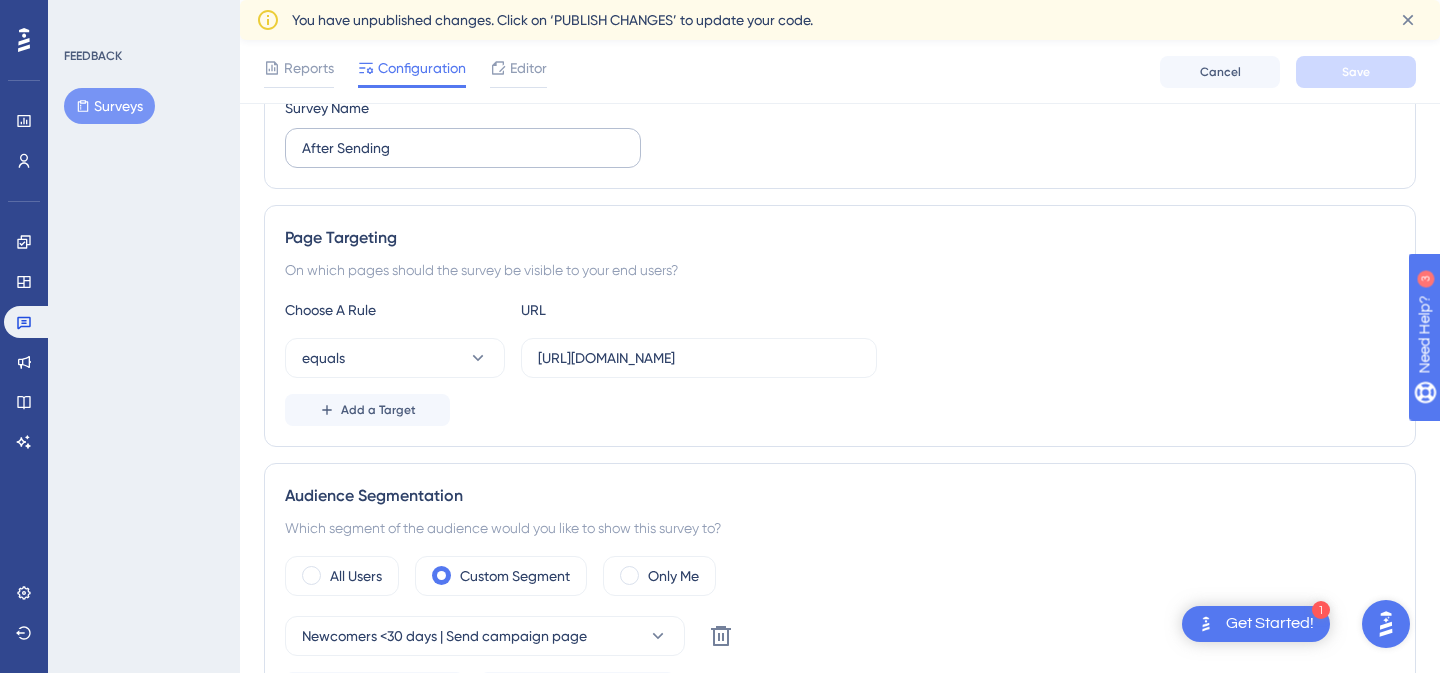 scroll, scrollTop: 267, scrollLeft: 0, axis: vertical 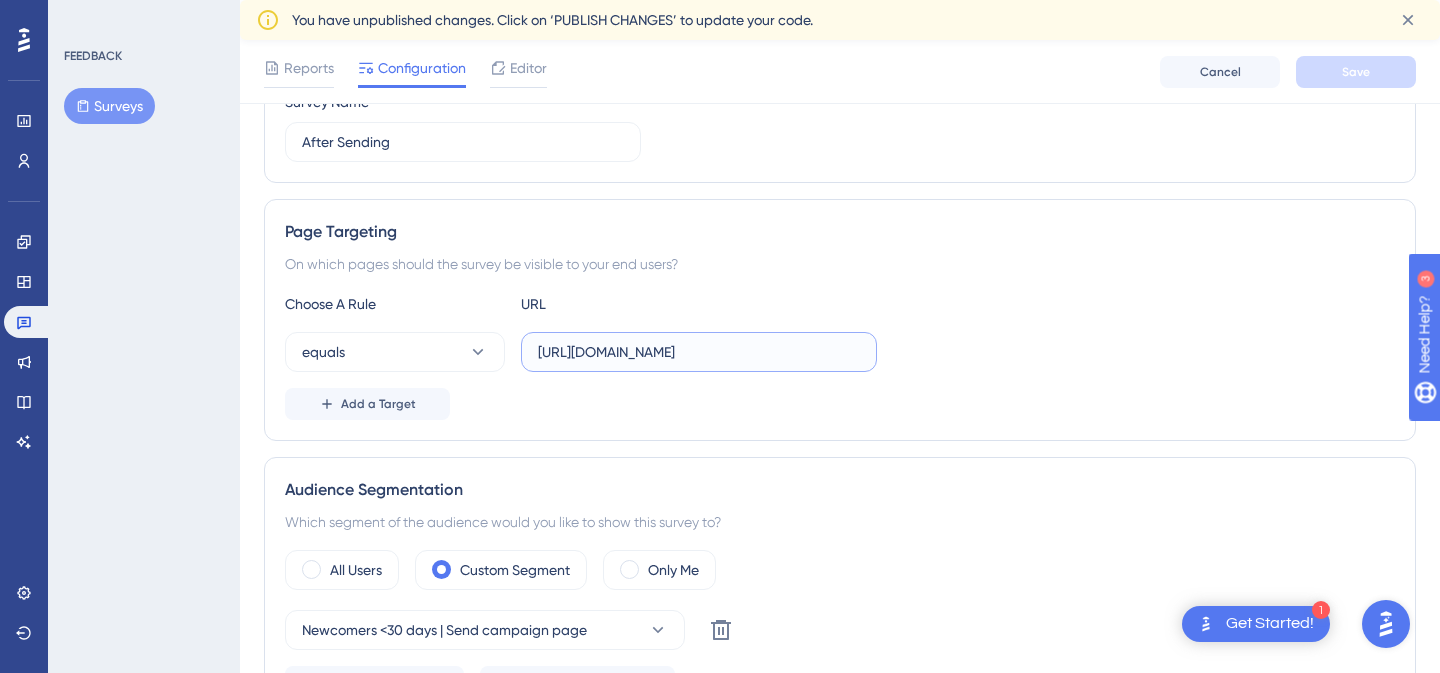 click on "https://cp.selzy.com/en/v5/" at bounding box center [699, 352] 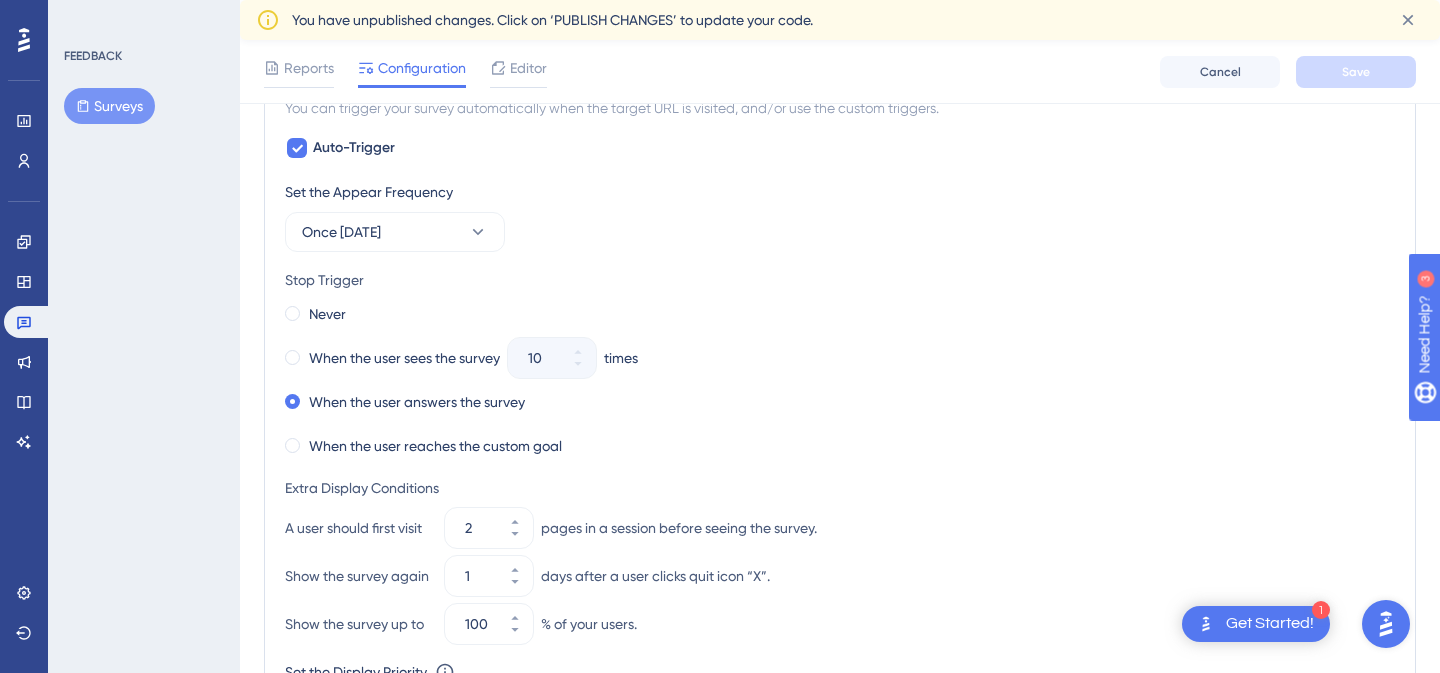 scroll, scrollTop: 962, scrollLeft: 0, axis: vertical 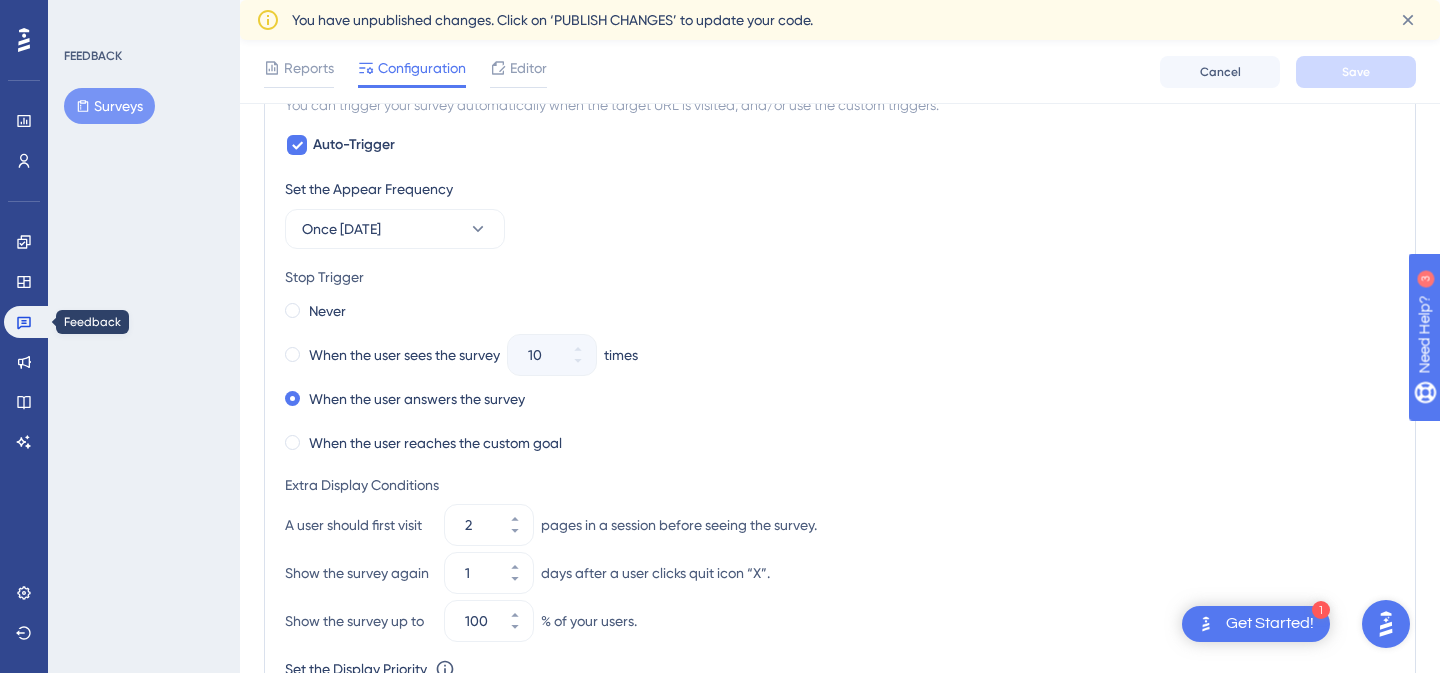 click at bounding box center [28, 322] 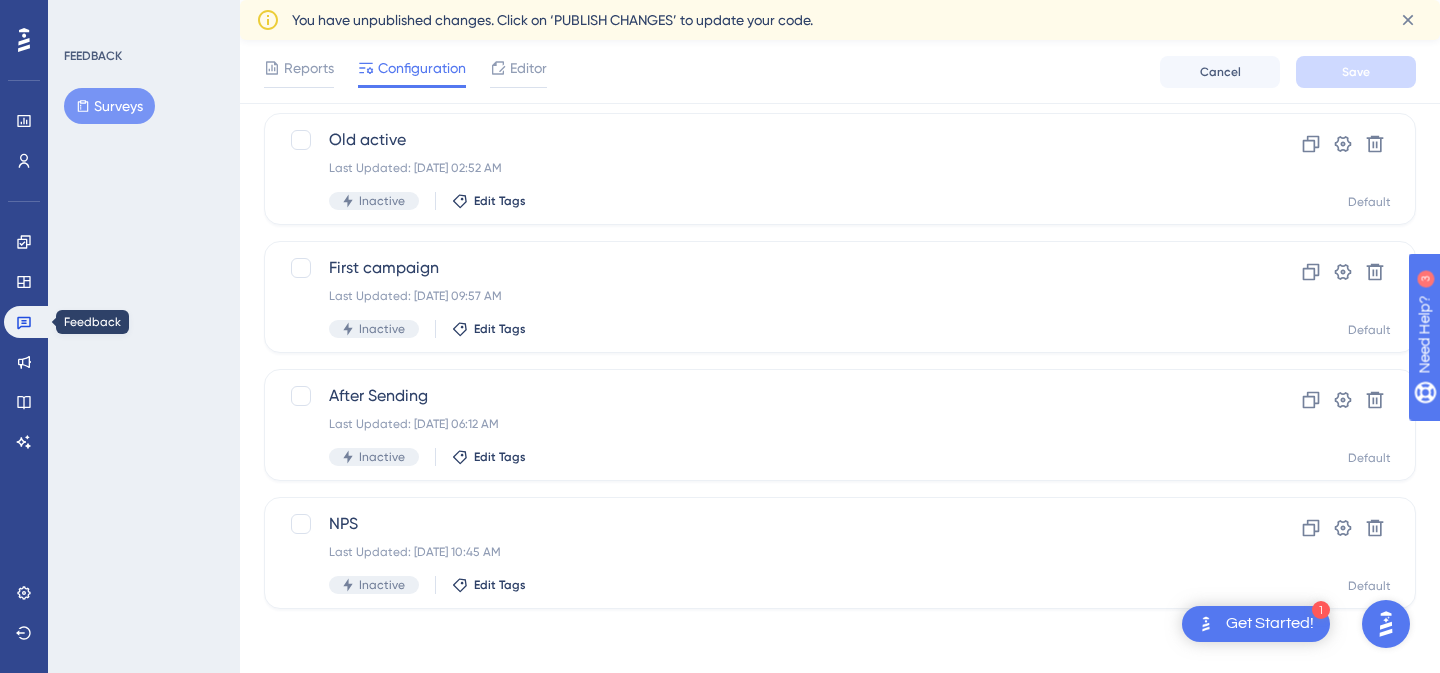 scroll, scrollTop: 0, scrollLeft: 0, axis: both 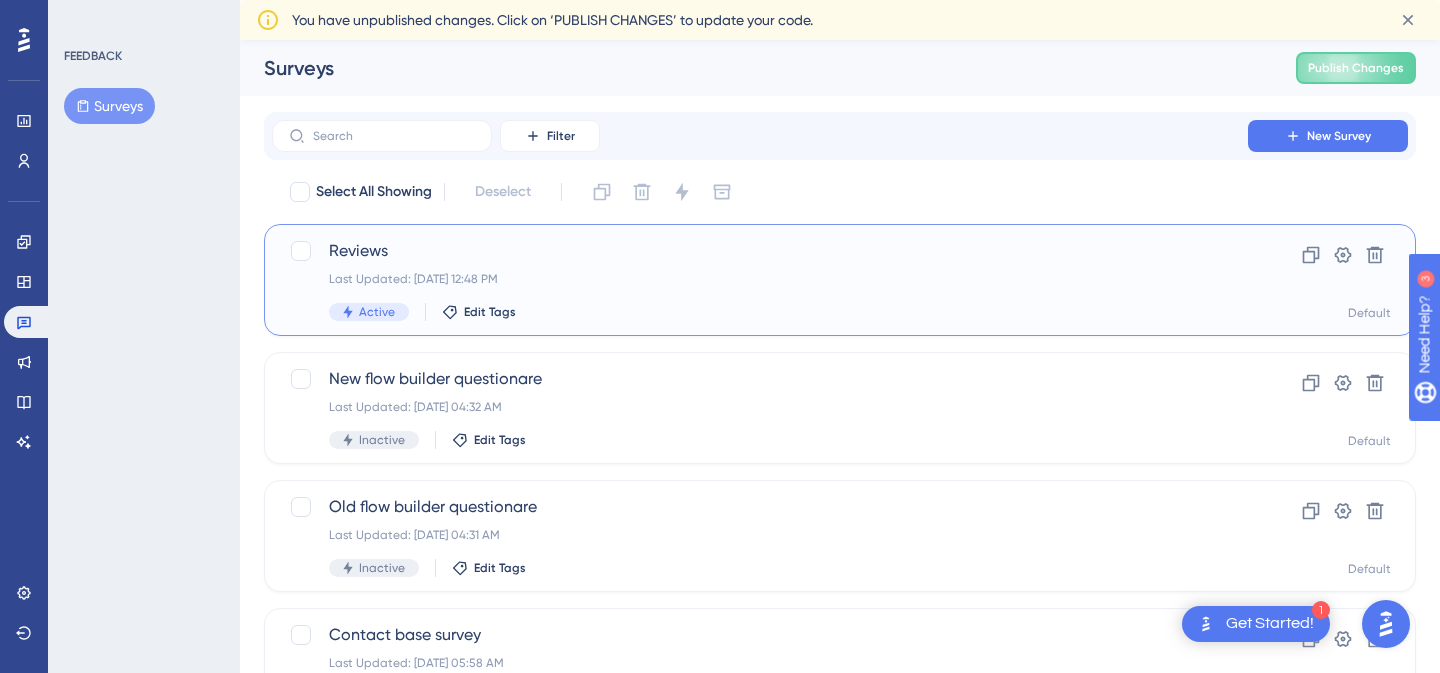 click on "Reviews Last Updated: Jul 15 2025 at 12:48 PM Active Edit Tags" at bounding box center (760, 280) 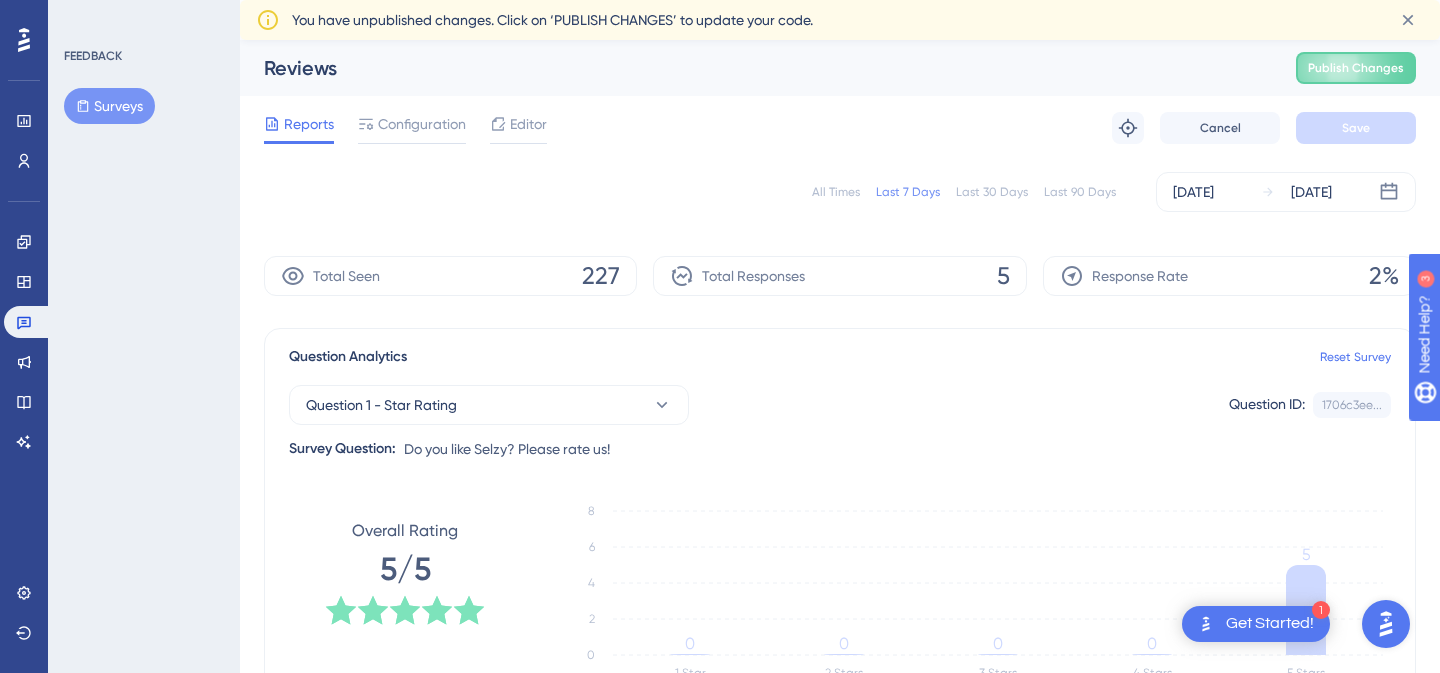 scroll, scrollTop: 53, scrollLeft: 0, axis: vertical 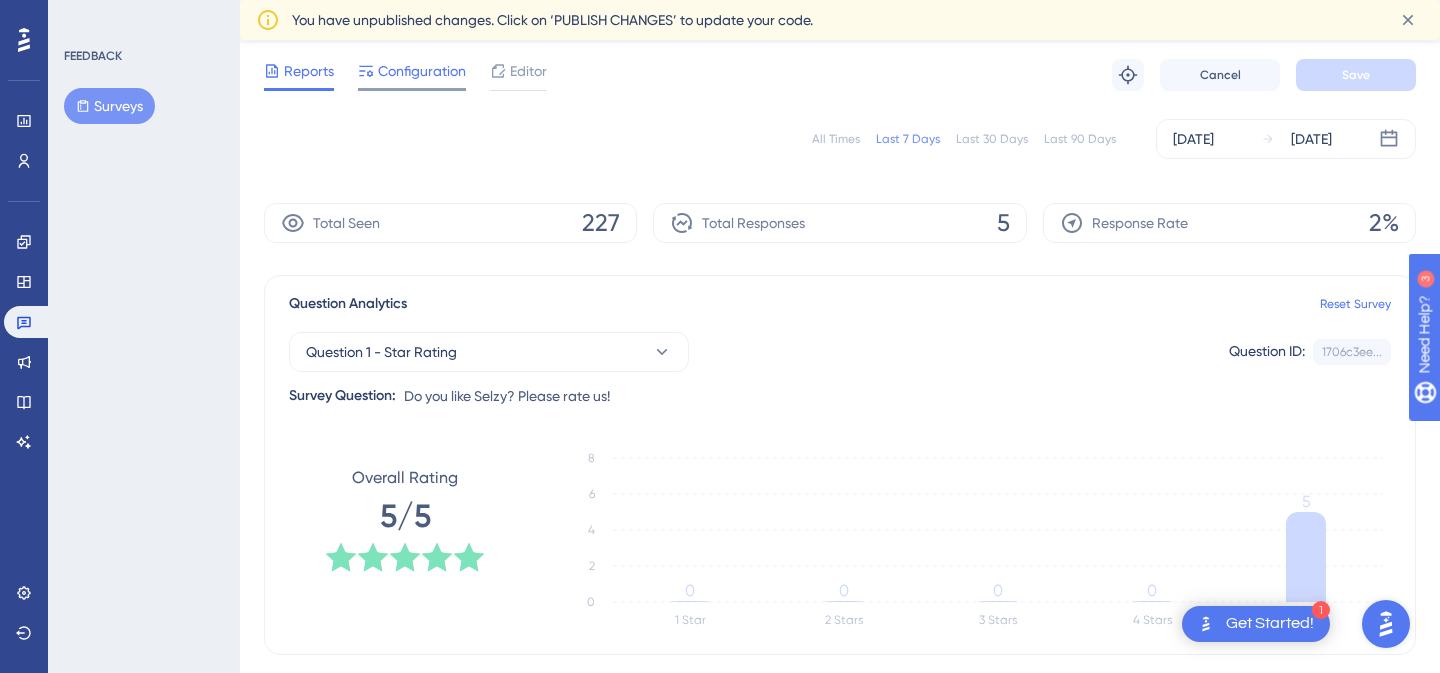 click on "Configuration" at bounding box center (422, 71) 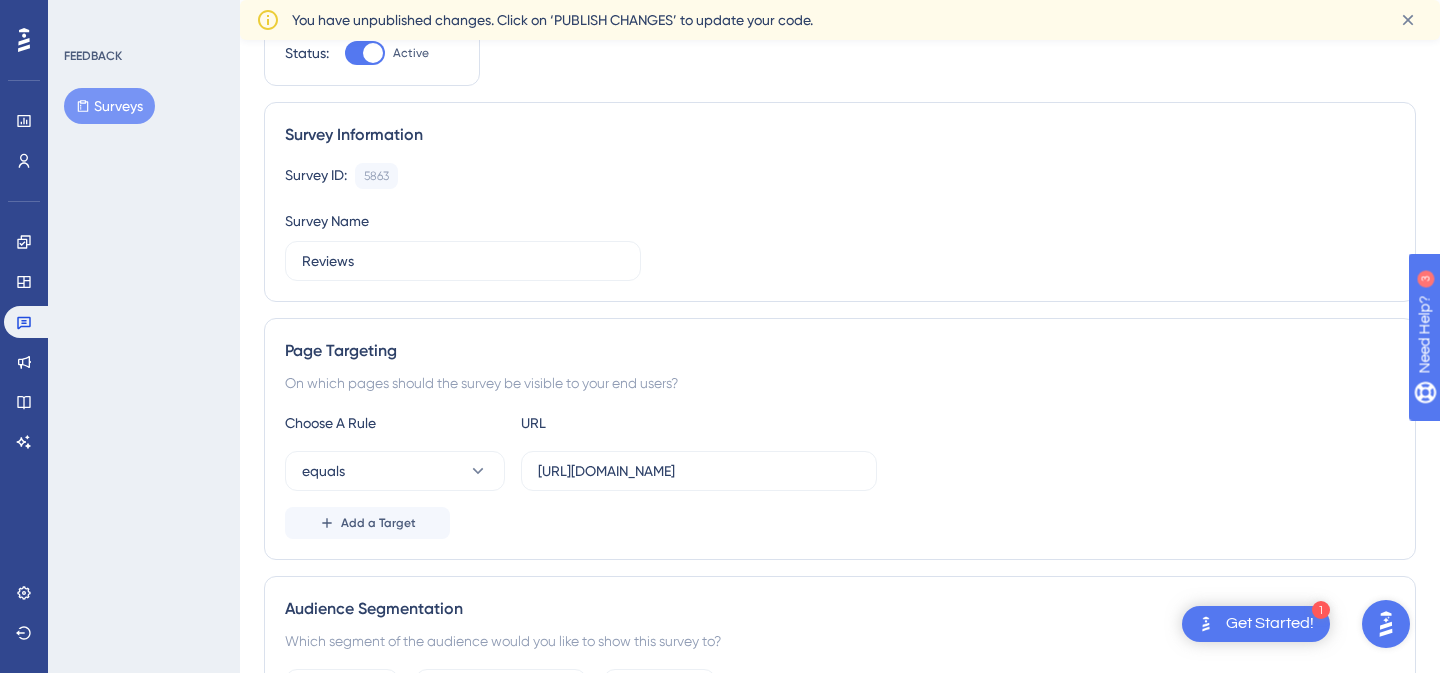 scroll, scrollTop: 228, scrollLeft: 0, axis: vertical 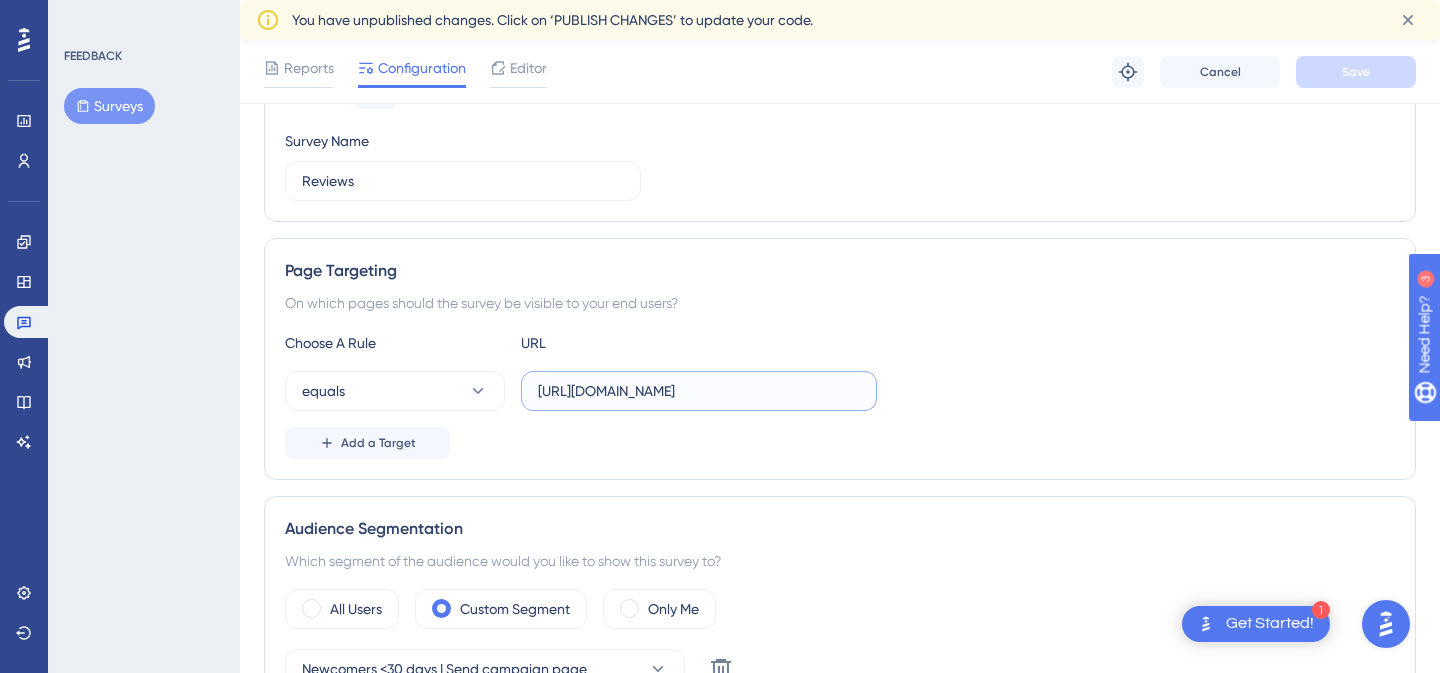 click on "https://cp.selzy.com/en/v5/campaigns" at bounding box center [699, 391] 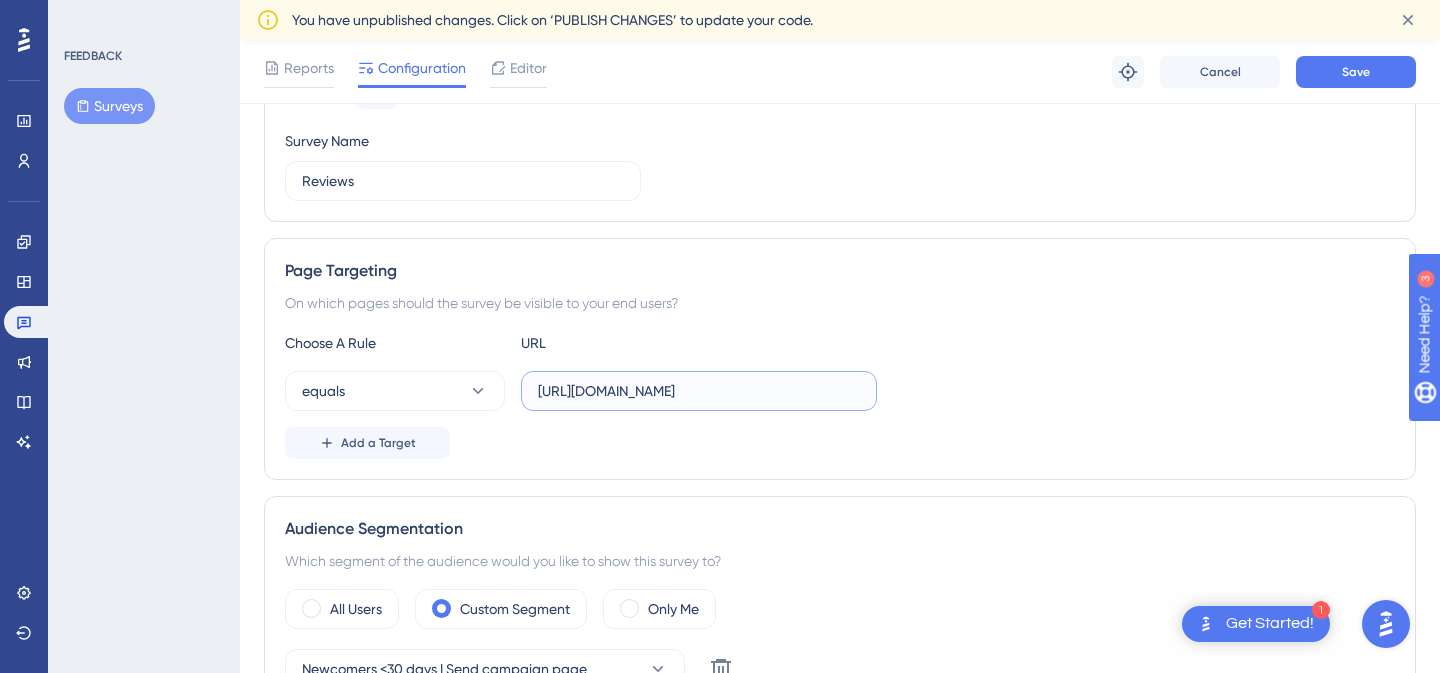 type on "https://cp.selzy.com/en/v5/" 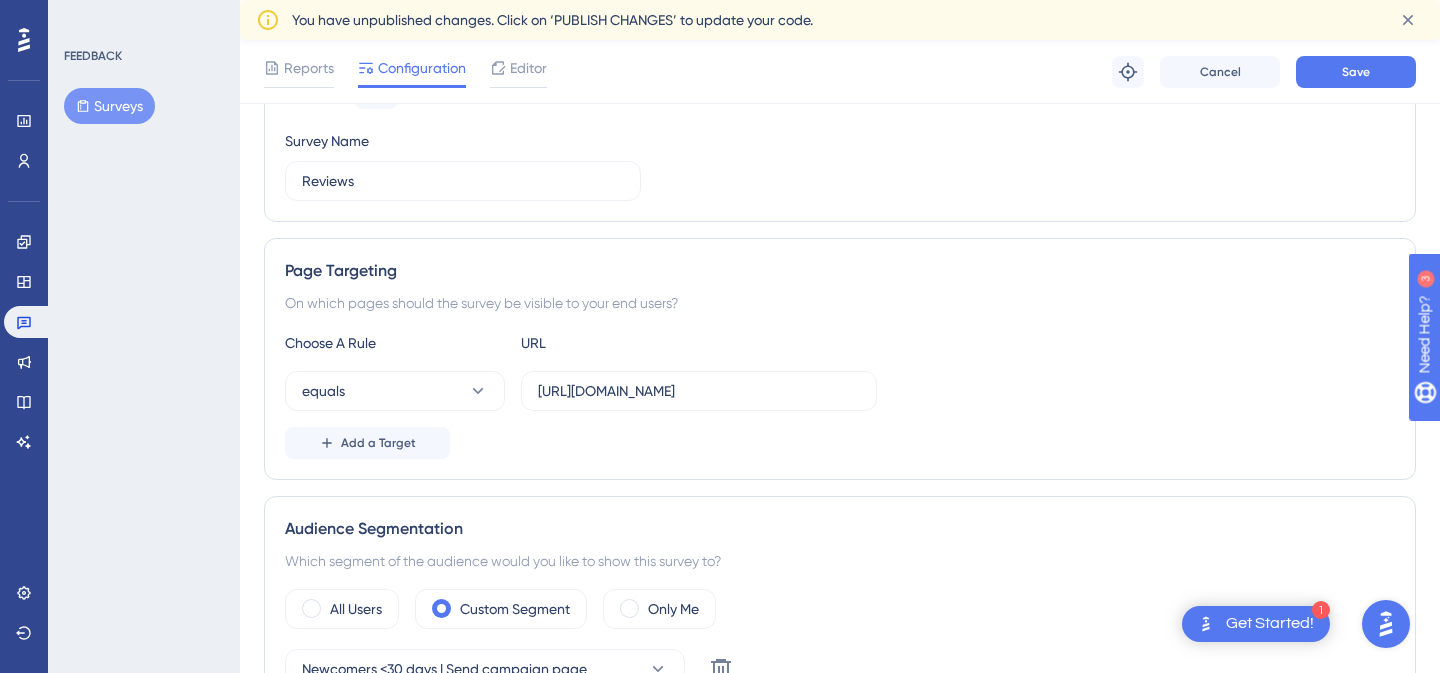 click on "Add a Target" at bounding box center [840, 443] 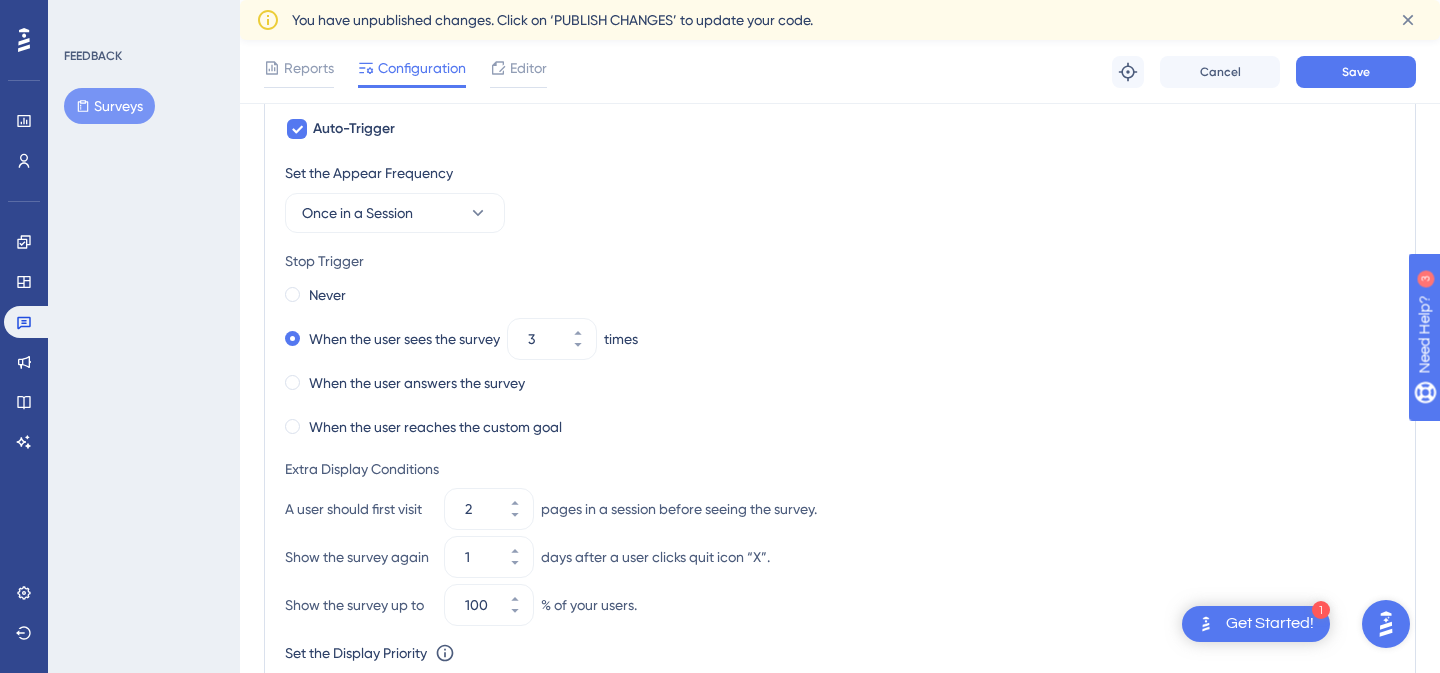 scroll, scrollTop: 979, scrollLeft: 0, axis: vertical 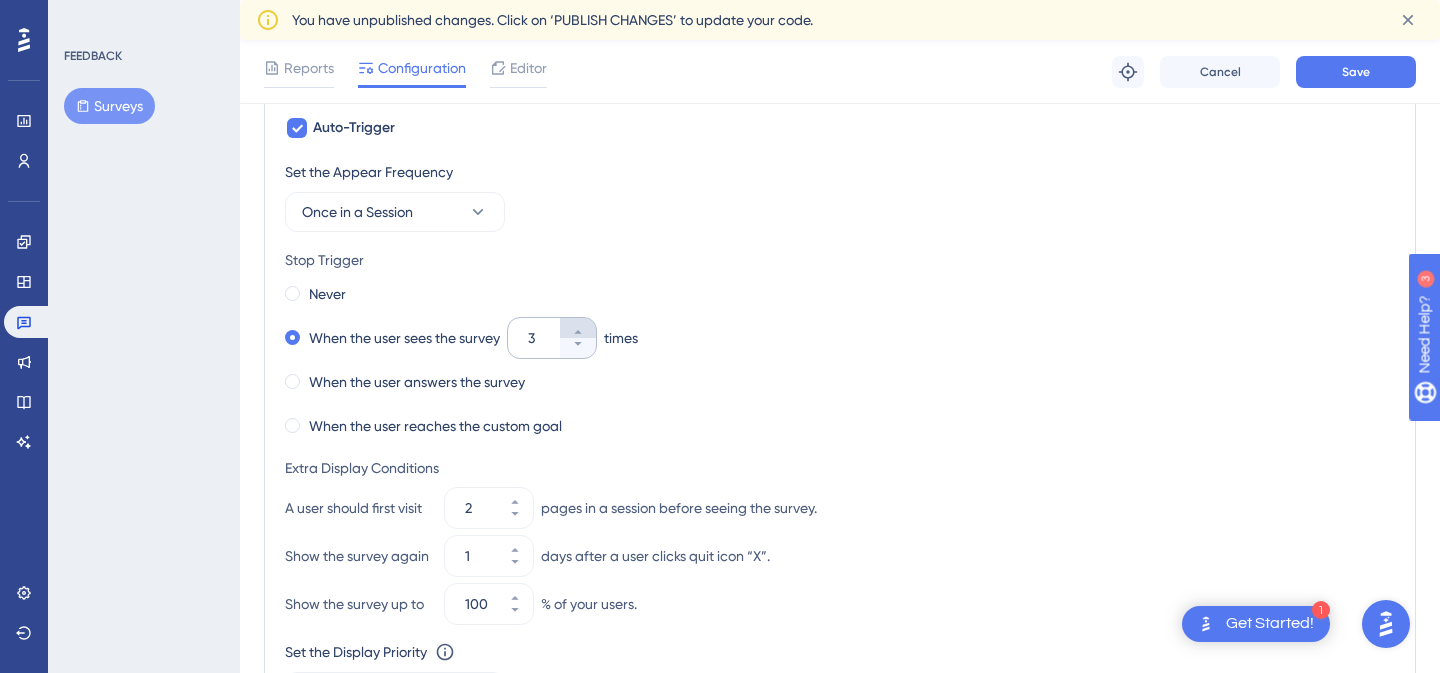 click 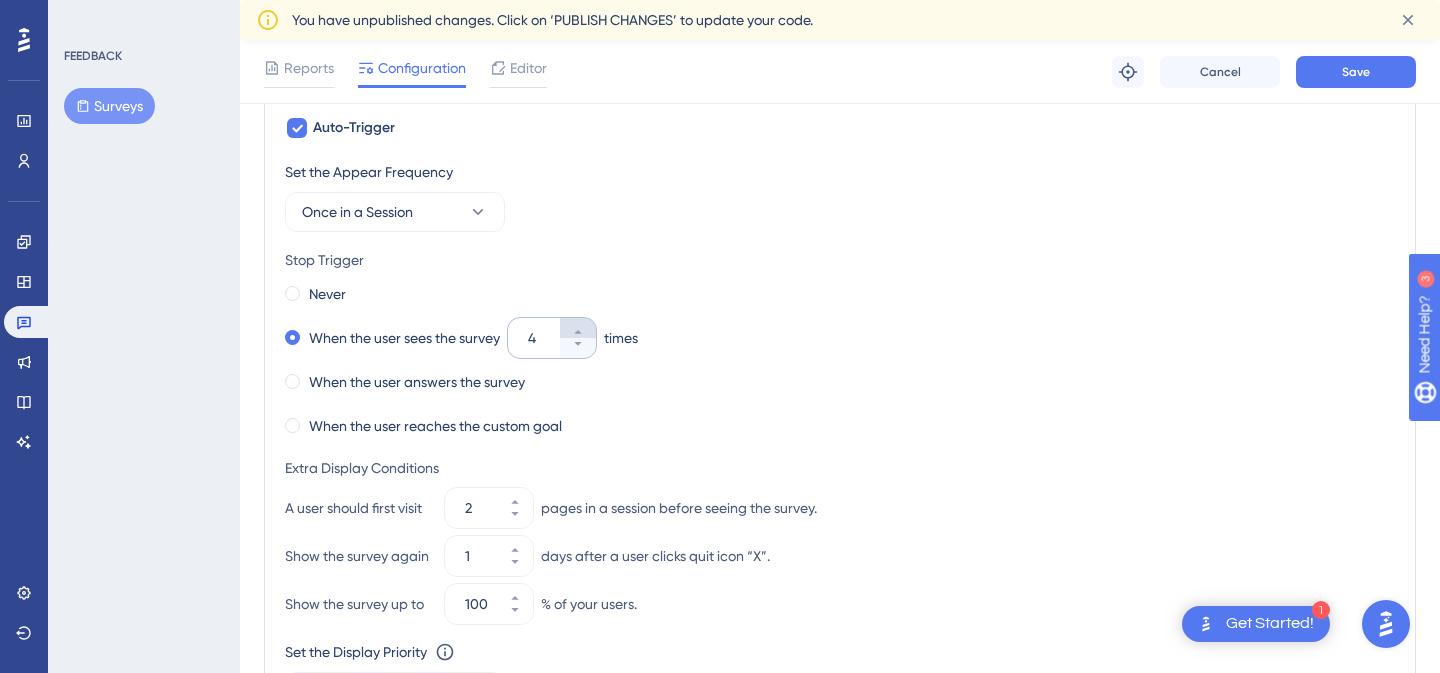 click 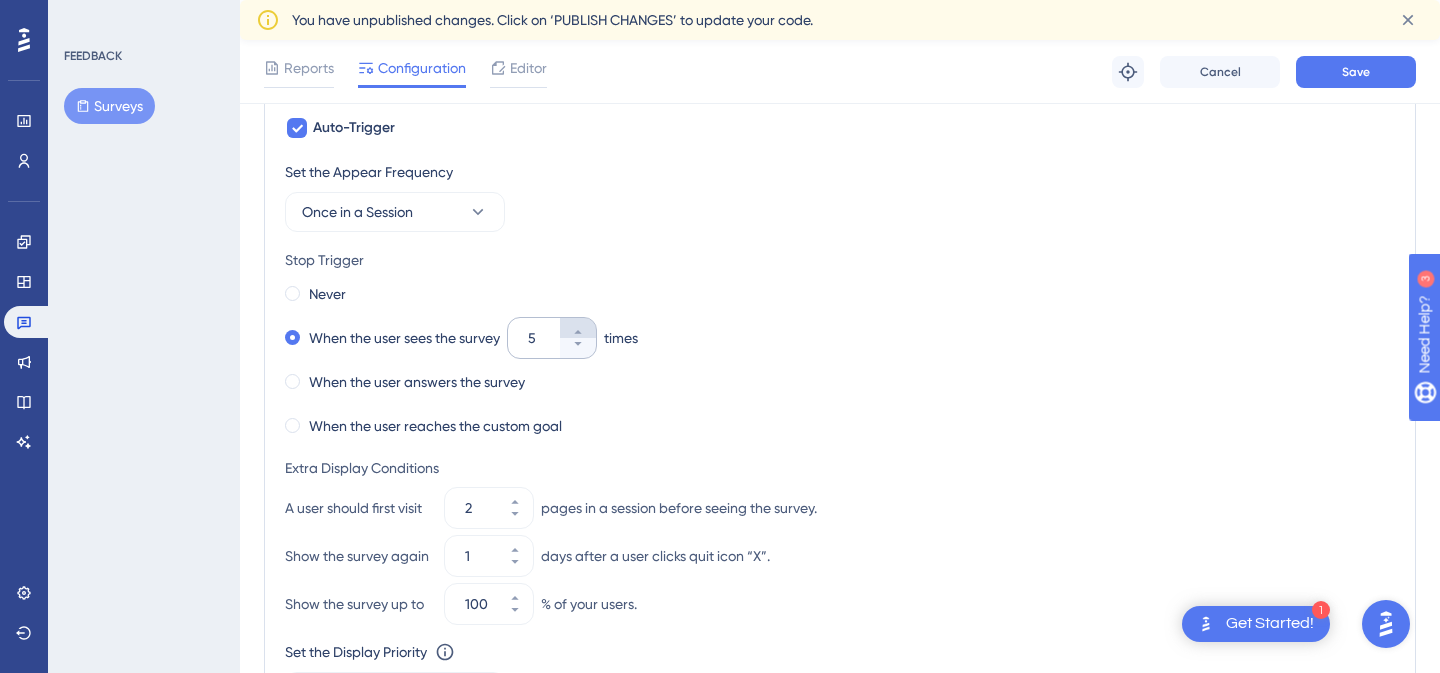click 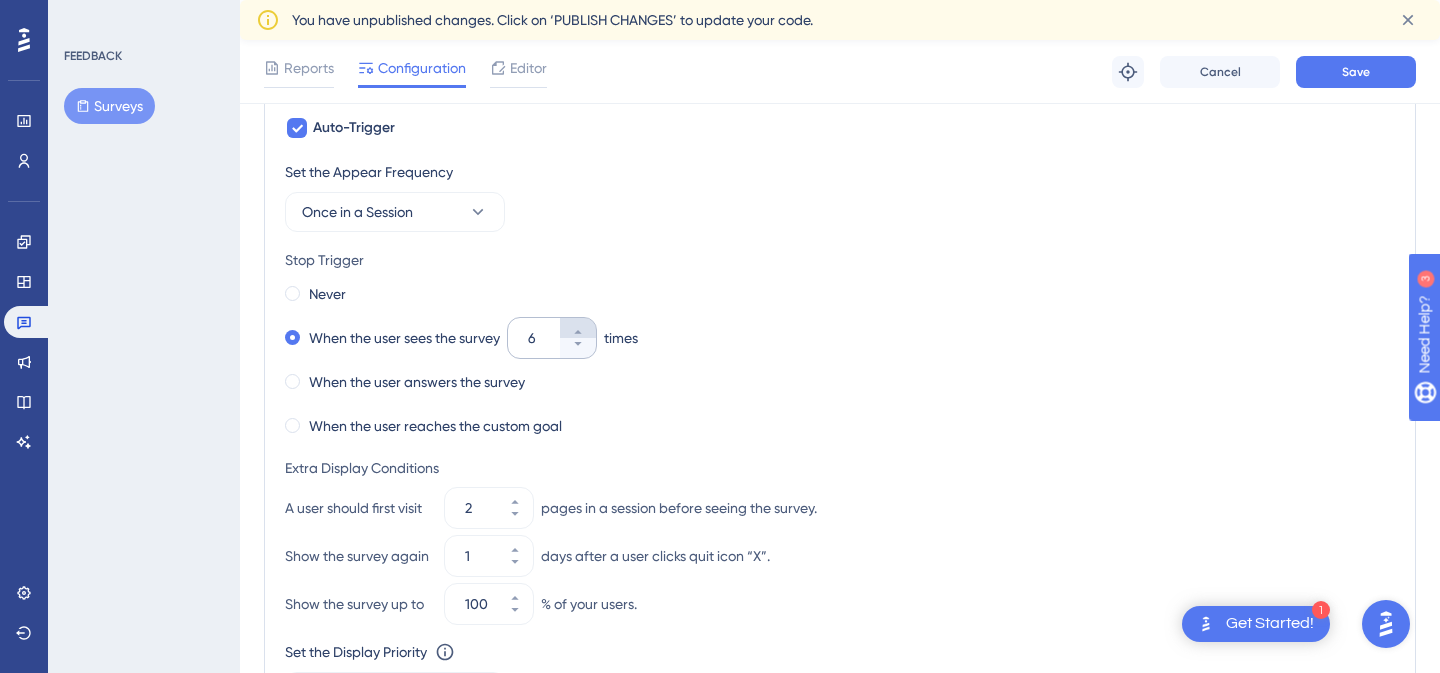 click 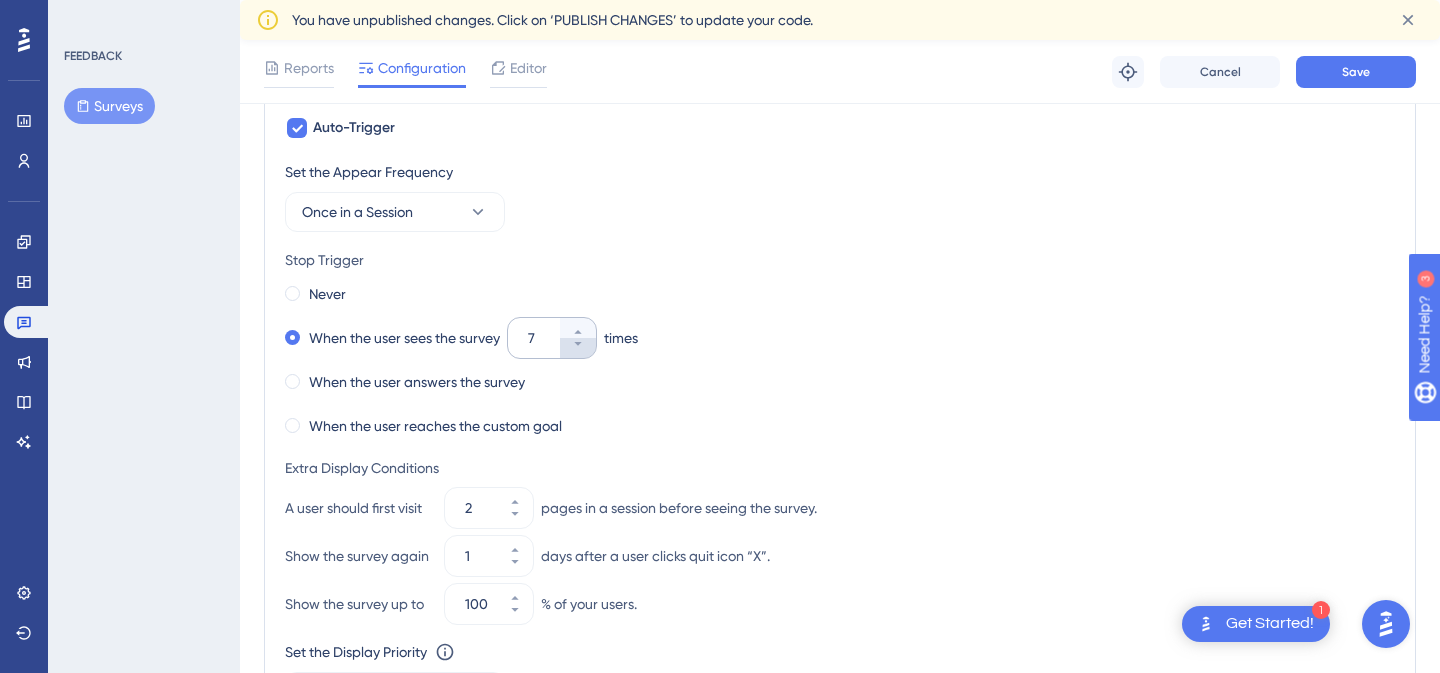 click on "7" at bounding box center [578, 348] 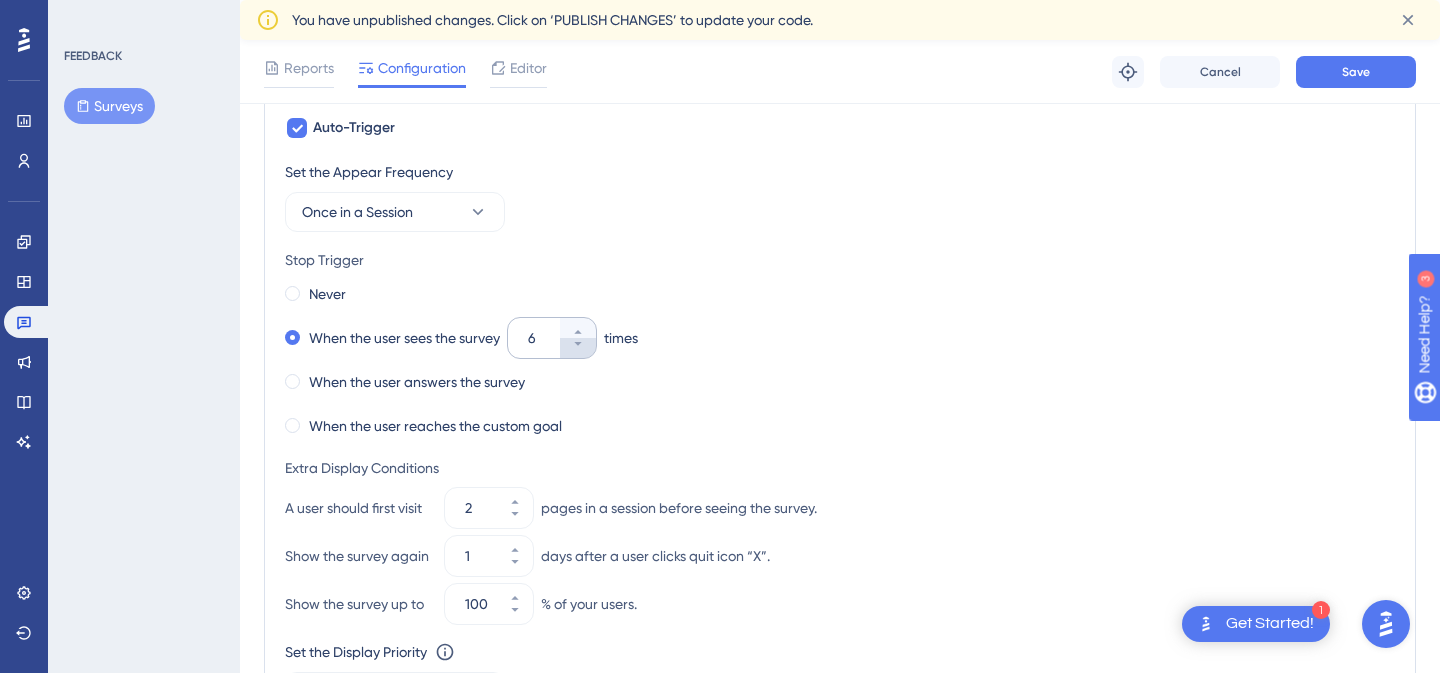 click on "6" at bounding box center [578, 348] 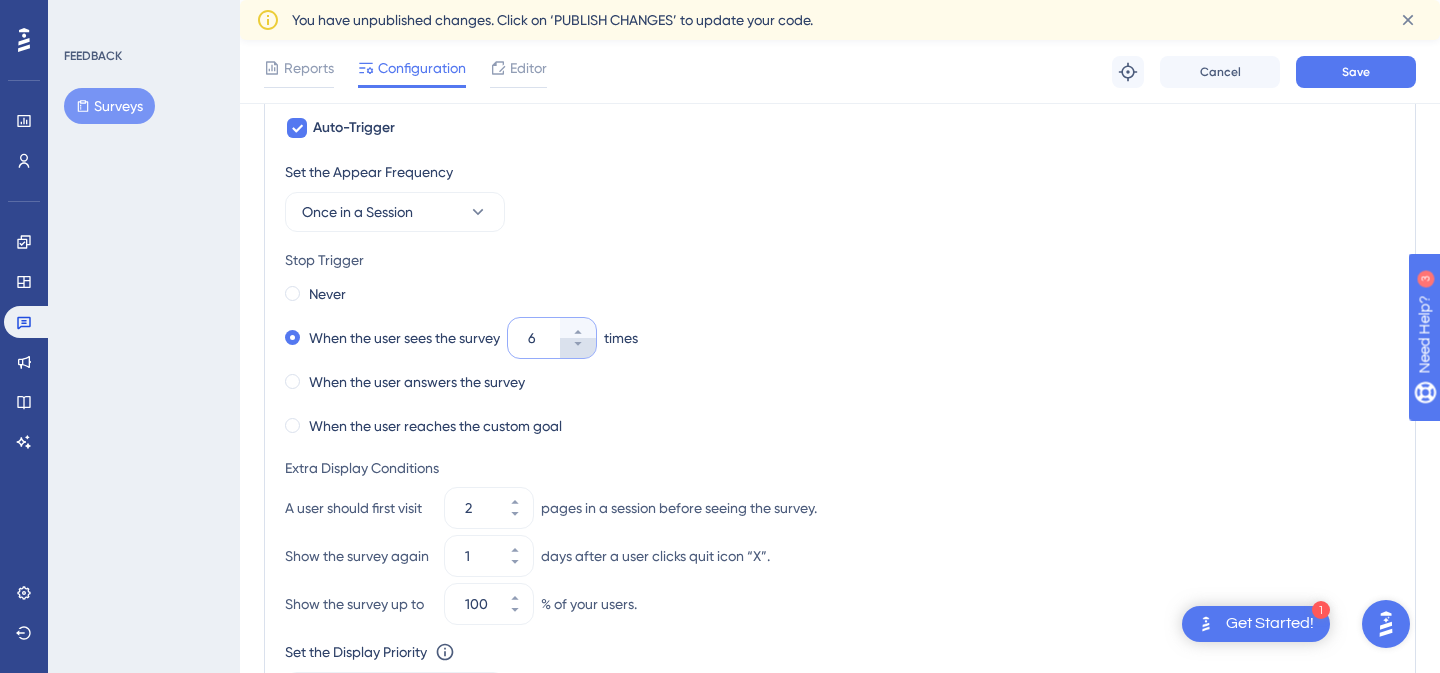 type on "5" 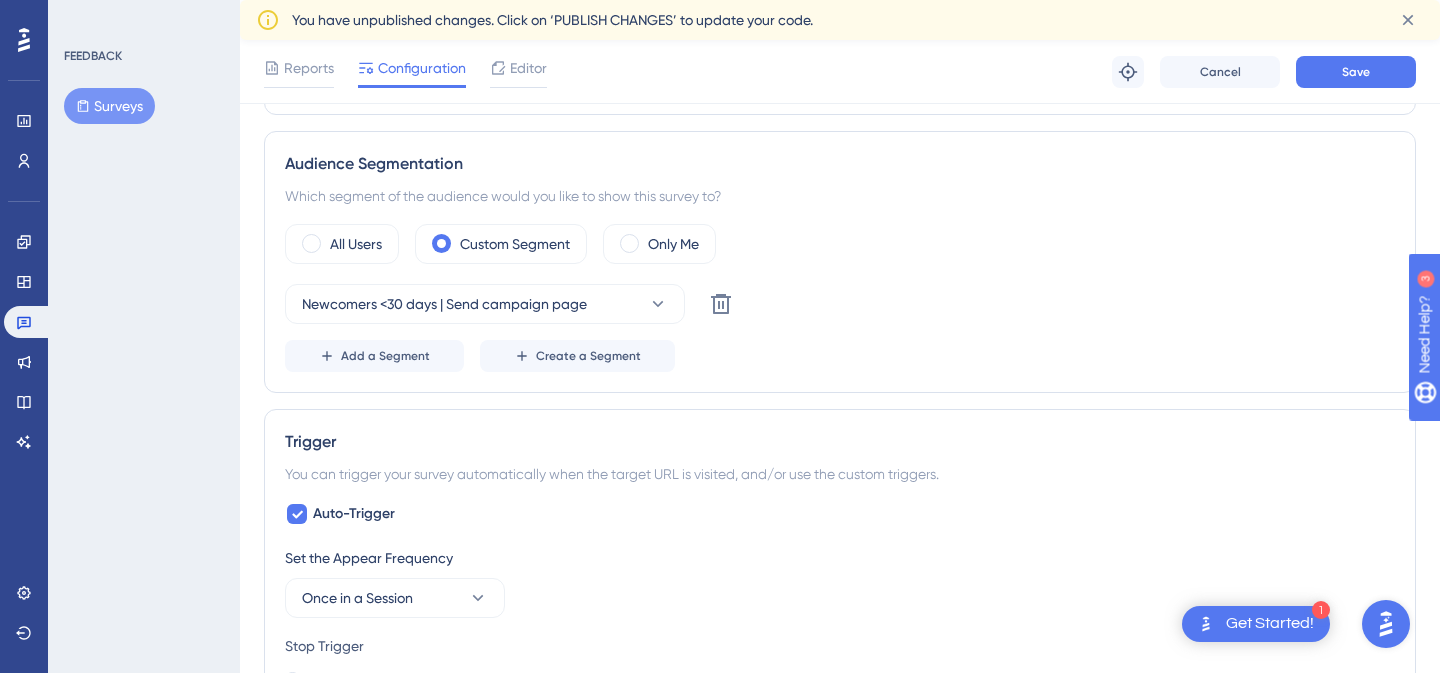 scroll, scrollTop: 586, scrollLeft: 0, axis: vertical 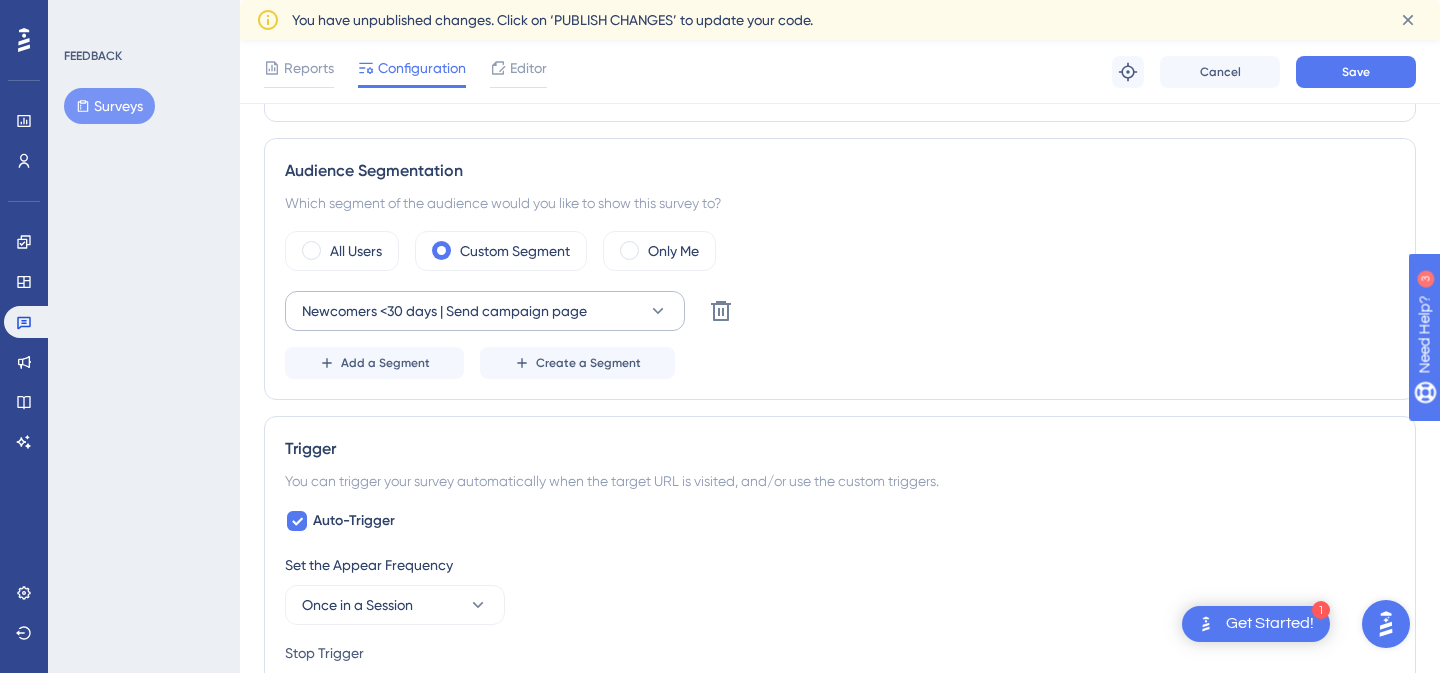click on "Newcomers <30 days | Send campaign page" at bounding box center (444, 311) 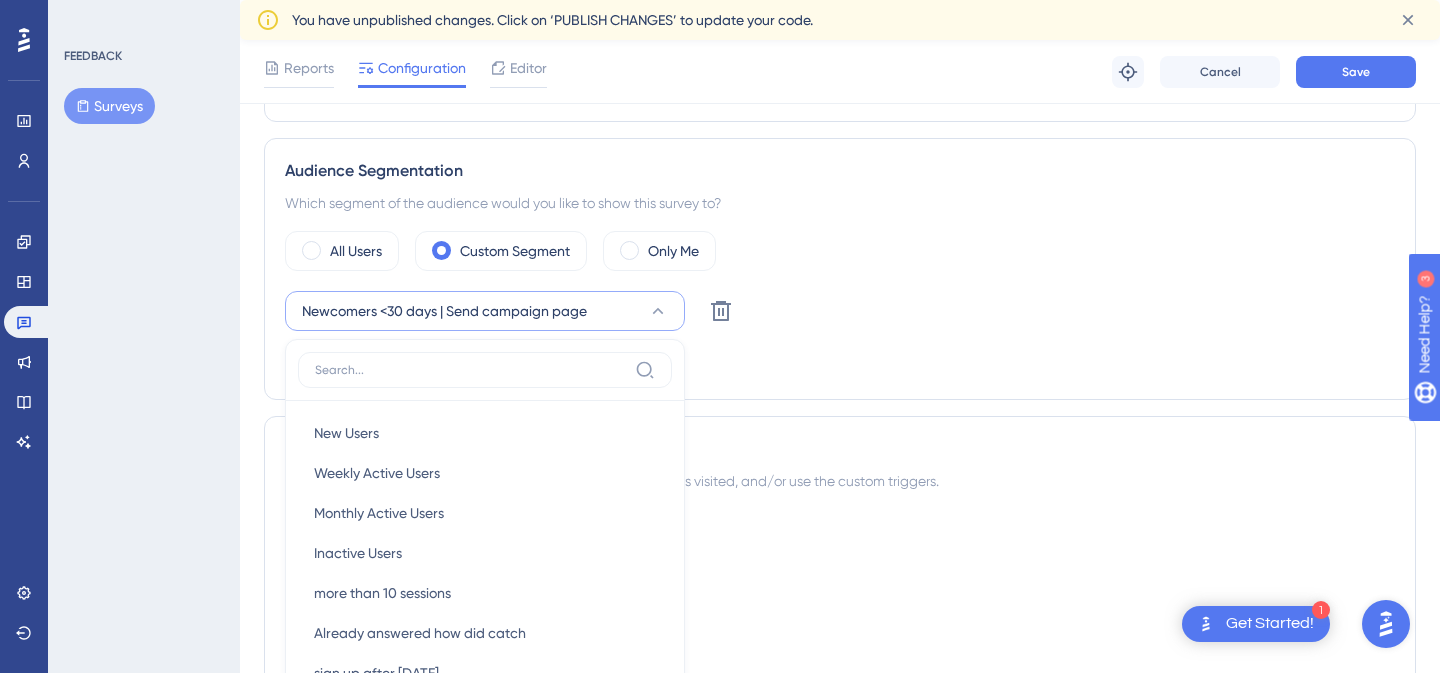 scroll, scrollTop: 775, scrollLeft: 0, axis: vertical 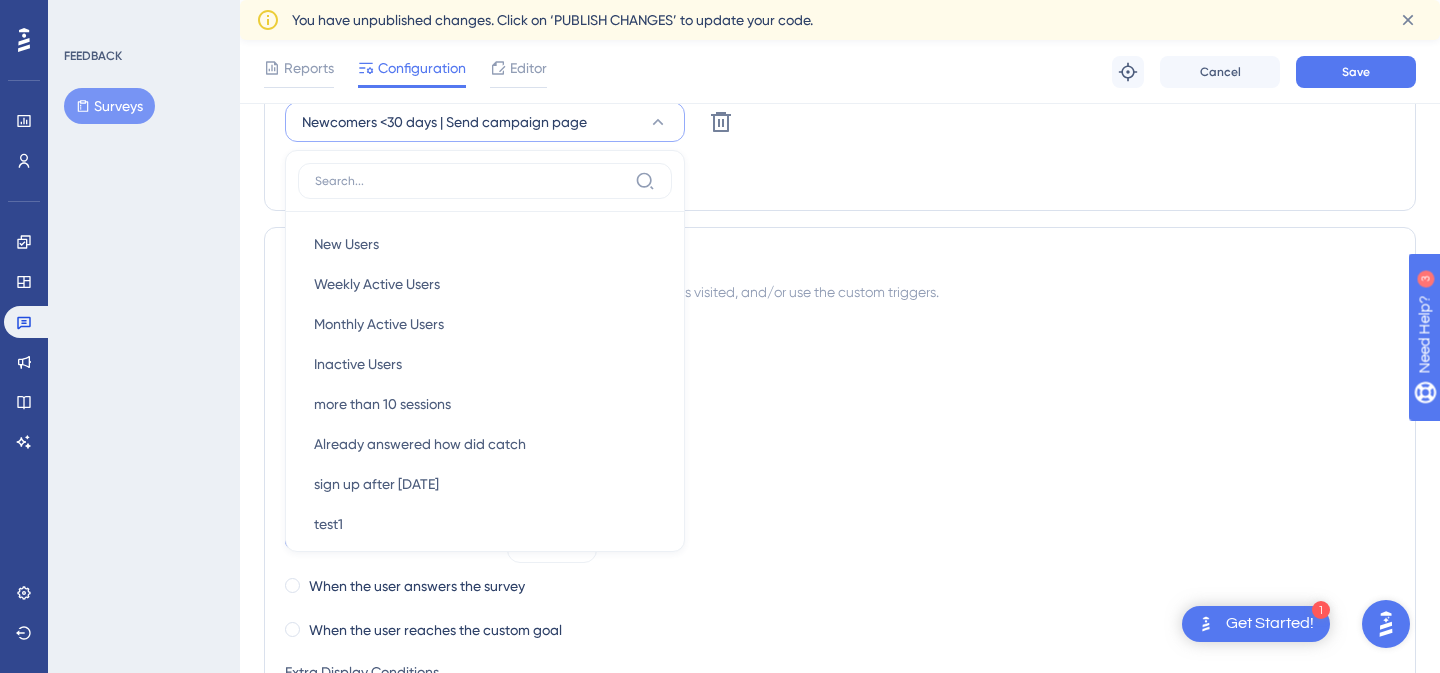 click on "Audience Segmentation Which segment of the audience would you like to show this survey to? All Users Custom Segment Only Me Newcomers <30 days | Send campaign page New Users New Users Weekly Active Users Weekly Active Users Monthly Active Users Monthly Active Users Inactive Users Inactive Users more than 10 sessions more than 10 sessions Already answered how did catch Already answered how did catch sign up after june 2025 sign up after june 2025 test1 test1 Newbies >28.02 tried new builder Newbies >28.02 tried new builder Newbies >28.02 tried old builder Newbies >28.02 tried old builder UniOne Users w/o domains UniOne Users w/o domains Dasha: Audit Dasha: Audit Dasha: Domain authentication Dasha: Domain authentication Dasha: Welcome sequence Dasha: Welcome sequence SEGMENT 100% + Session 1+ SEGMENT 100% + Session 1+ Egor + Andrew Egor + Andrew All users 2+ sessions All users 2+ sessions UniOne Pending Invoices Users UniOne Pending Invoices Users TOUR 08.31 — B TOUR 08.31 — B TOUR 08.31 — A none-direct" at bounding box center [840, 80] 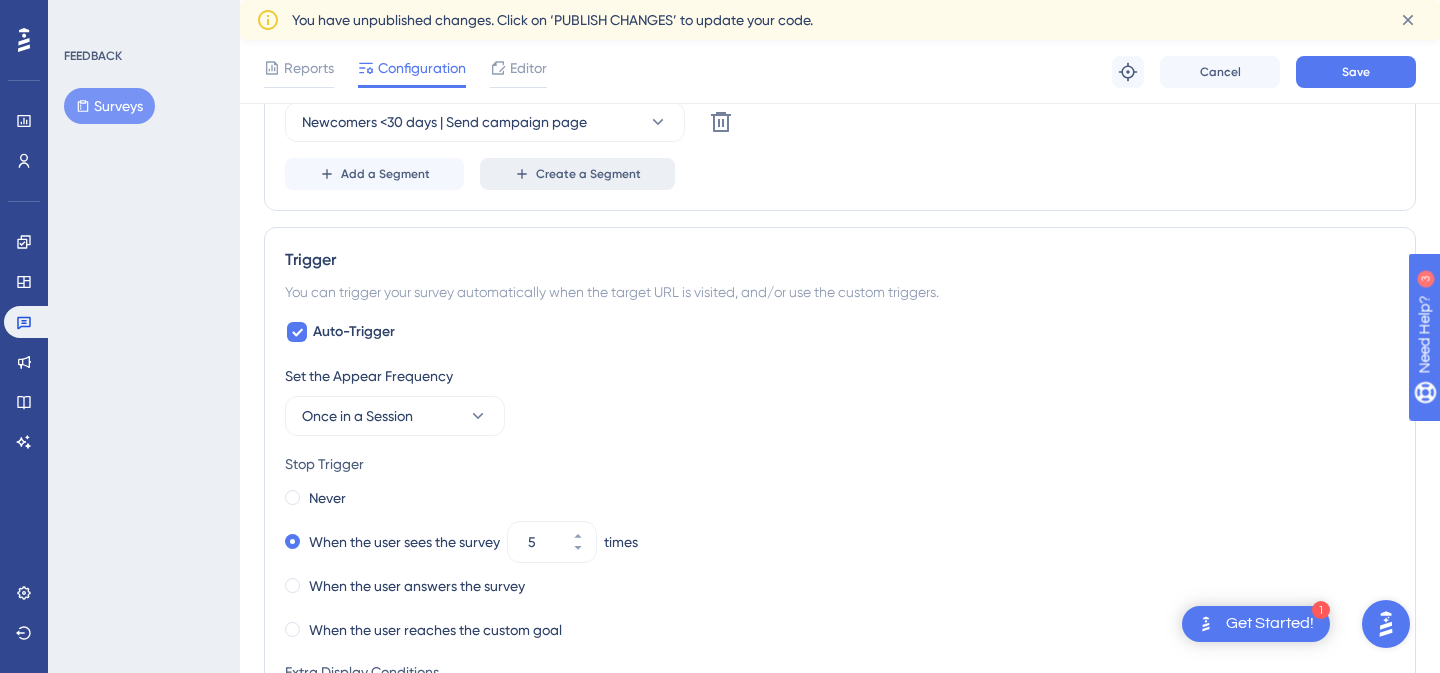 click on "Create a Segment" at bounding box center [577, 174] 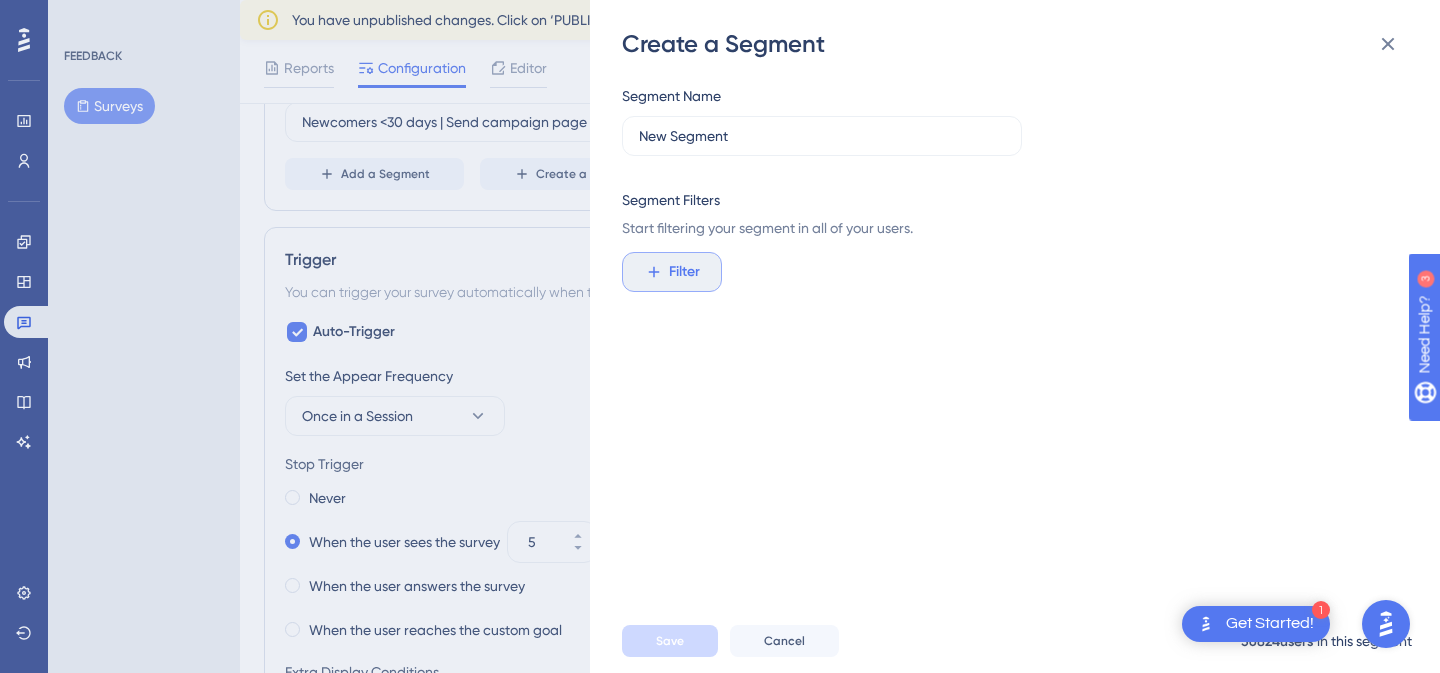 click on "Filter" at bounding box center [684, 272] 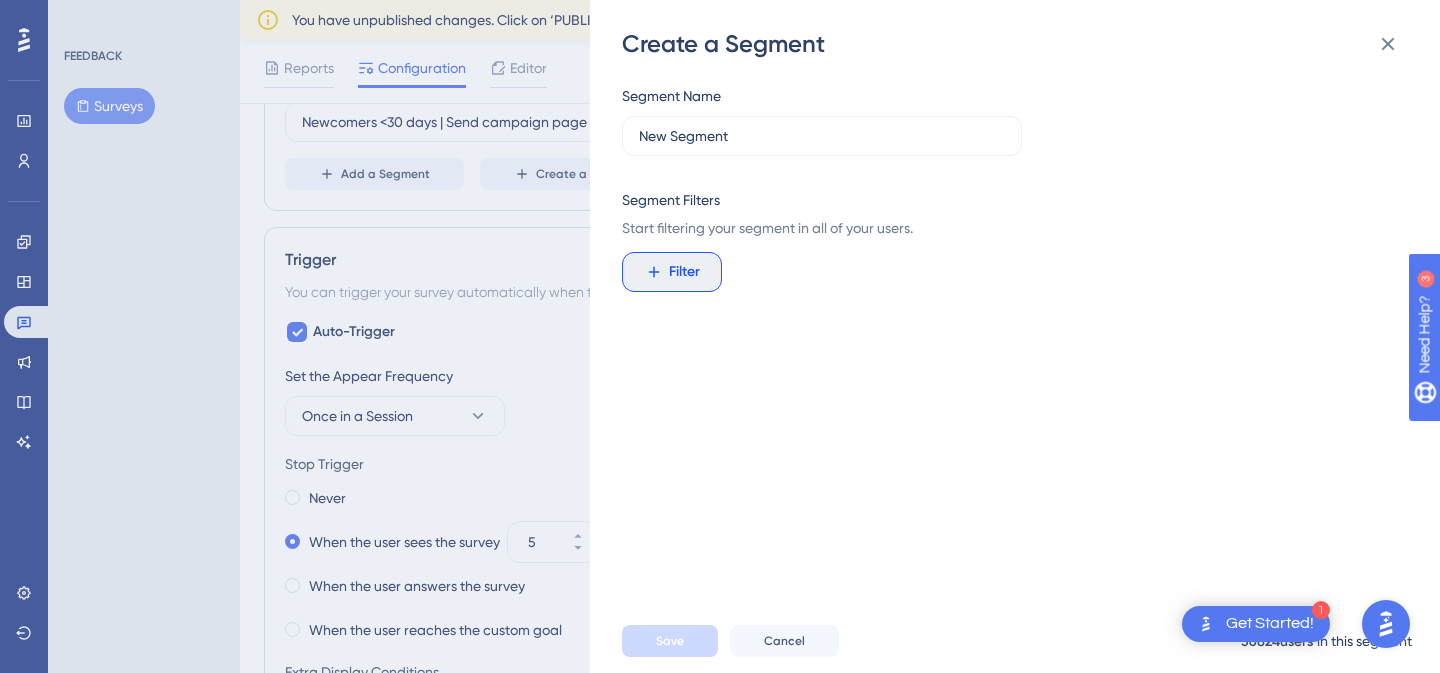 scroll, scrollTop: 127, scrollLeft: 0, axis: vertical 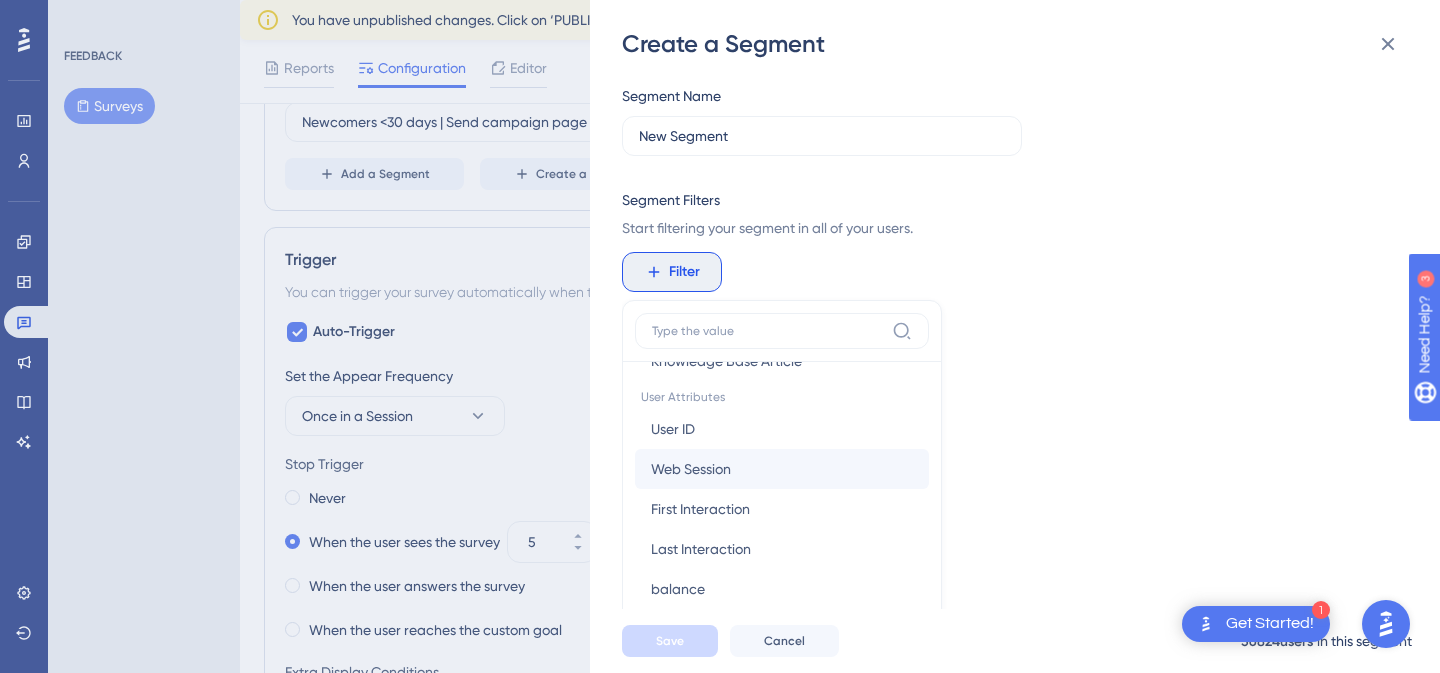click on "Web Session" at bounding box center (691, 469) 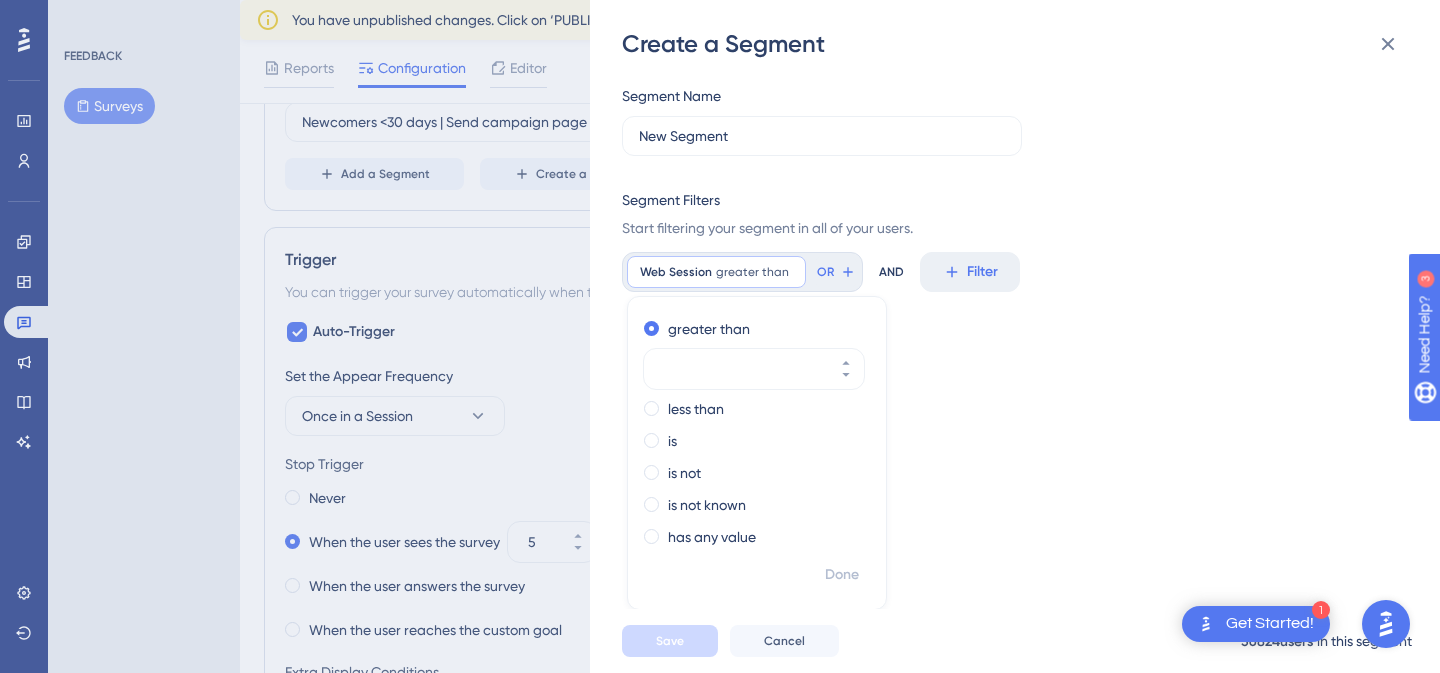 scroll, scrollTop: 1, scrollLeft: 0, axis: vertical 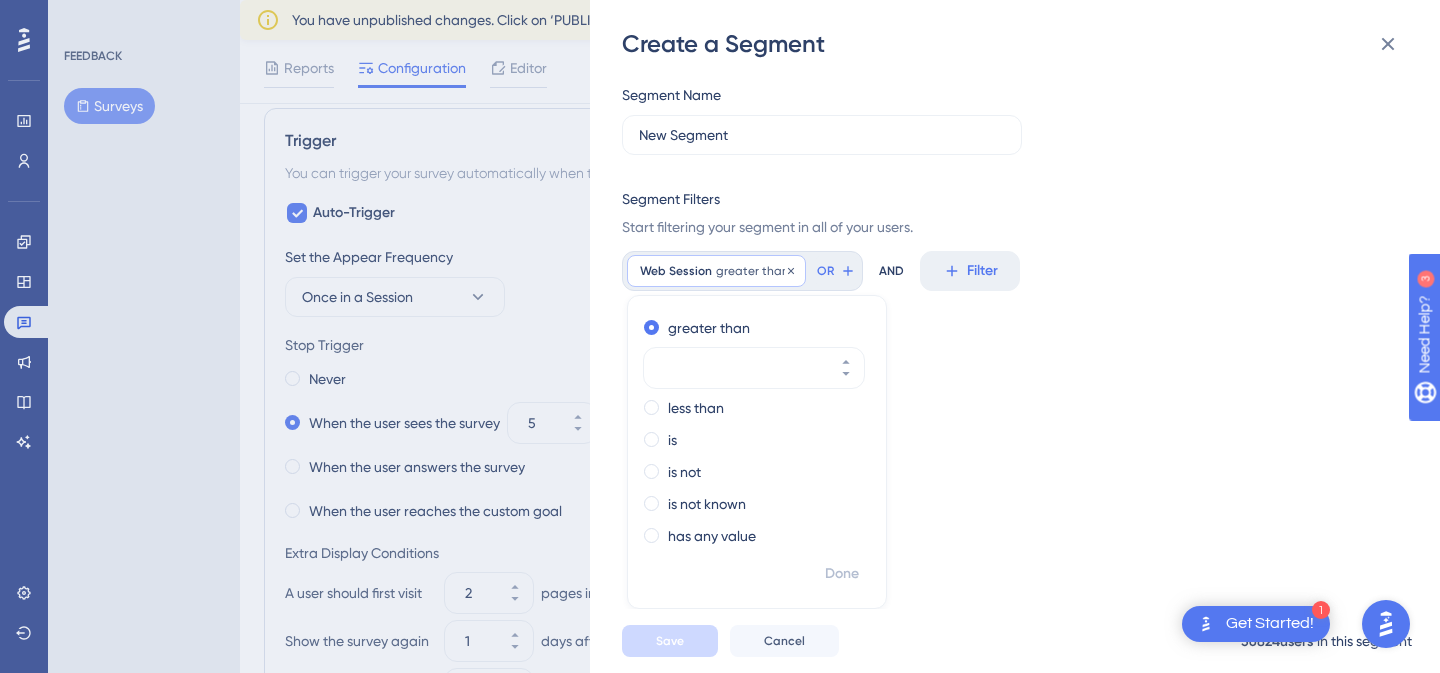 click on "Web Session greater than Remove" at bounding box center (716, 271) 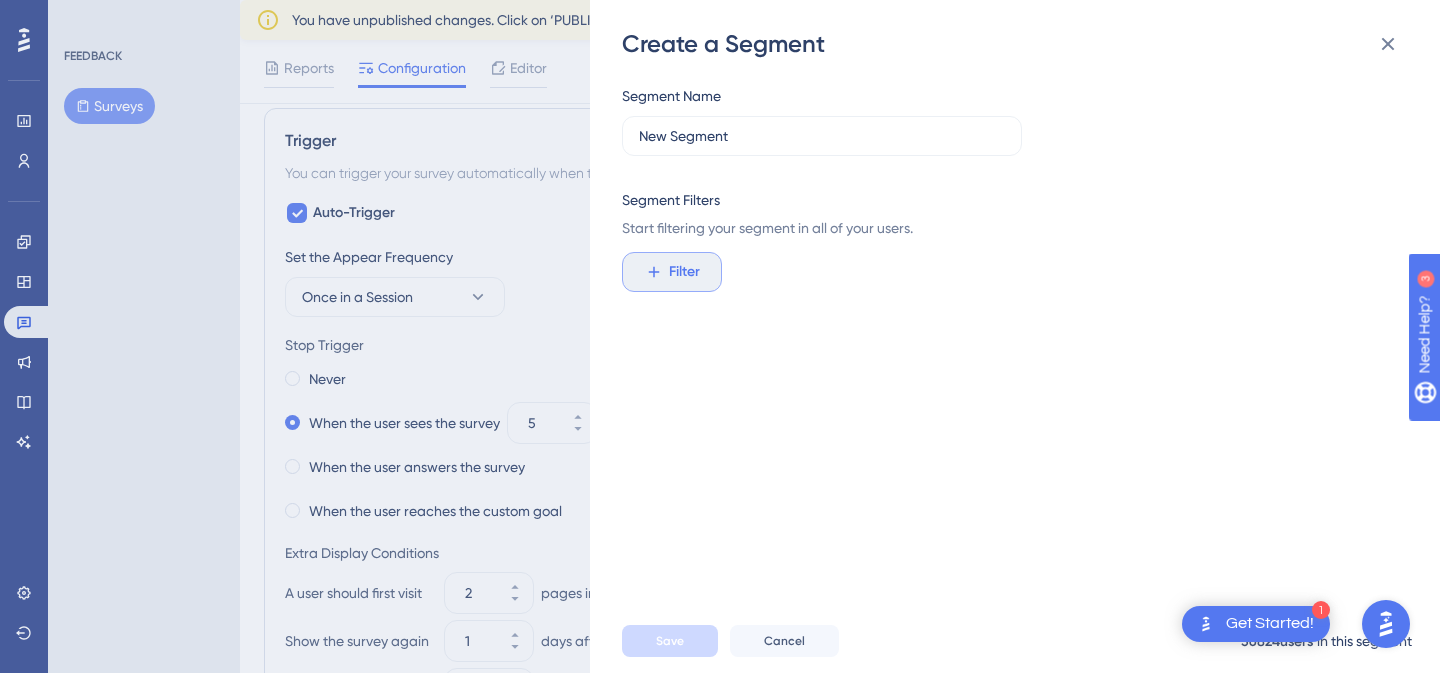 click on "Filter" at bounding box center [672, 272] 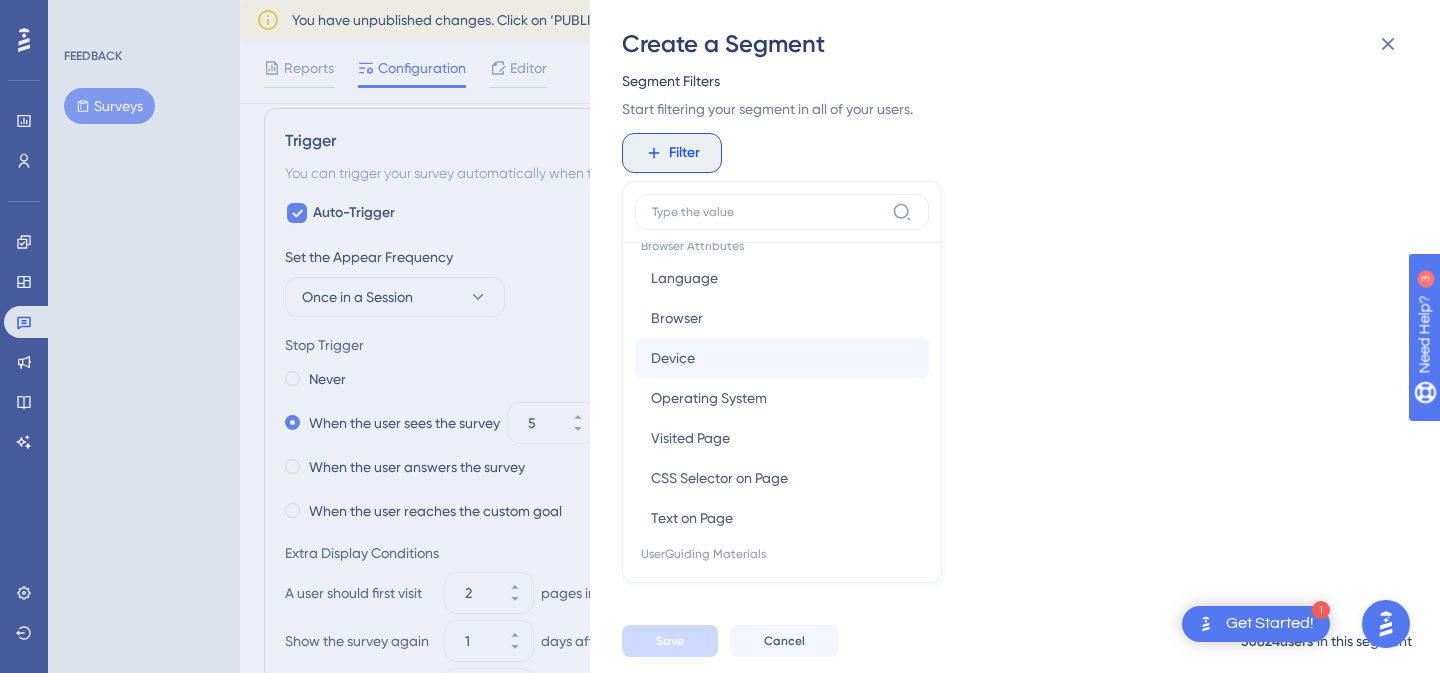 scroll, scrollTop: 30, scrollLeft: 0, axis: vertical 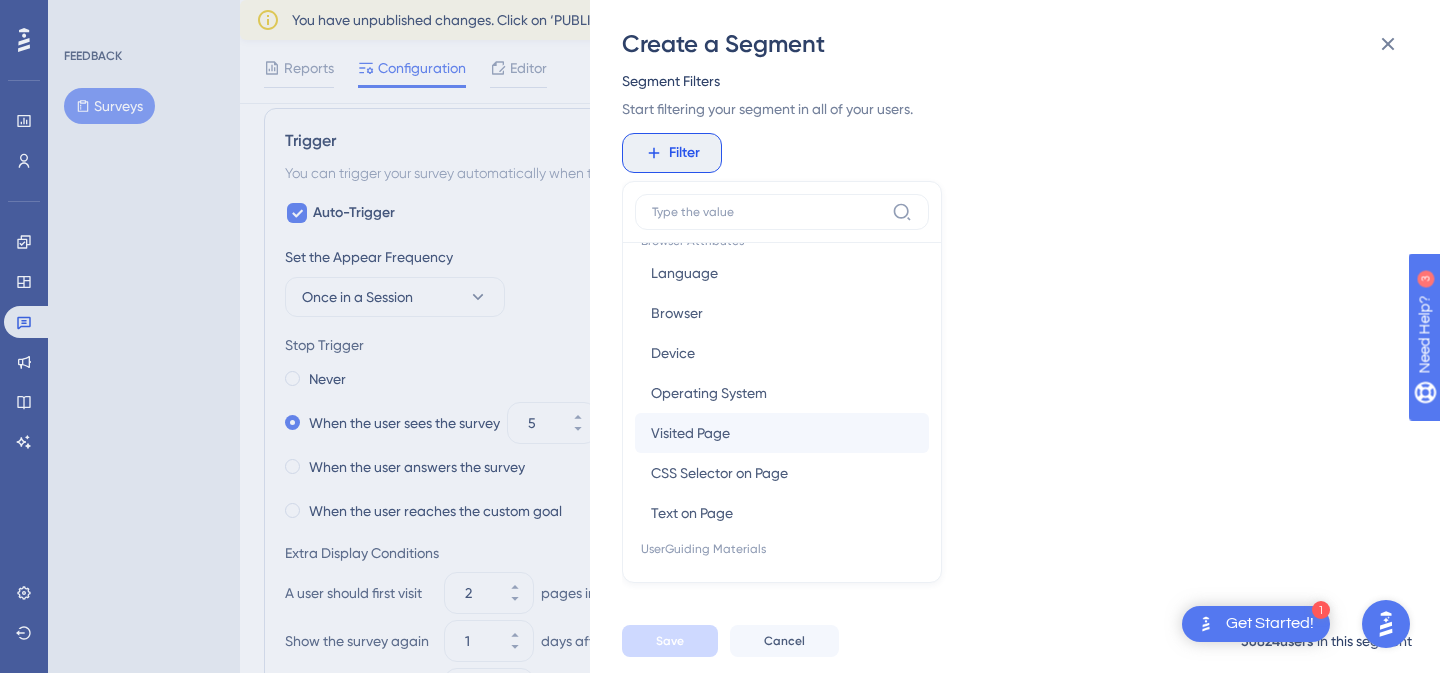 click on "Visited Page Visited Page" at bounding box center (782, 433) 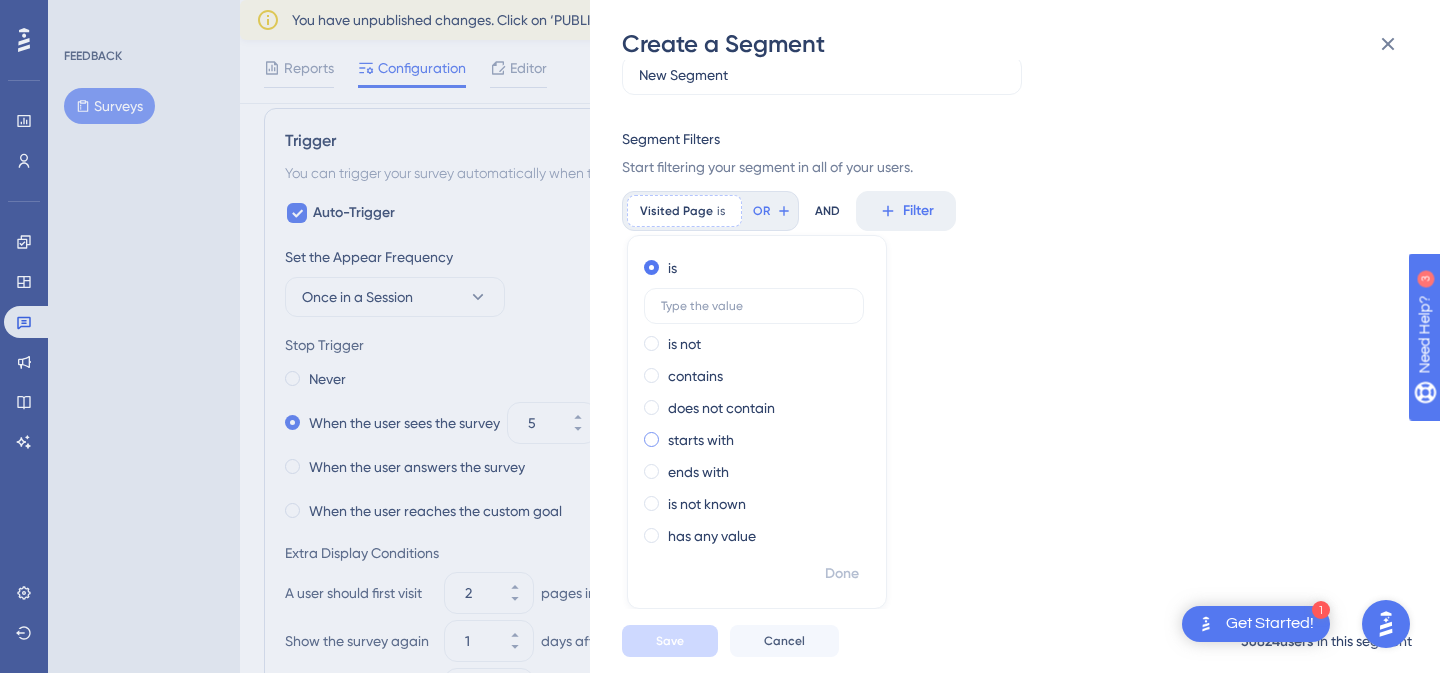 scroll, scrollTop: 61, scrollLeft: 0, axis: vertical 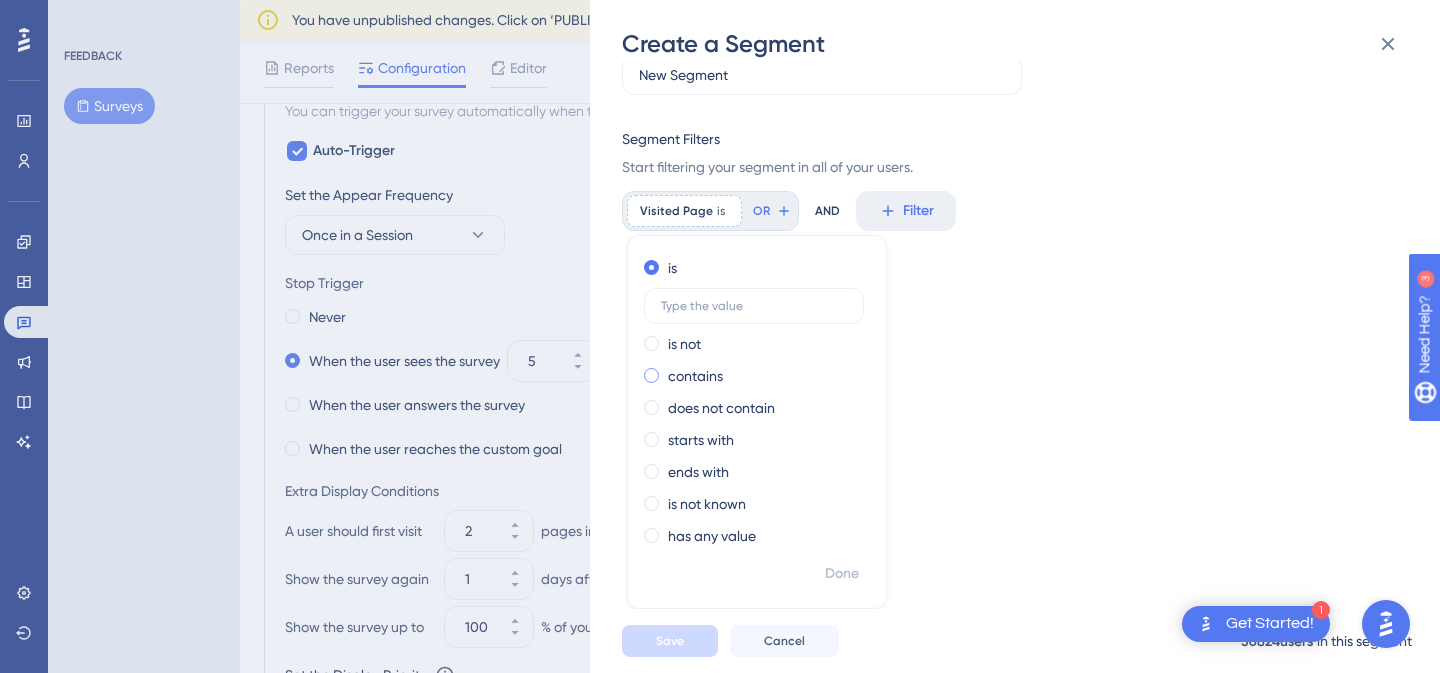 click on "contains" at bounding box center [695, 376] 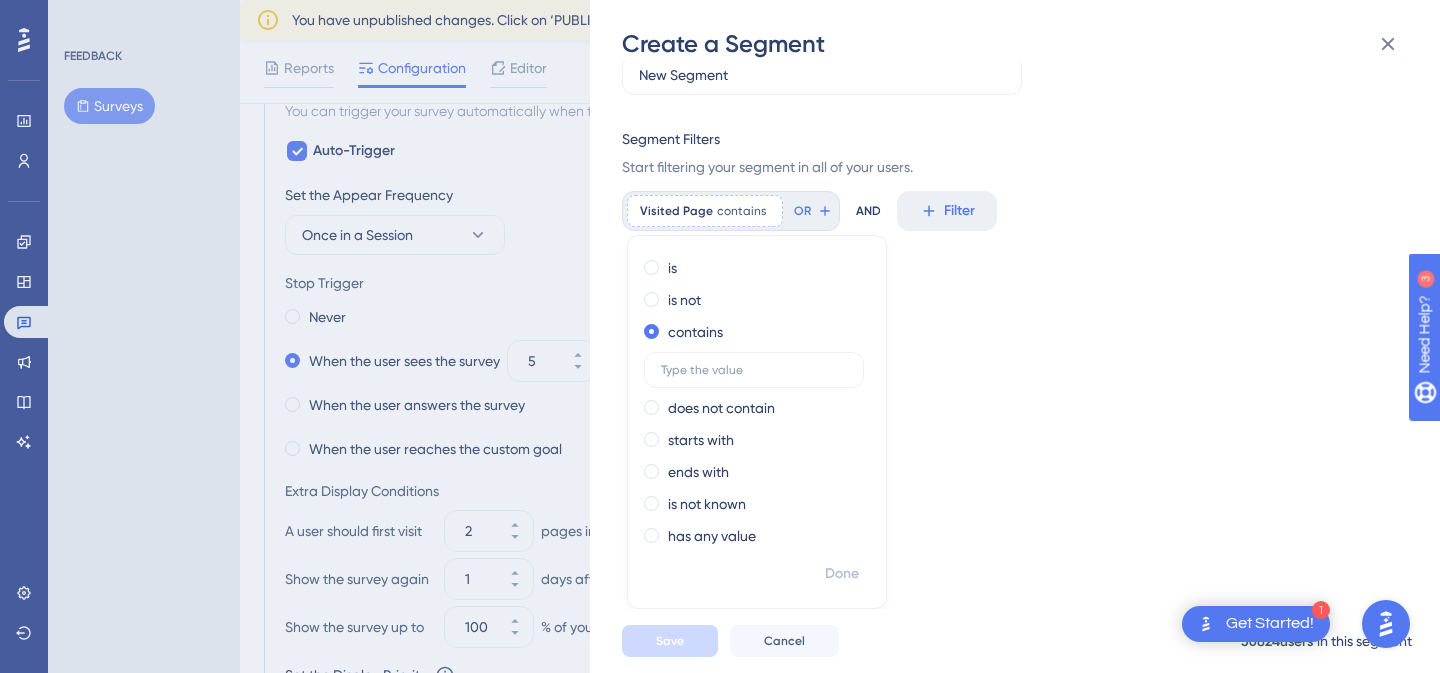 click on "Visited Page contains Remove is is not contains does not contain starts with ends with is not known has any value Done OR" at bounding box center [731, 211] 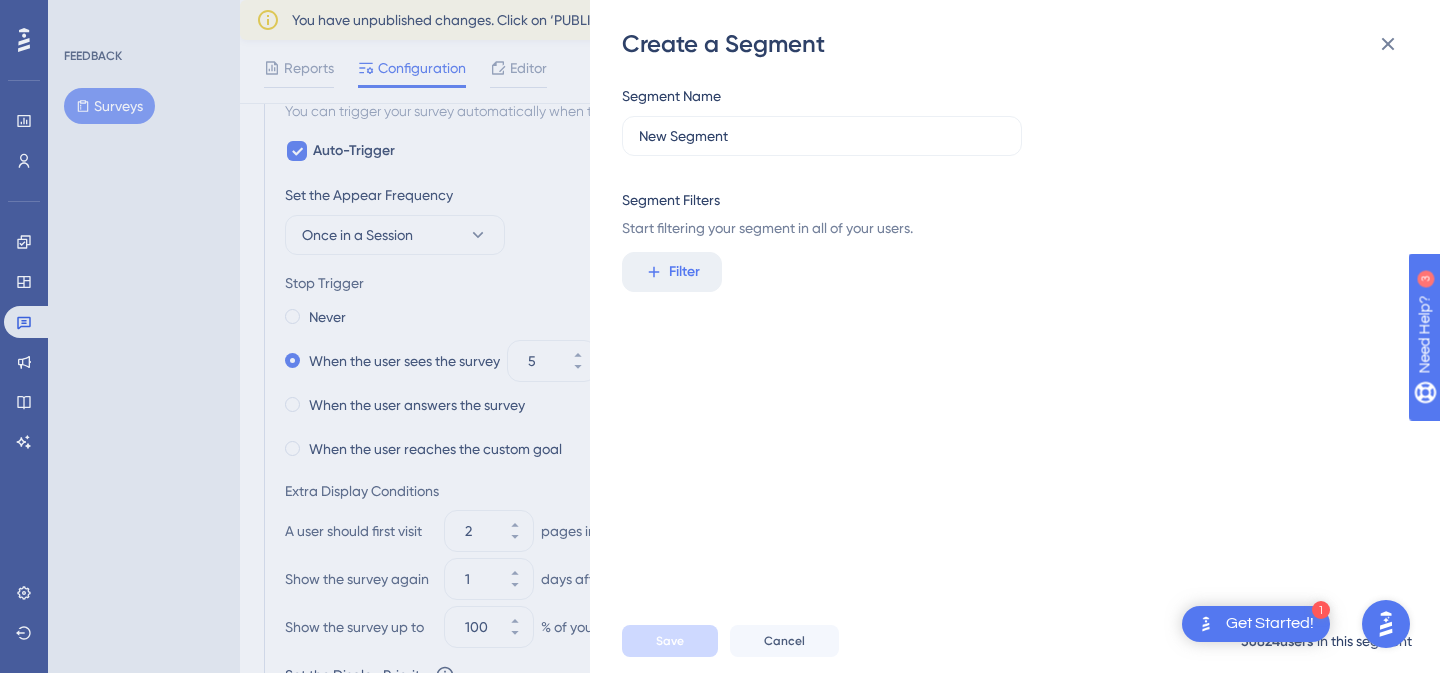 scroll, scrollTop: 0, scrollLeft: 0, axis: both 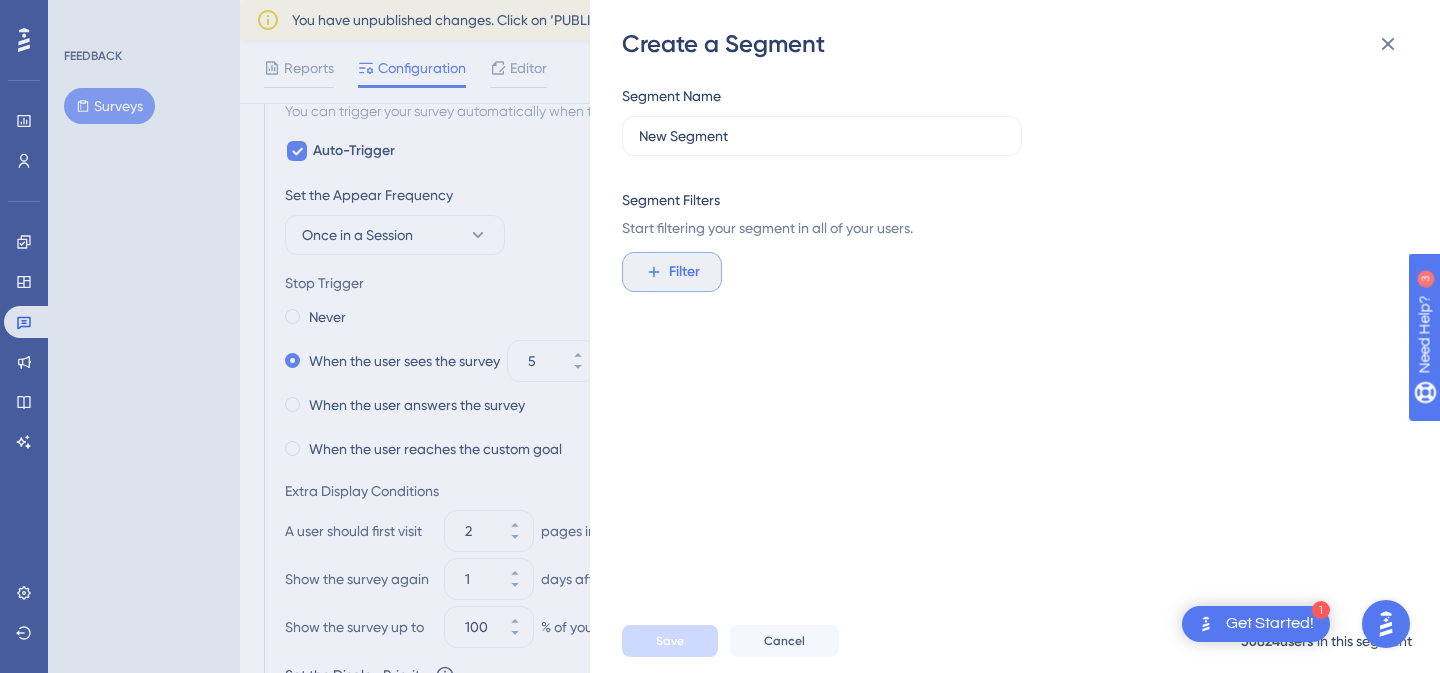 click on "Filter" at bounding box center [684, 272] 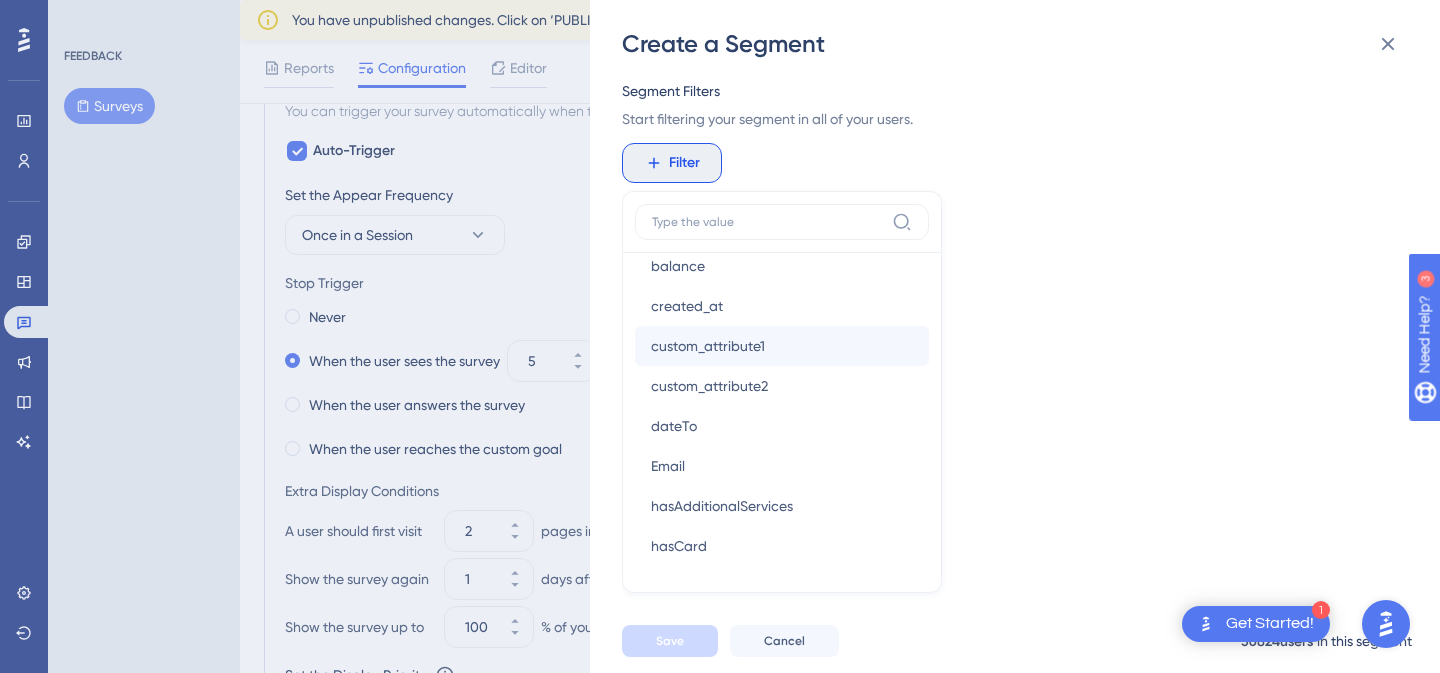 scroll, scrollTop: 1112, scrollLeft: 0, axis: vertical 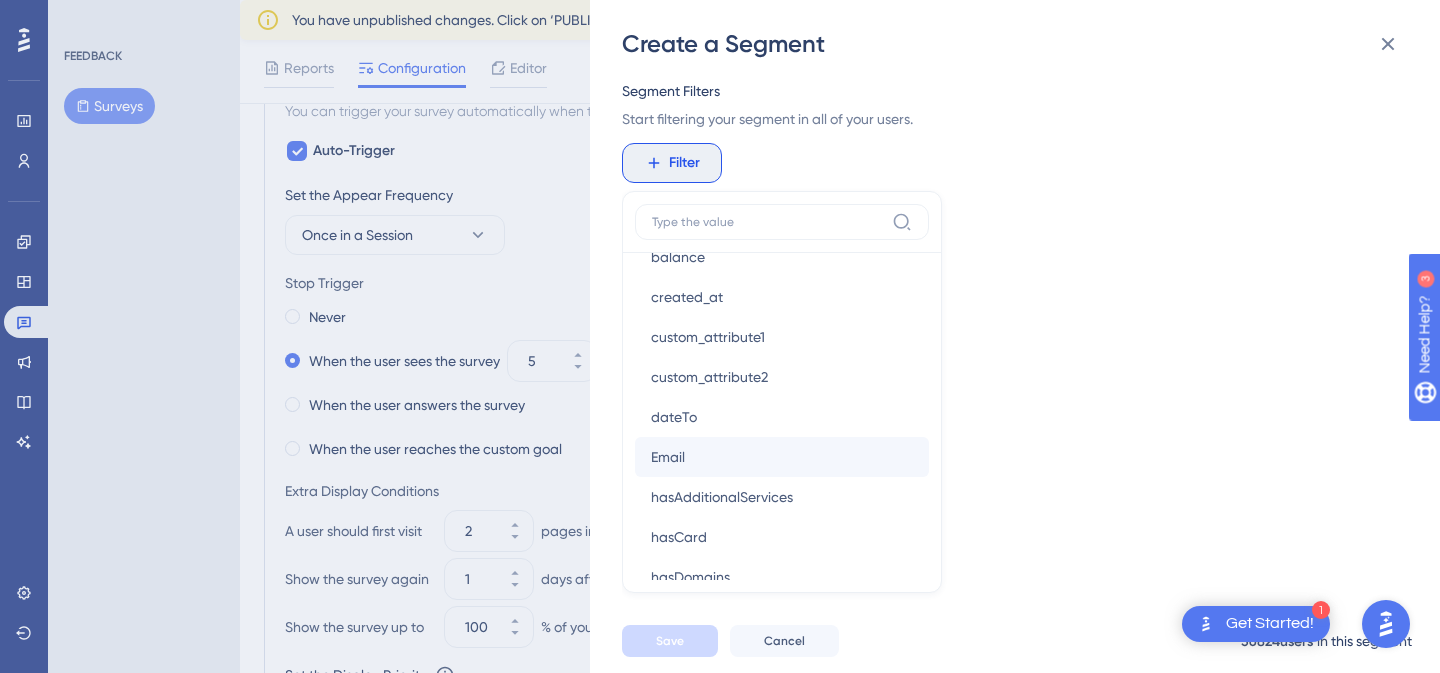 click on "Email Email" at bounding box center [782, 457] 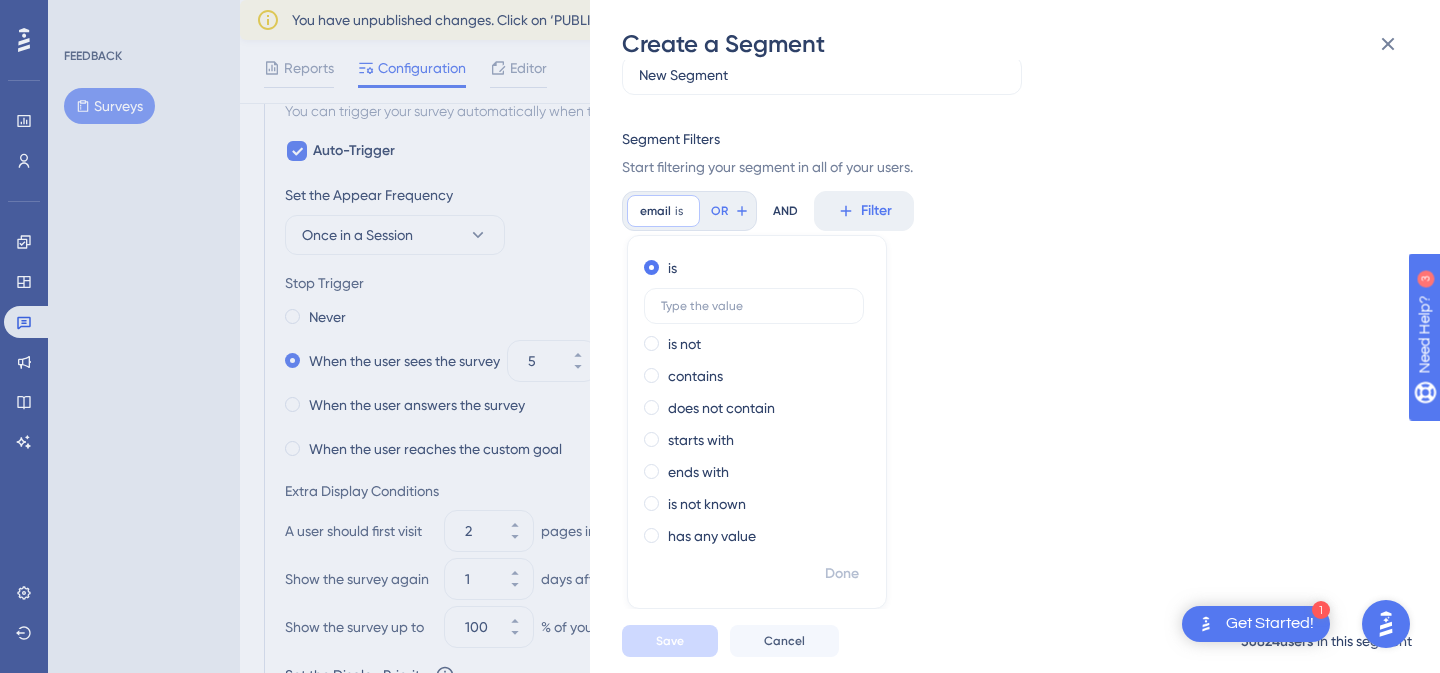 scroll, scrollTop: 52, scrollLeft: 0, axis: vertical 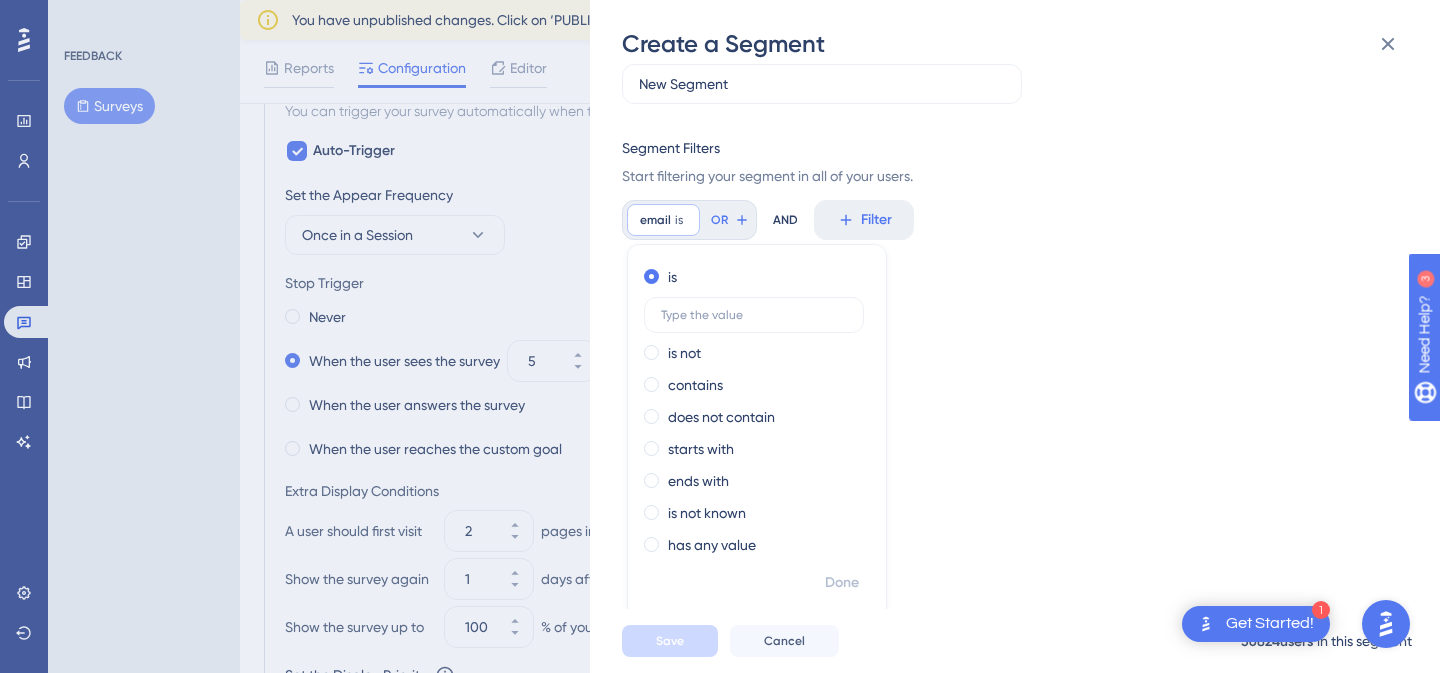 click on "Segment Name New Segment Segment Filters Start filtering your segment in all of your users. email is Remove is is not contains does not contain starts with ends with is not known has any value Done OR AND Filter" at bounding box center (1025, 334) 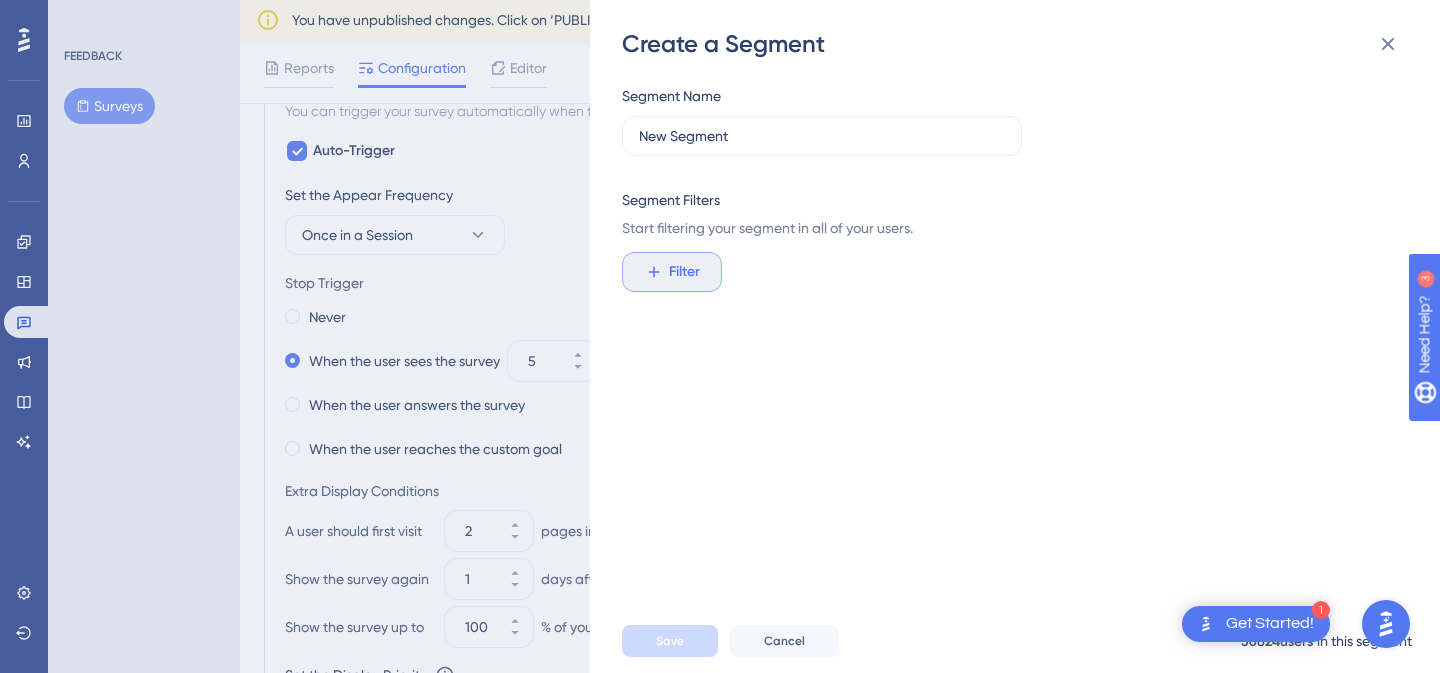 click on "Filter" at bounding box center (684, 272) 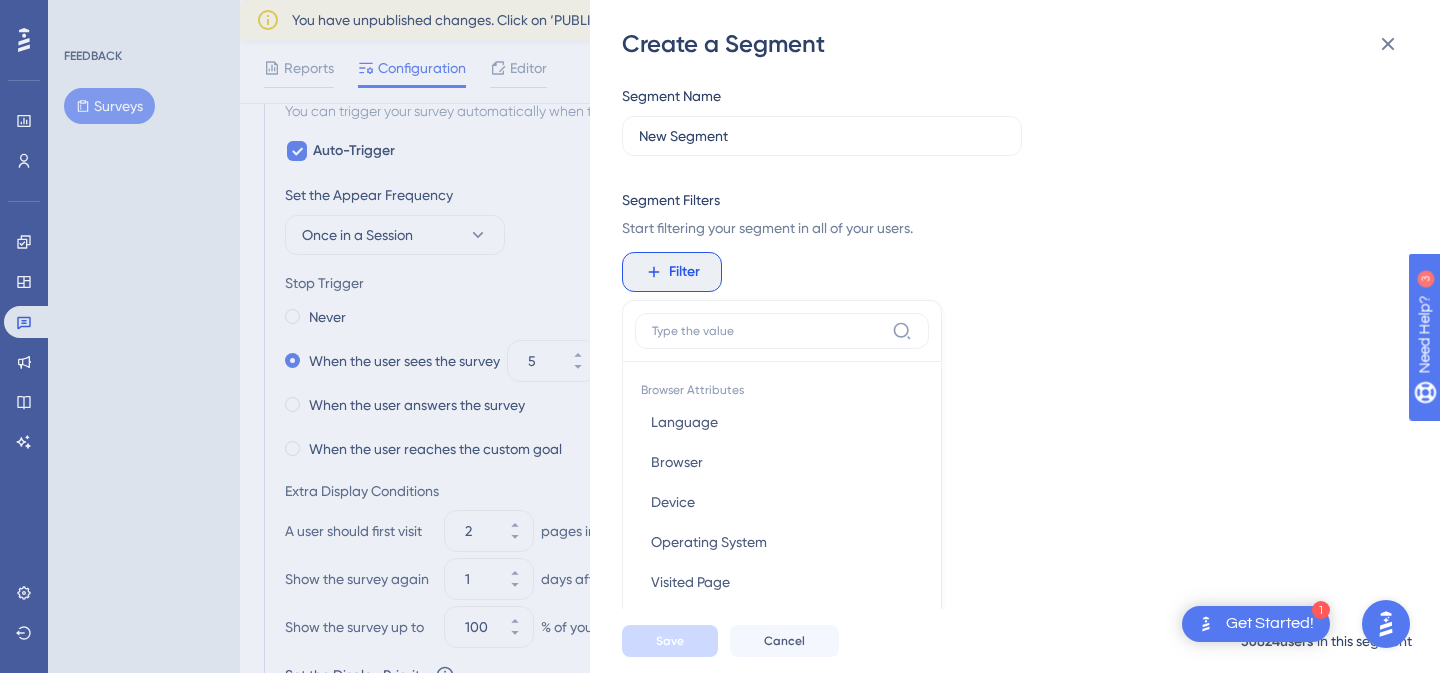 scroll, scrollTop: 136, scrollLeft: 0, axis: vertical 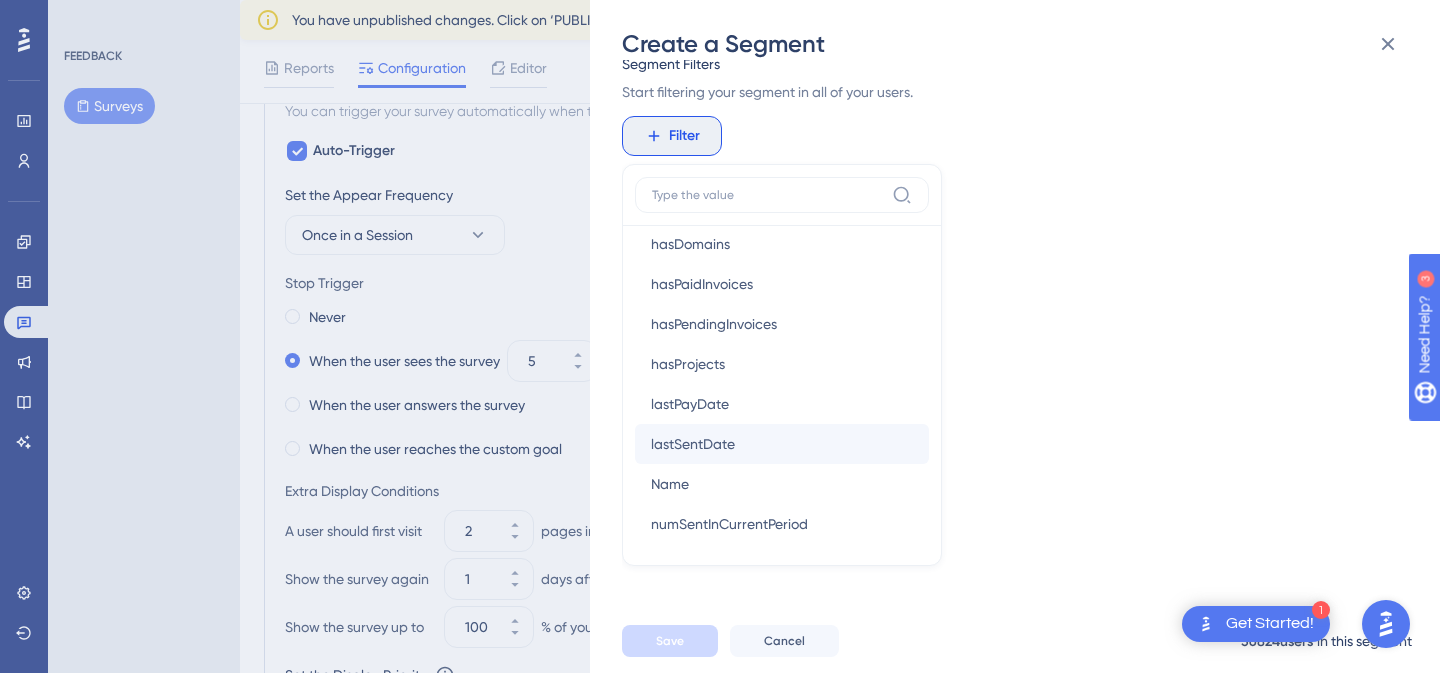 click on "lastSentDate lastSentDate" at bounding box center (782, 444) 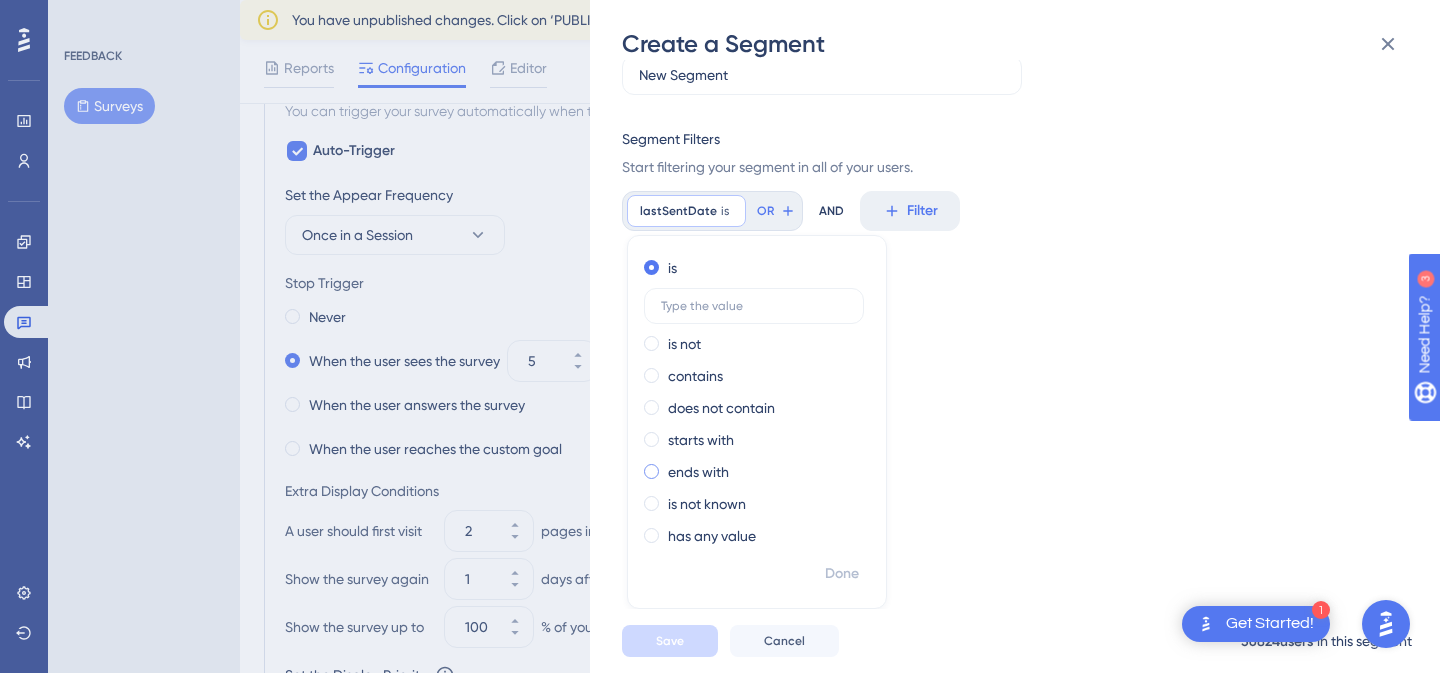 scroll, scrollTop: 61, scrollLeft: 0, axis: vertical 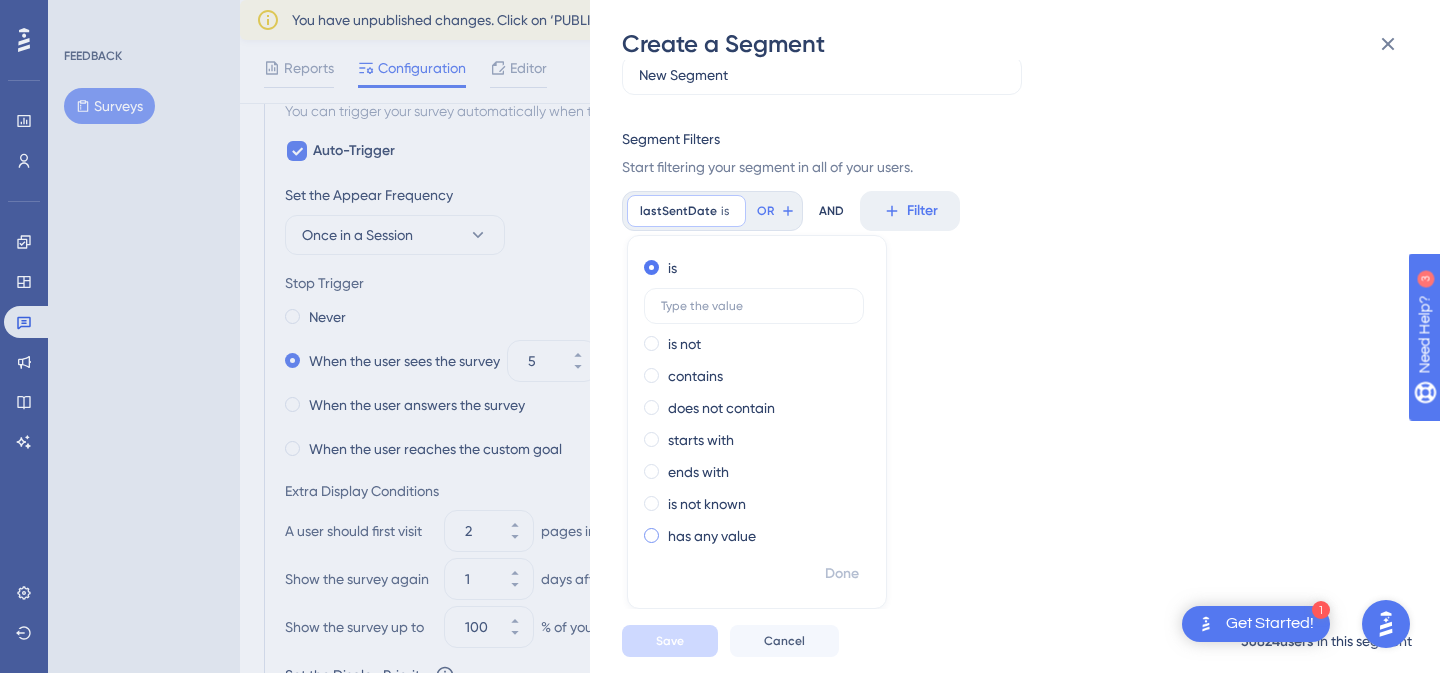 click on "has any value" at bounding box center [712, 536] 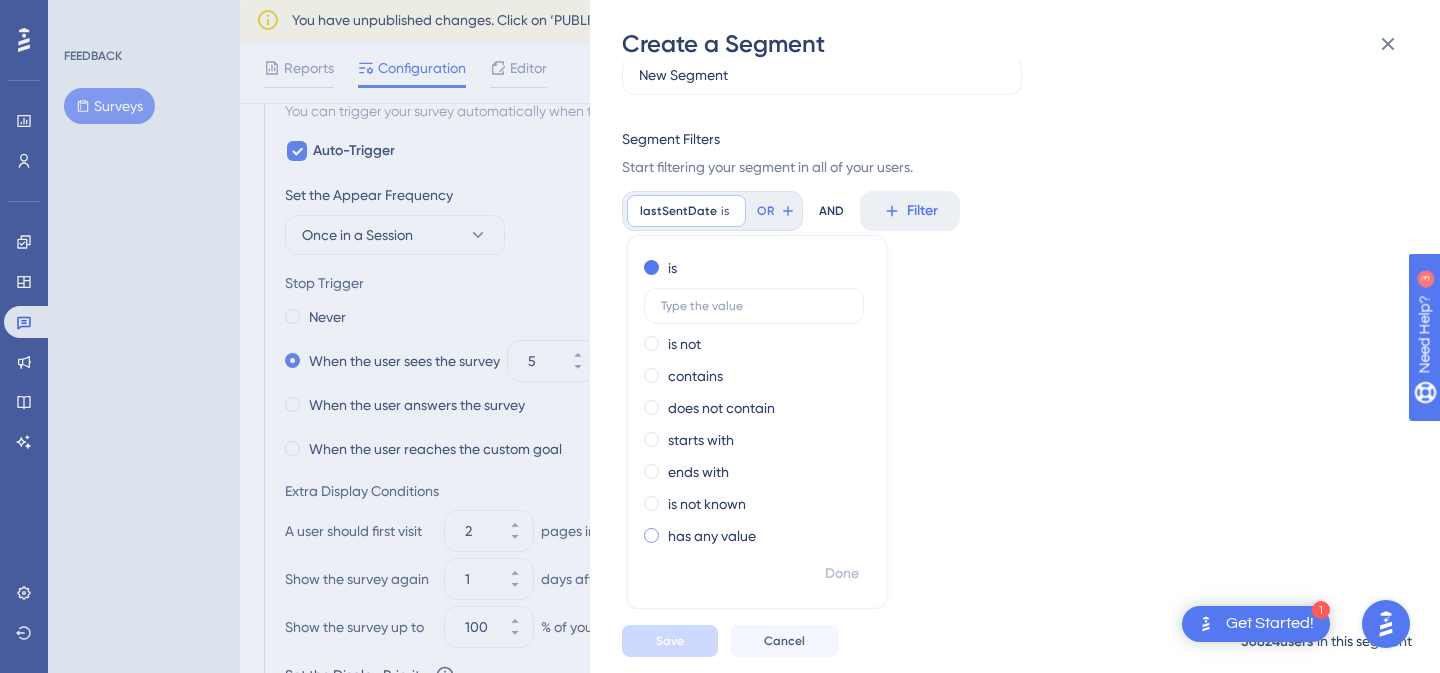 scroll, scrollTop: 17, scrollLeft: 0, axis: vertical 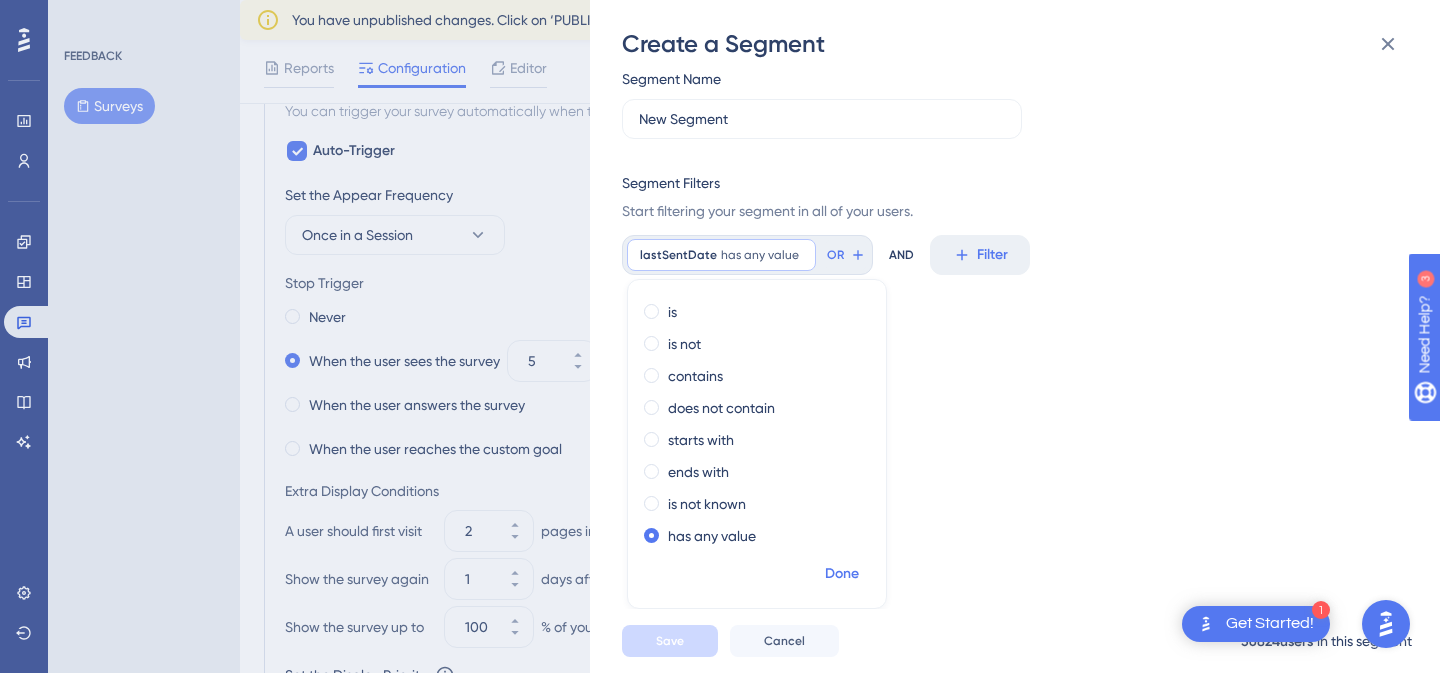 click on "Done" at bounding box center [842, 574] 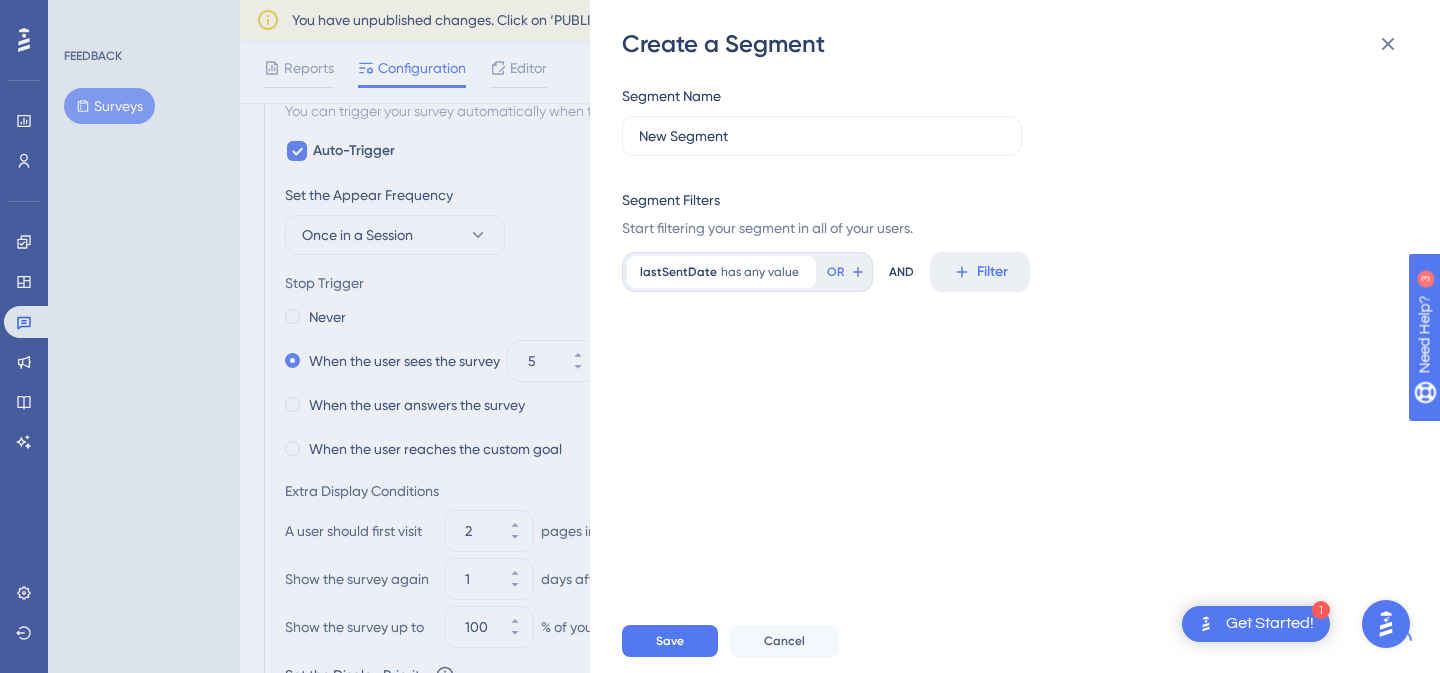 scroll, scrollTop: 0, scrollLeft: 0, axis: both 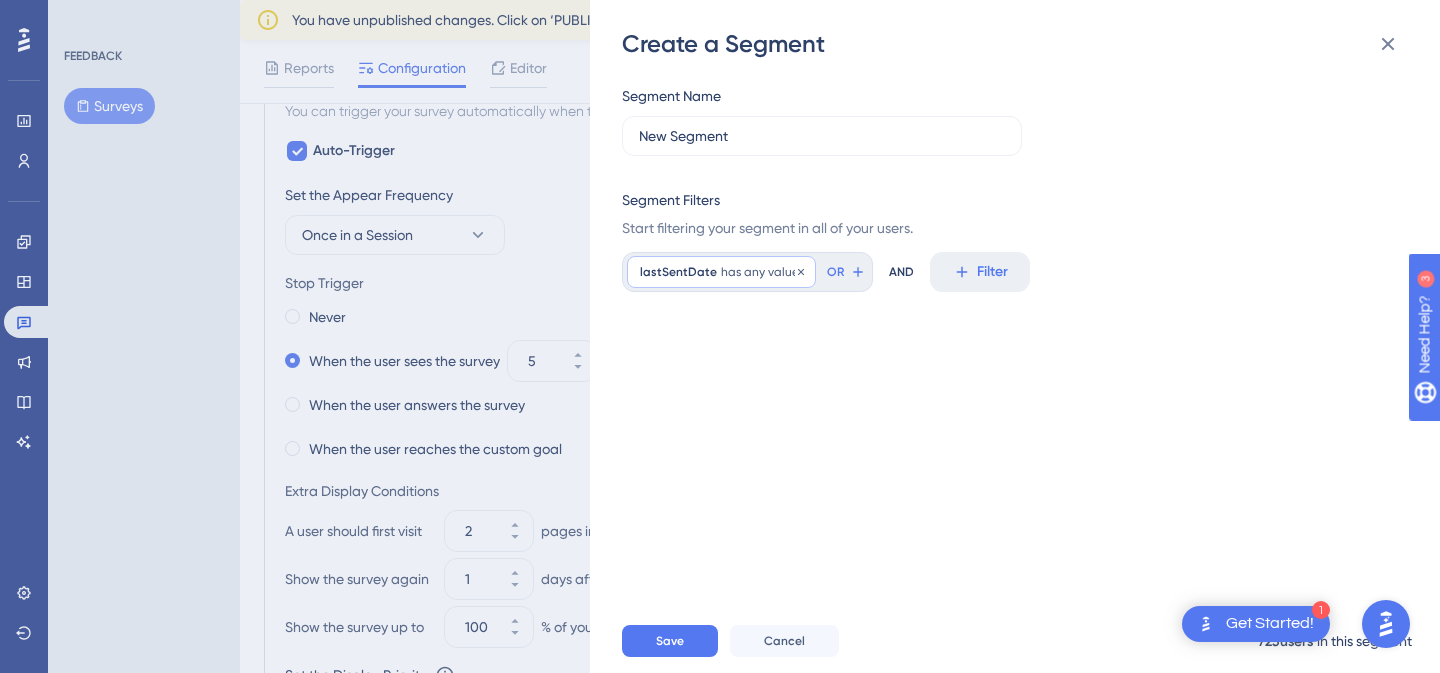 click on "has any value" at bounding box center (760, 272) 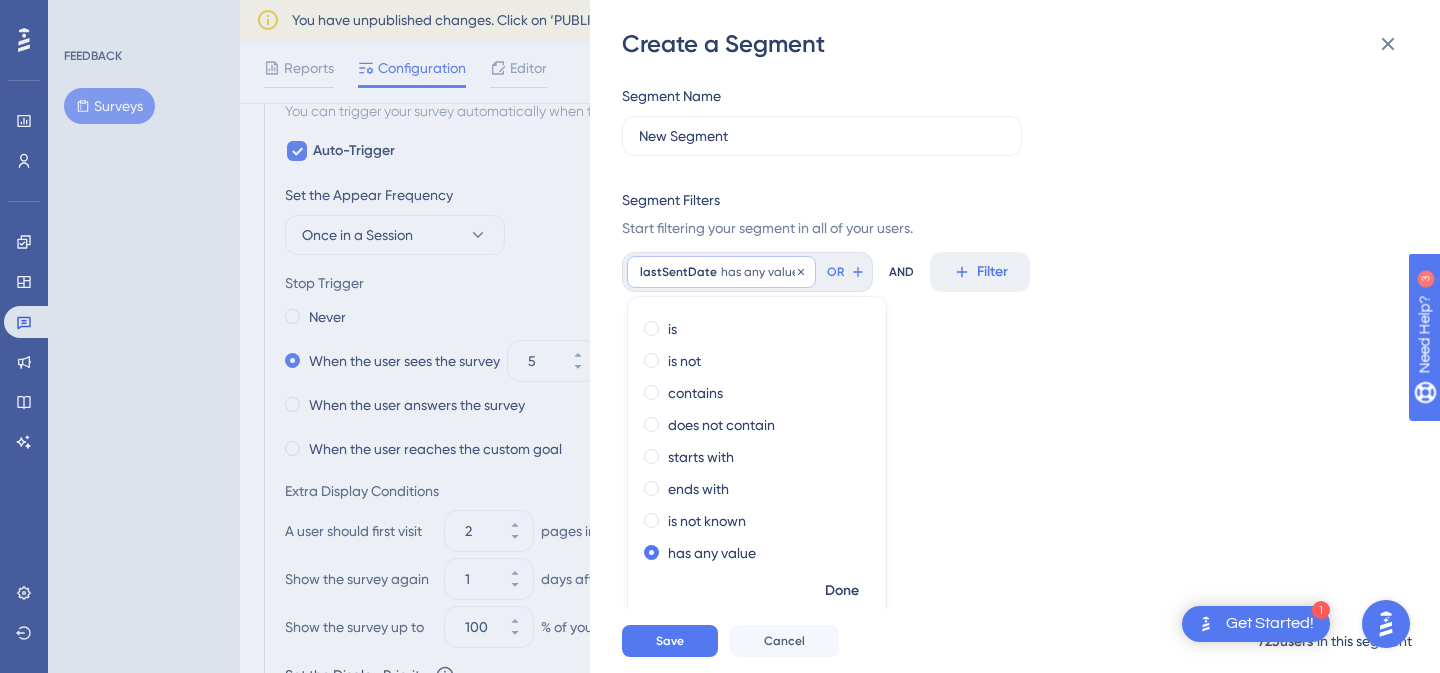 scroll, scrollTop: 17, scrollLeft: 0, axis: vertical 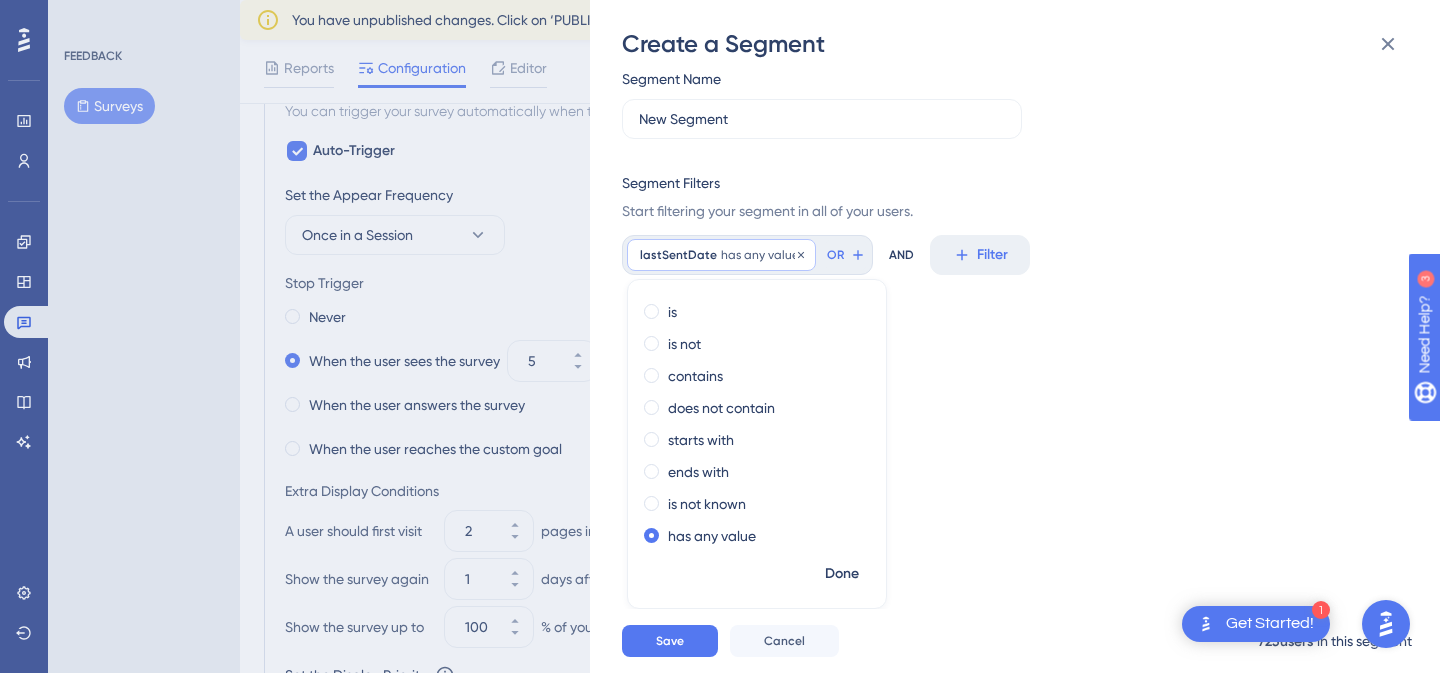 click on "lastSentDate" at bounding box center (678, 255) 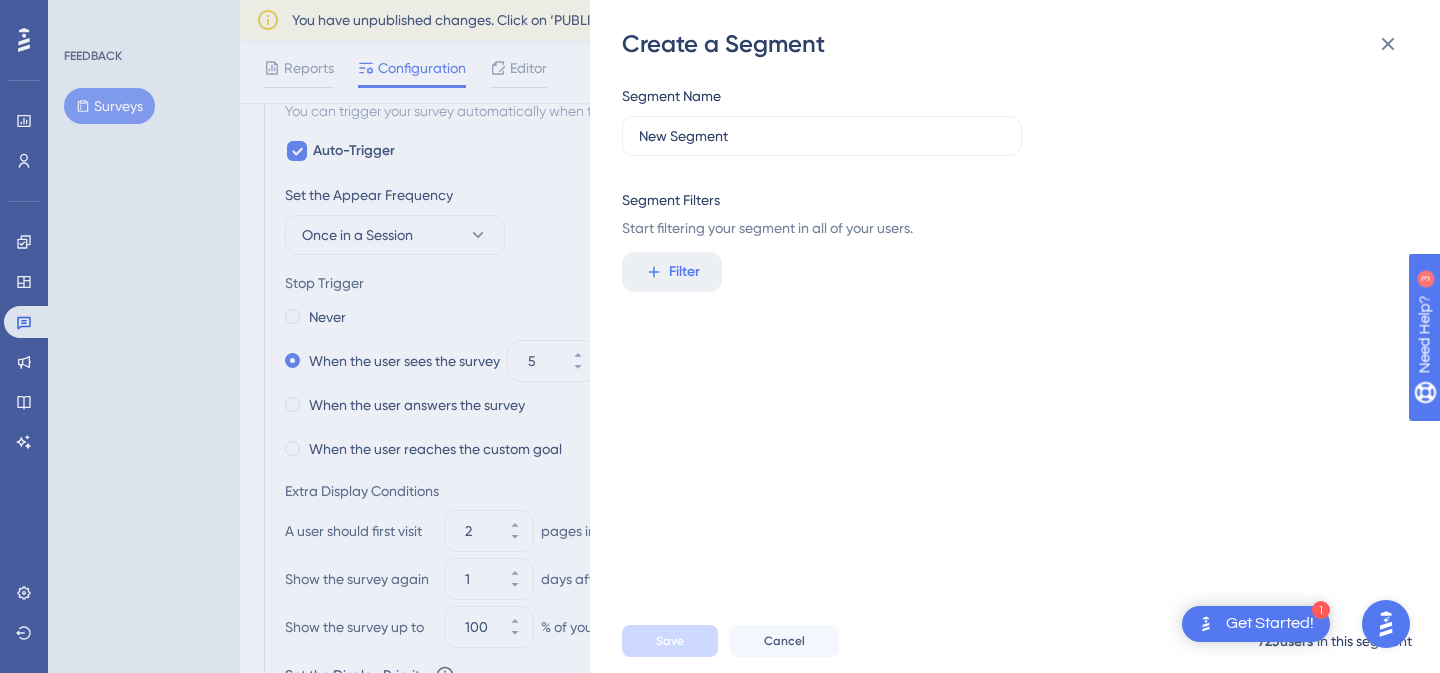 scroll, scrollTop: 0, scrollLeft: 0, axis: both 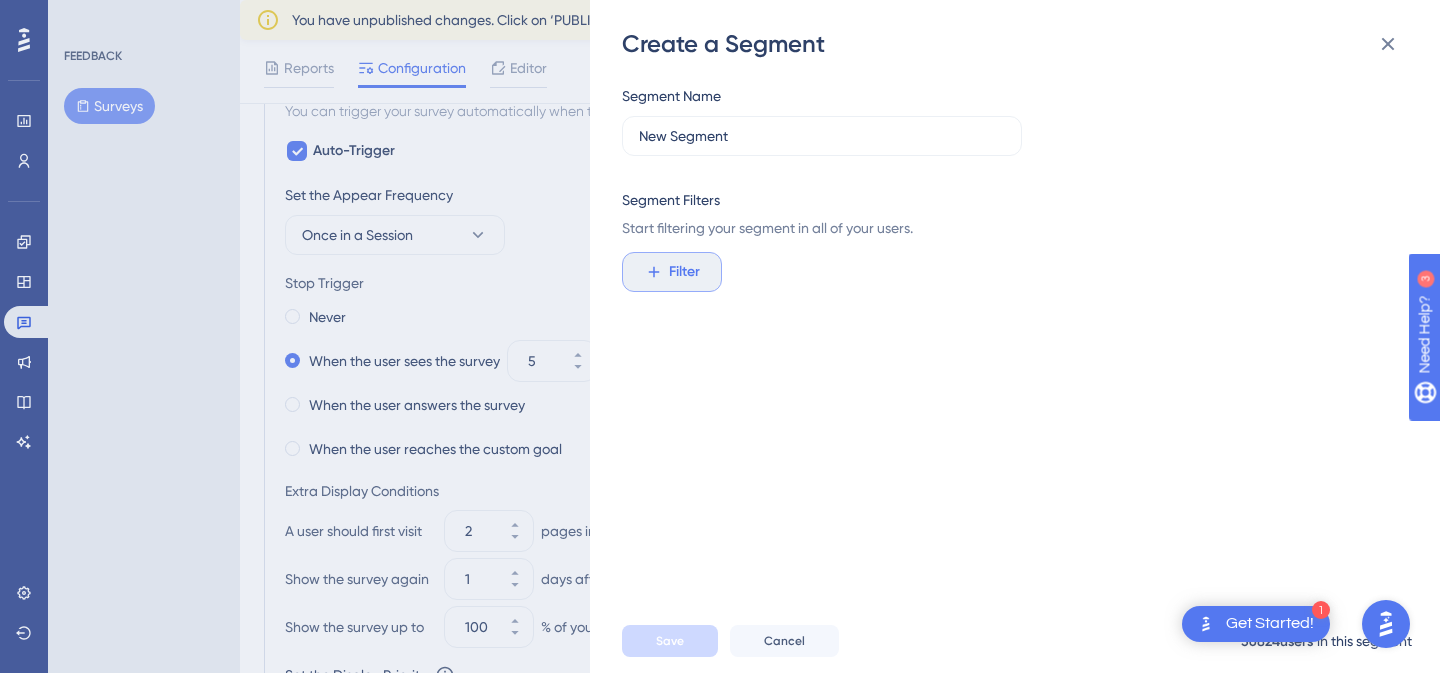 click on "Filter" at bounding box center (684, 272) 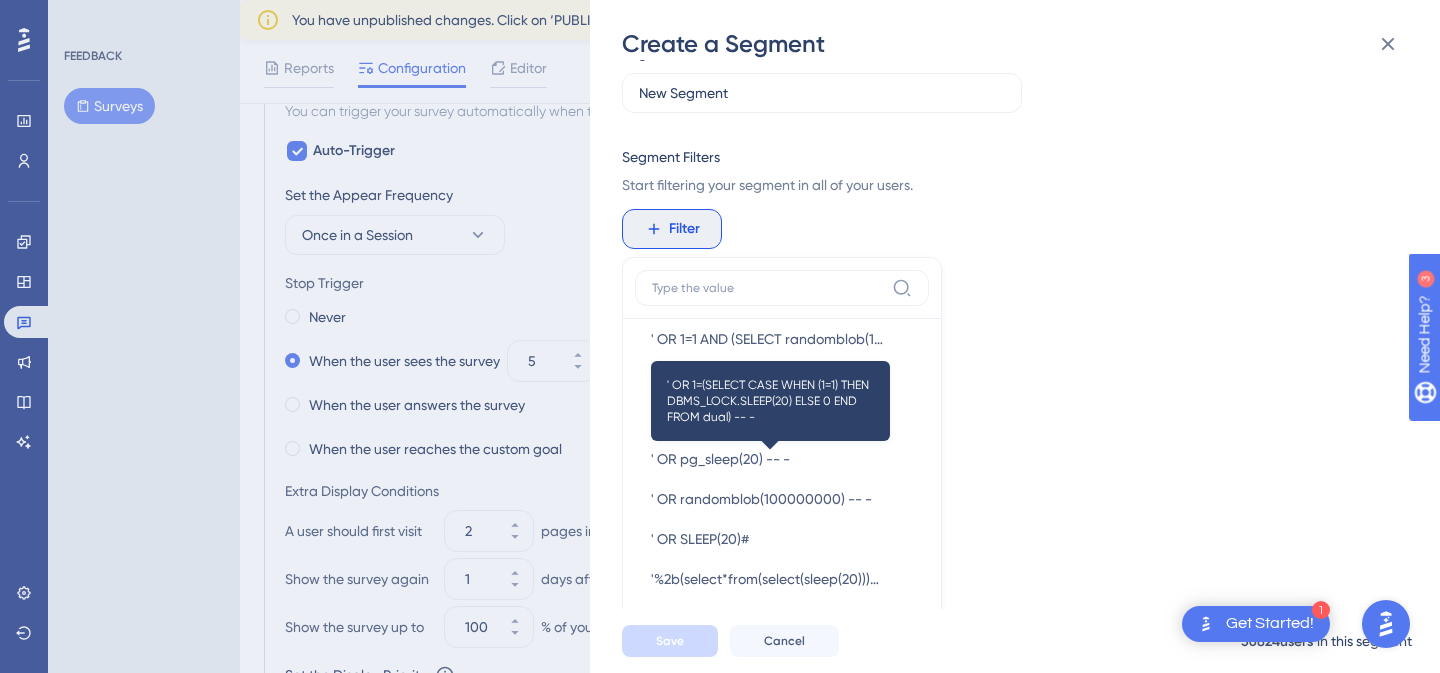 scroll, scrollTop: 2300, scrollLeft: 0, axis: vertical 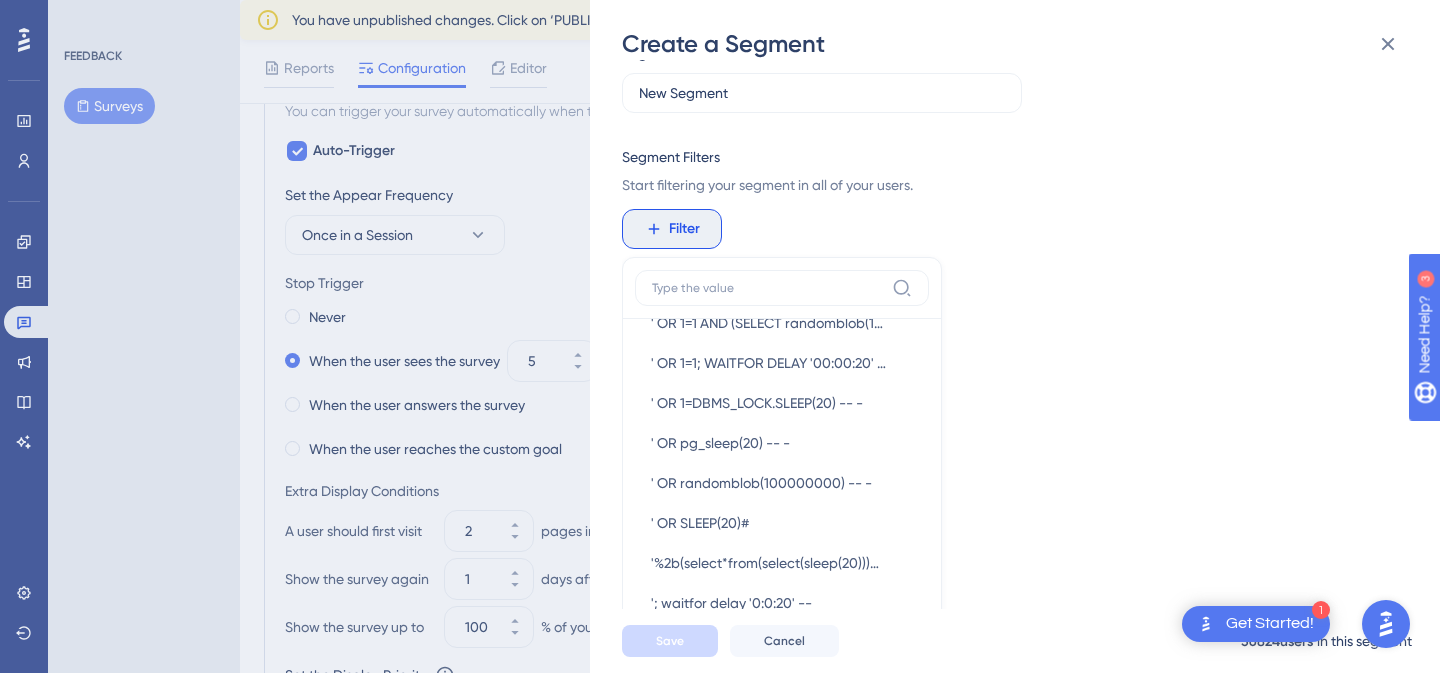 click on "Create a Segment Segment Name New Segment Segment Filters Start filtering your segment in all of your users. Filter Browser Attributes Language Language Browser Browser Device Device Operating System Operating System Visited Page Visited Page CSS Selector on Page CSS Selector on Page Text on Page Text on Page UserGuiding Materials Guide Guide Checklist Checklist Survey Interaction Survey Interaction Survey Answer Survey Answer Hotspot Interaction Hotspot Interaction Custom Button Interaction Custom Button Interaction Goal Goal AI Assistant AI Assistant Resource Center Interaction Resource Center Interaction Resource Center Tab Resource Center Tab Product Updates Product Updates Product Updates Post Product Updates Post Knowledge Base Knowledge Base Knowledge Base Article Knowledge Base Article User Attributes User ID User ID Web Session Web Session First Interaction First Interaction Last Interaction Last Interaction balance balance created_at created_at custom_attribute1 custom_attribute1 custom_attribute2 /" at bounding box center [720, 336] 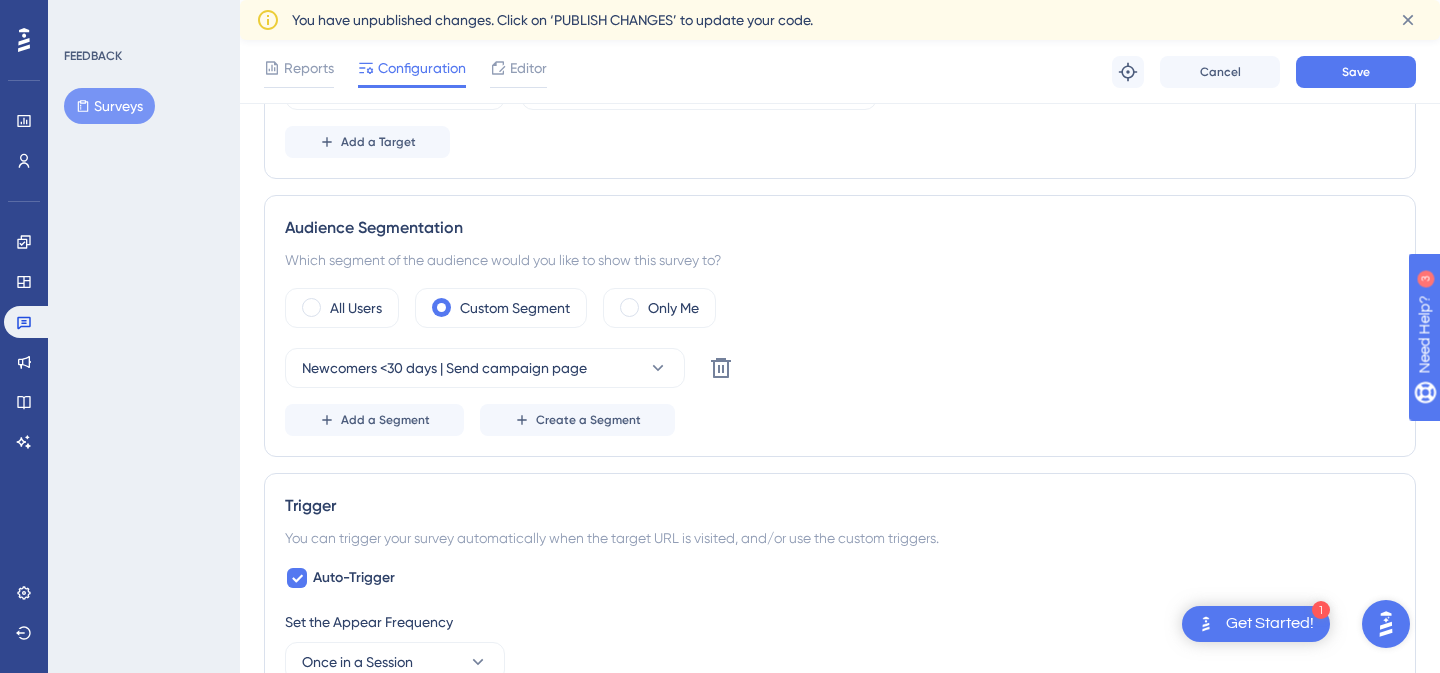 scroll, scrollTop: 516, scrollLeft: 0, axis: vertical 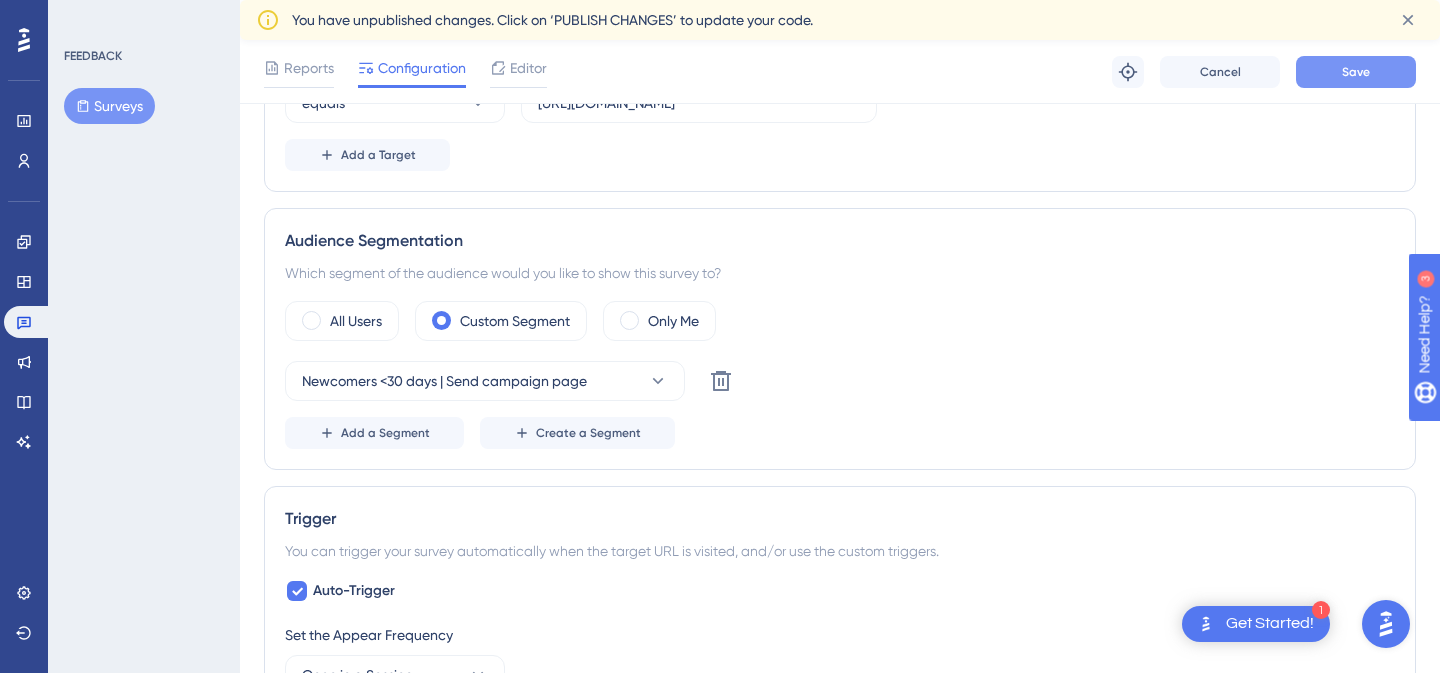 click on "Save" at bounding box center (1356, 72) 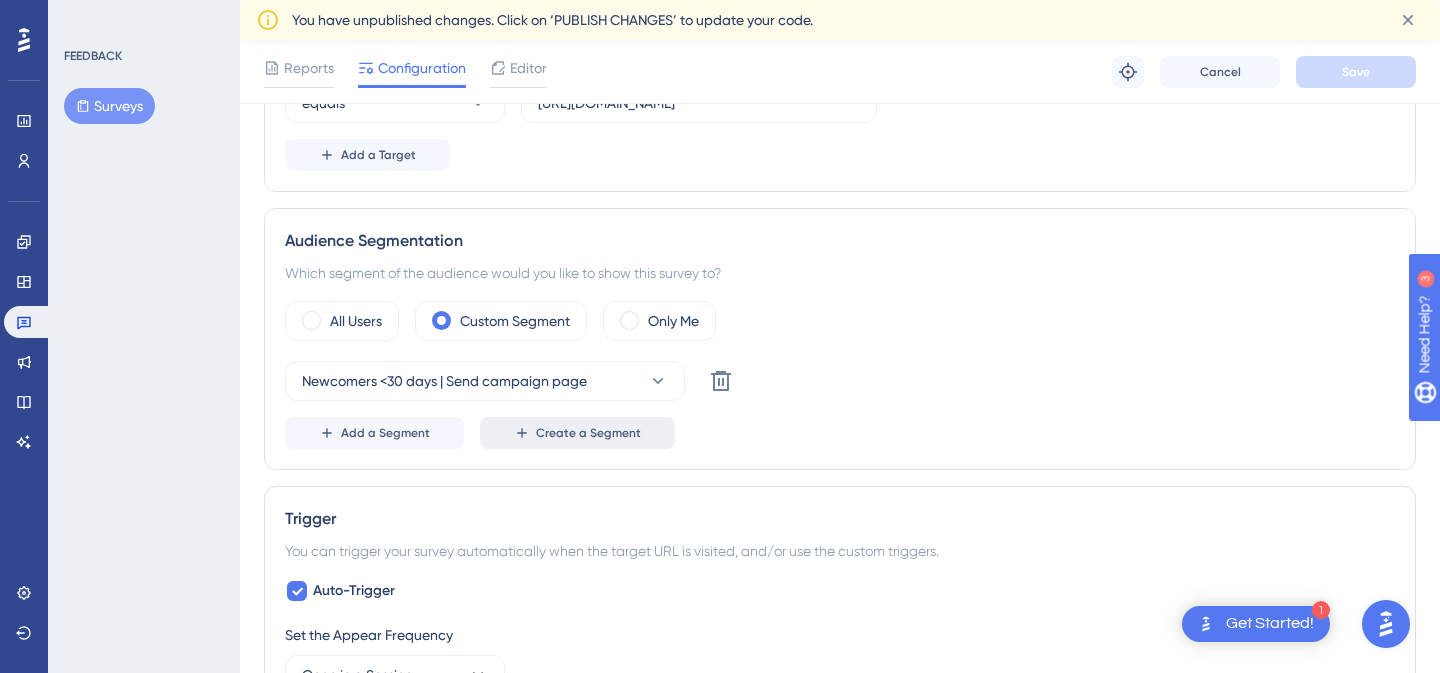 click on "Create a Segment" at bounding box center (588, 433) 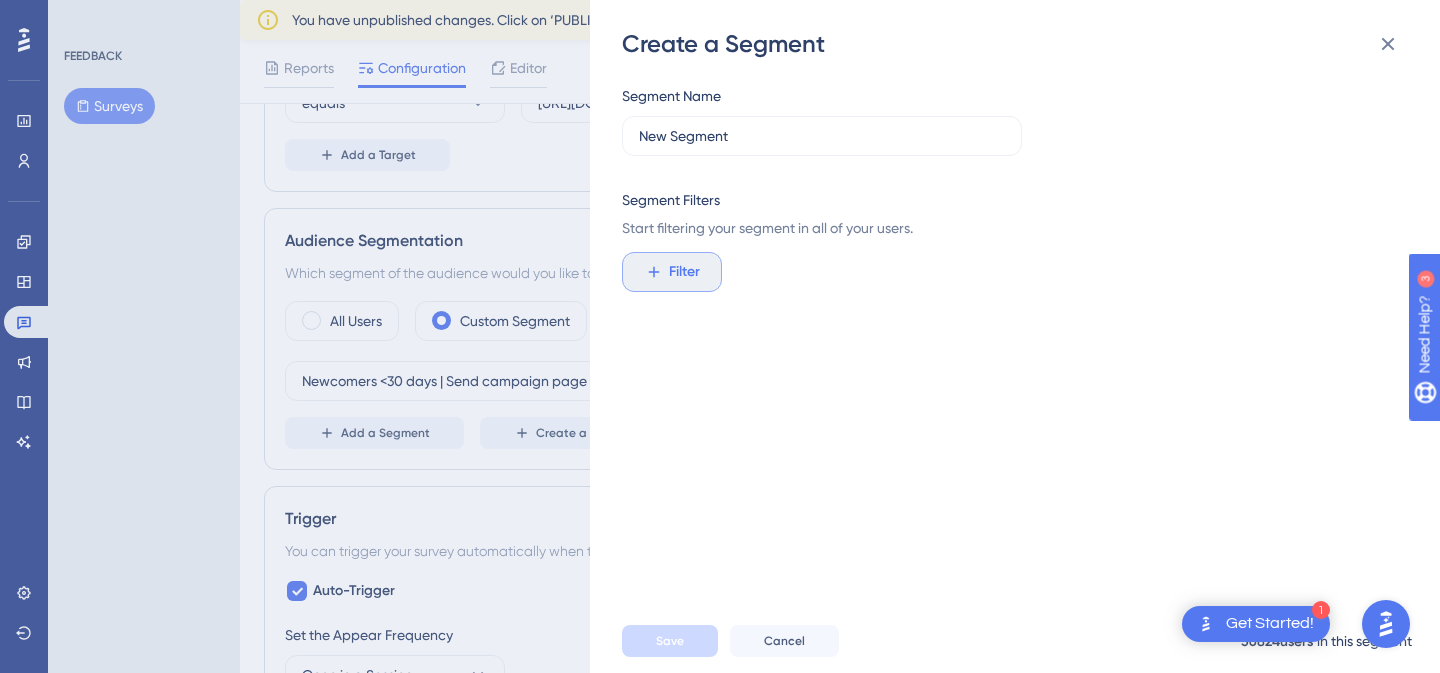 click on "Filter" at bounding box center (684, 272) 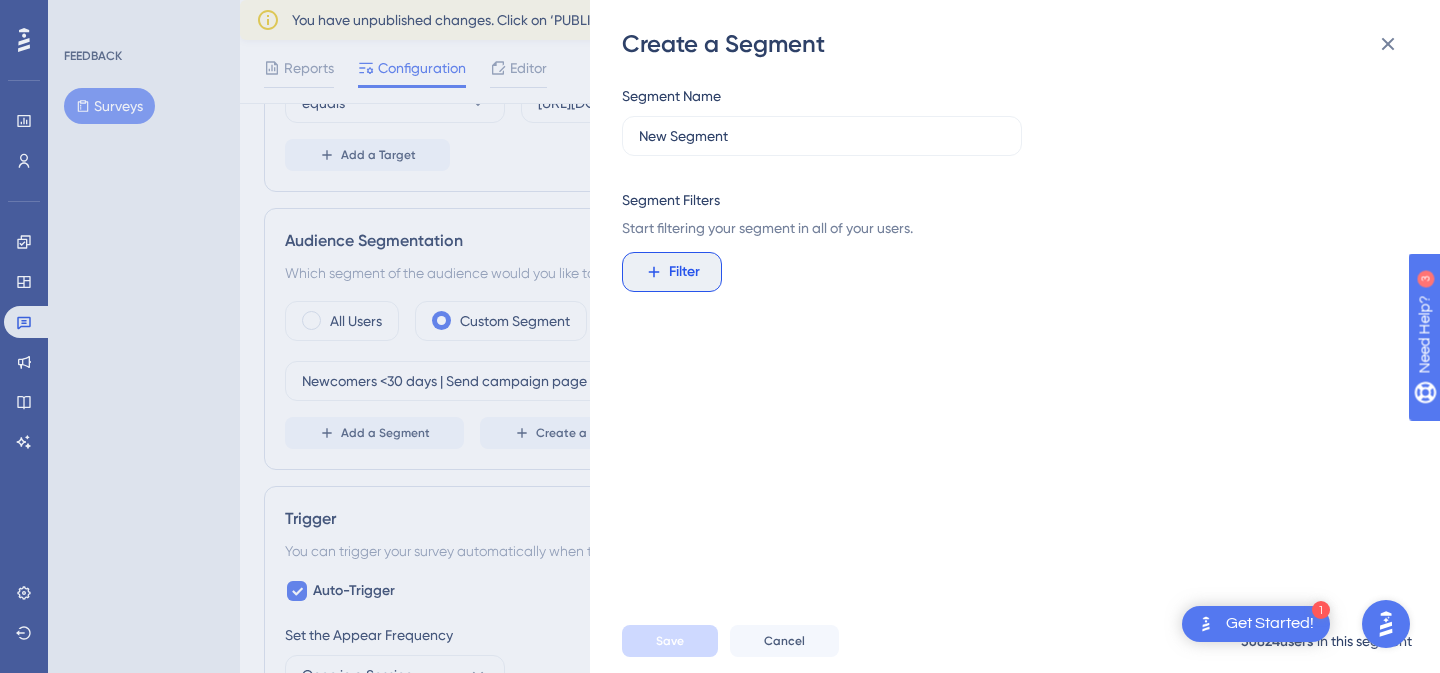 scroll, scrollTop: 43, scrollLeft: 0, axis: vertical 